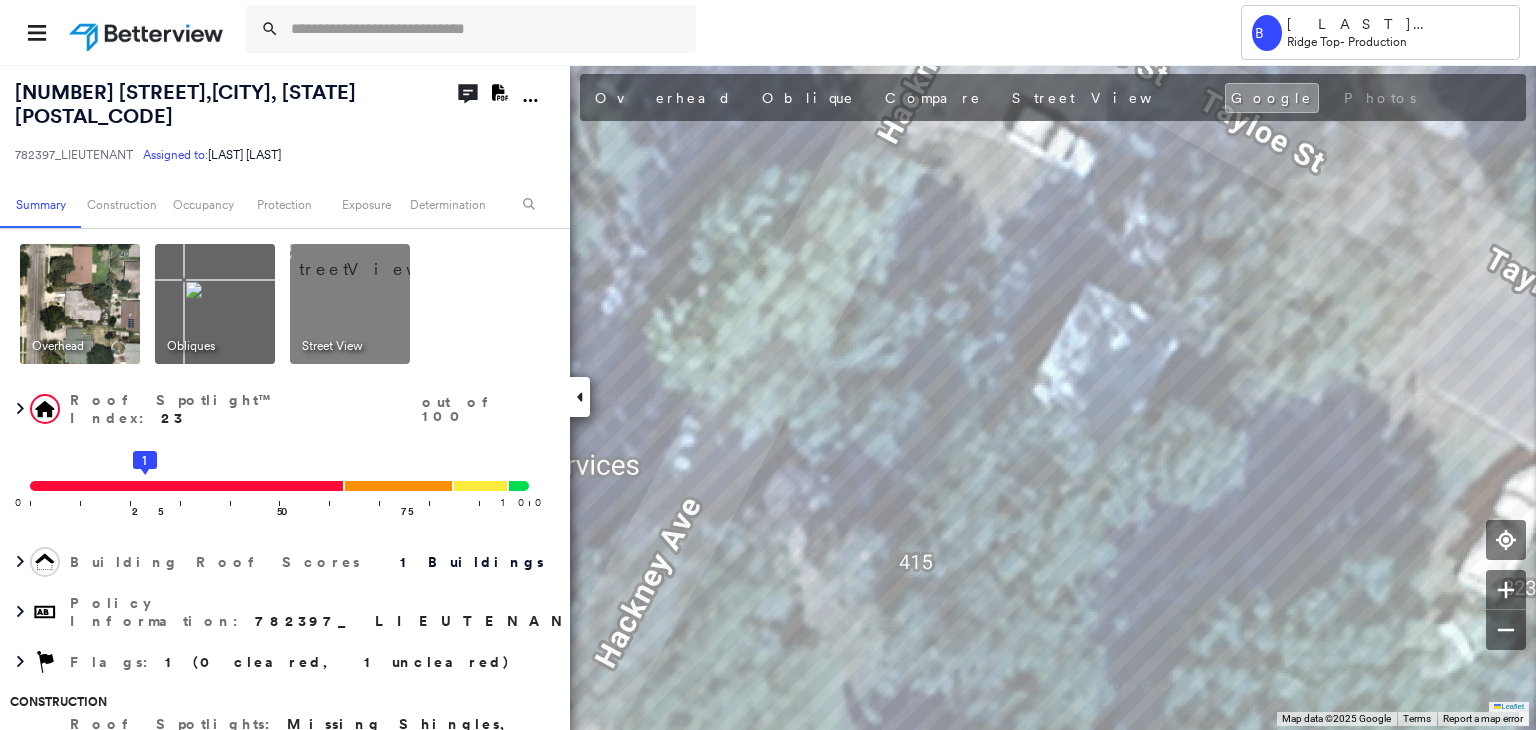 scroll, scrollTop: 0, scrollLeft: 0, axis: both 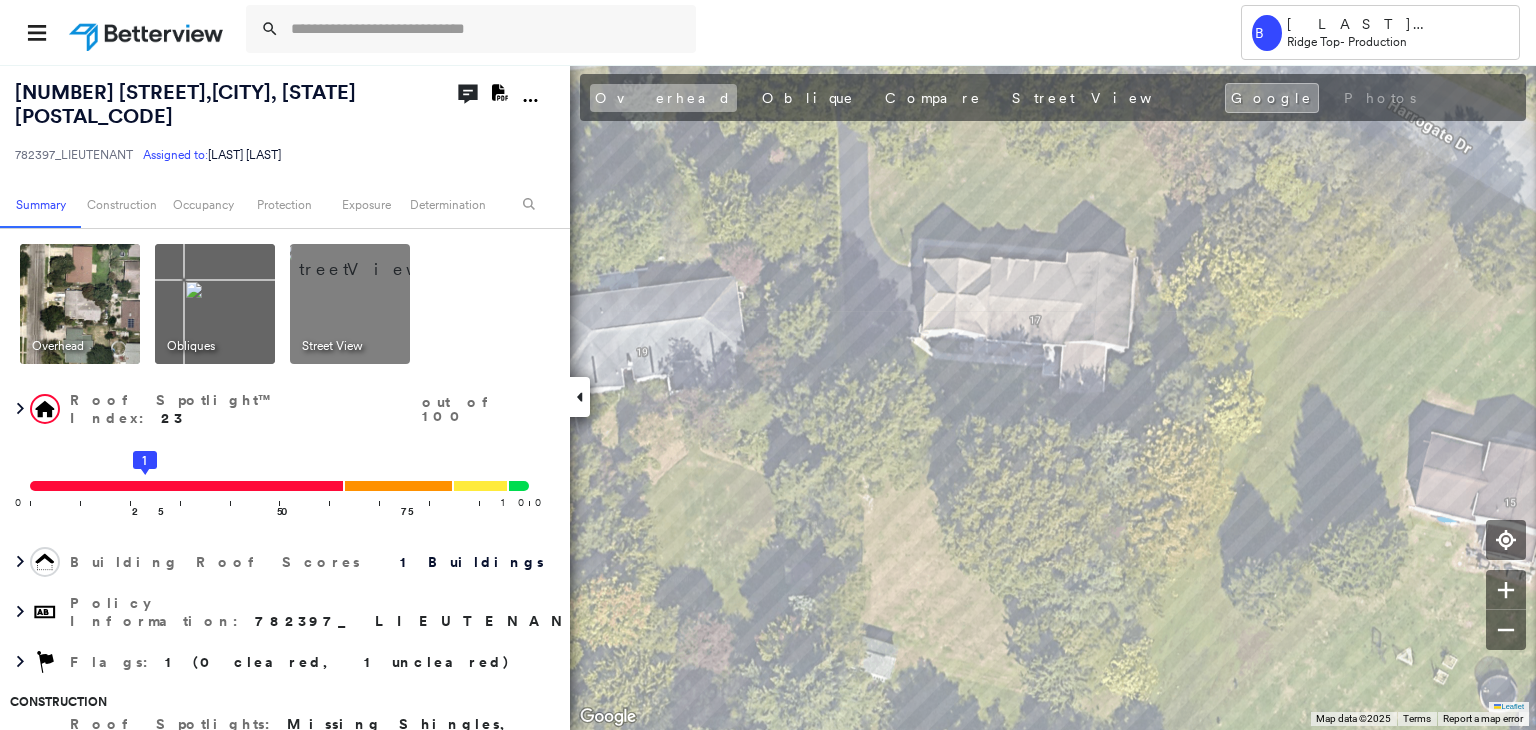 click on "Overhead" at bounding box center (663, 98) 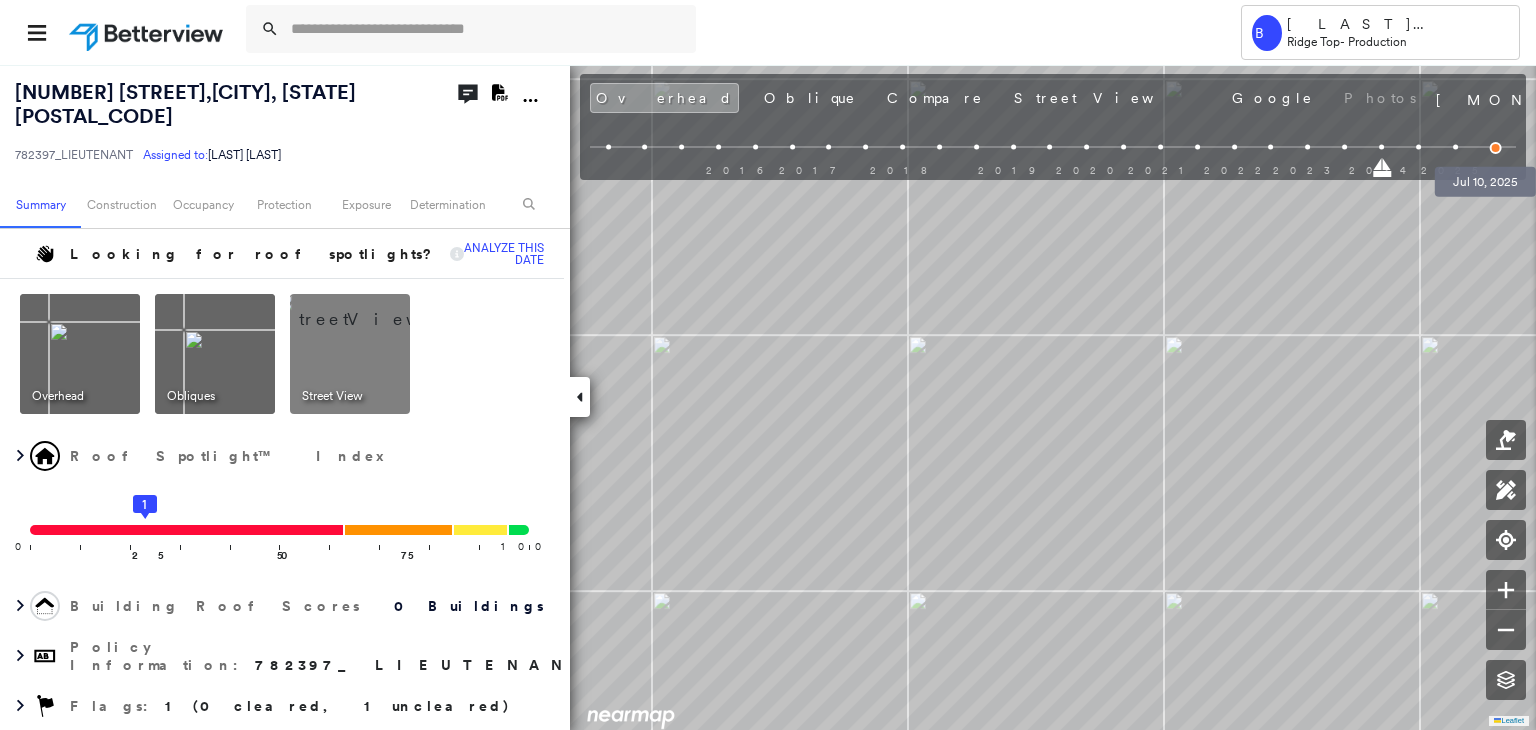 click at bounding box center [1496, 148] 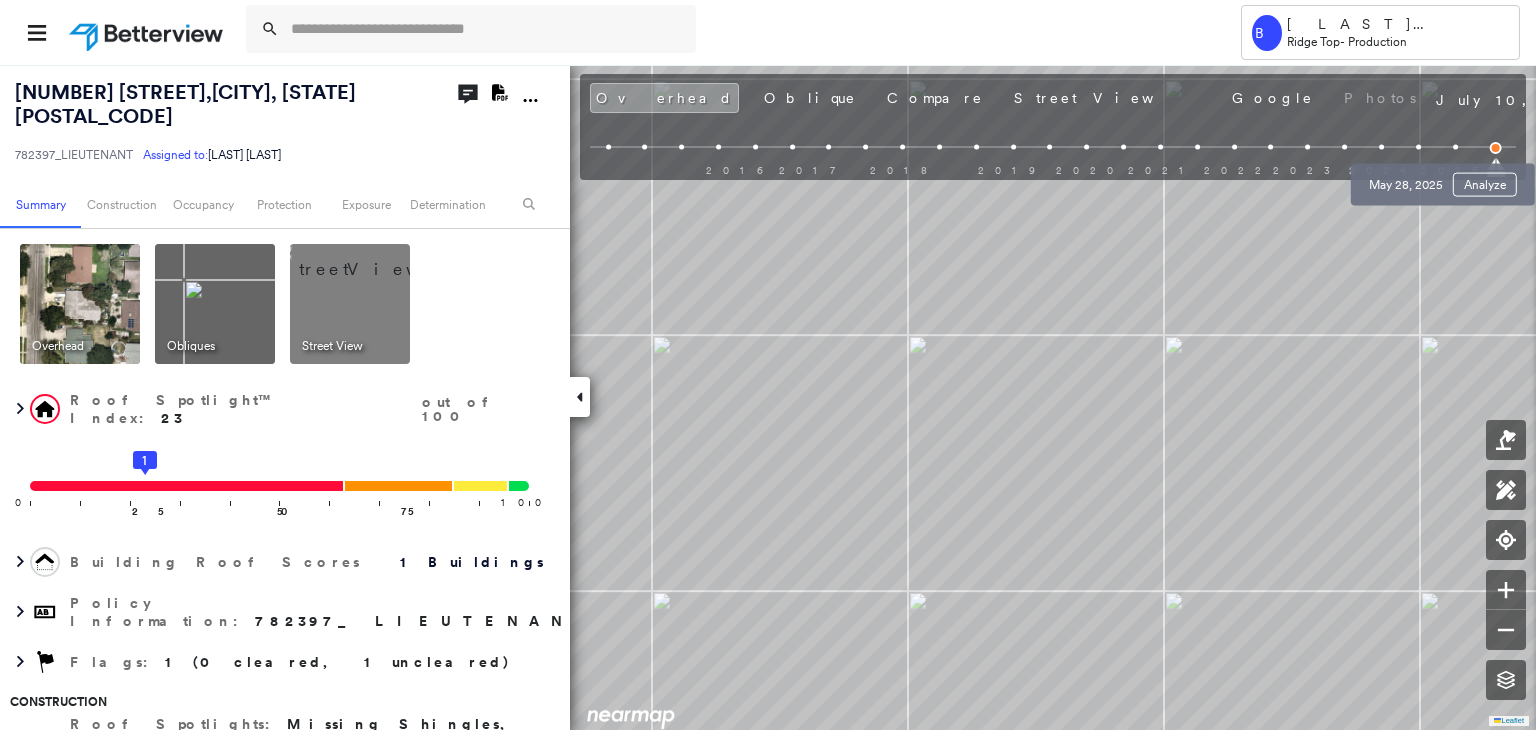 click at bounding box center [1455, 147] 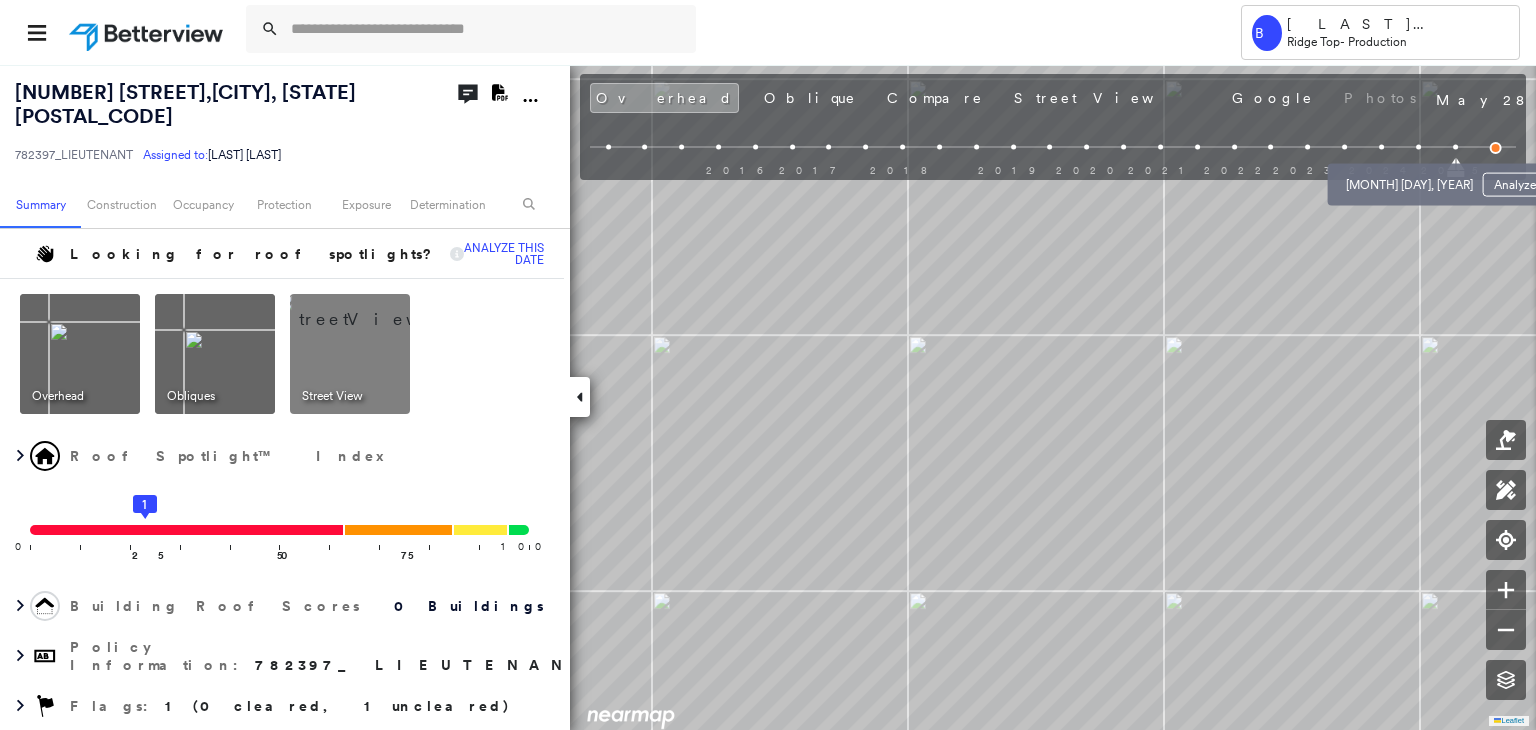 click at bounding box center (1418, 147) 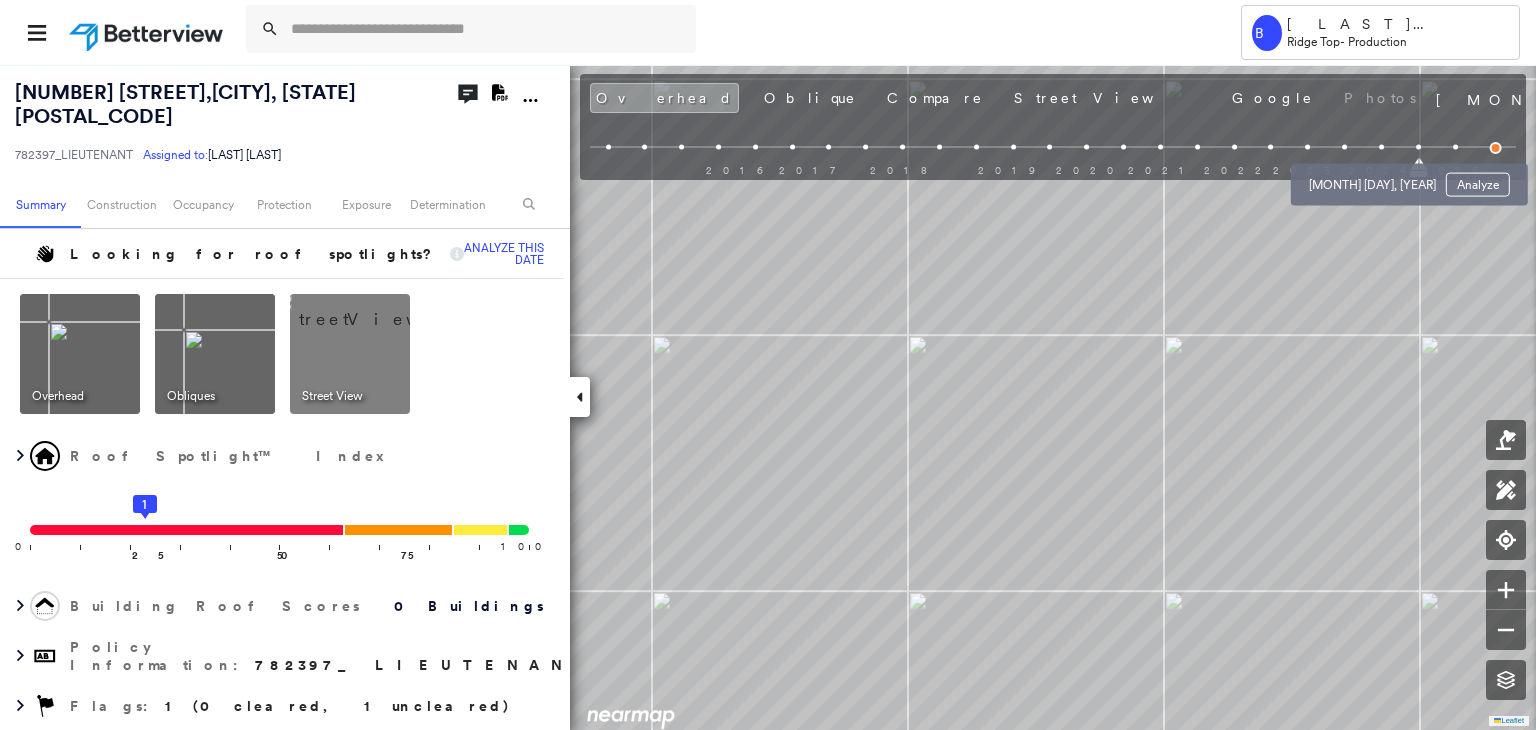 click at bounding box center [1381, 147] 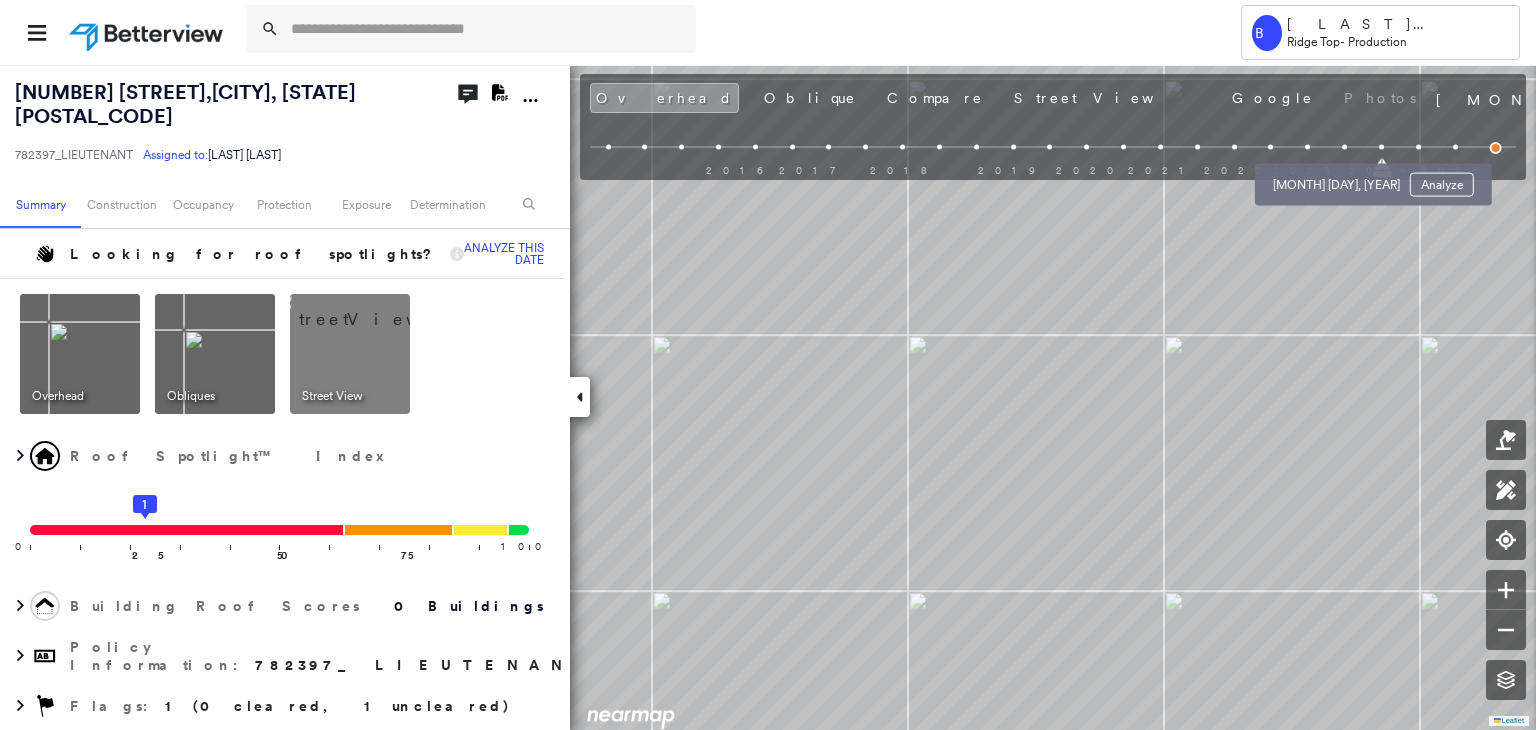 click at bounding box center (1344, 147) 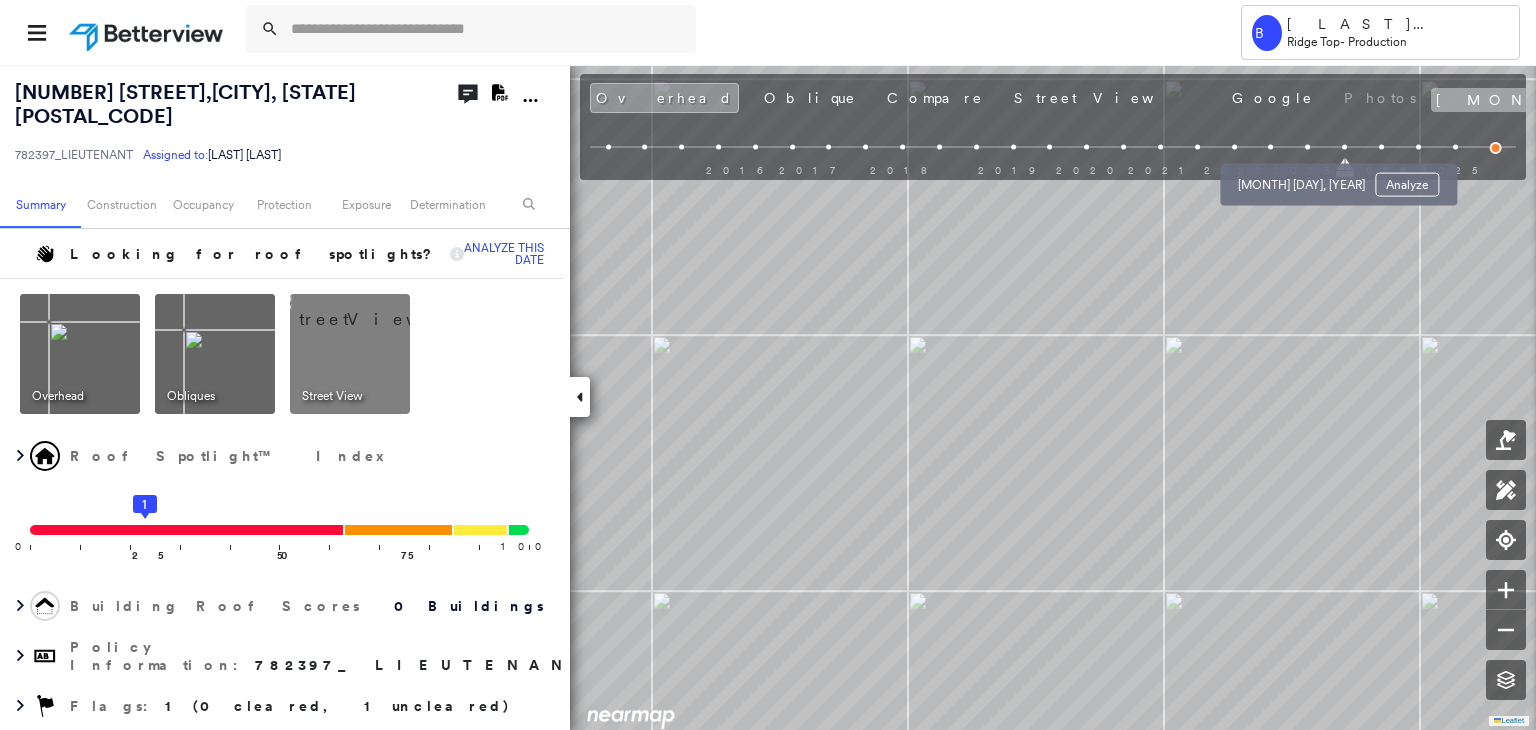 drag, startPoint x: 1309, startPoint y: 145, endPoint x: 1408, endPoint y: 89, distance: 113.74094 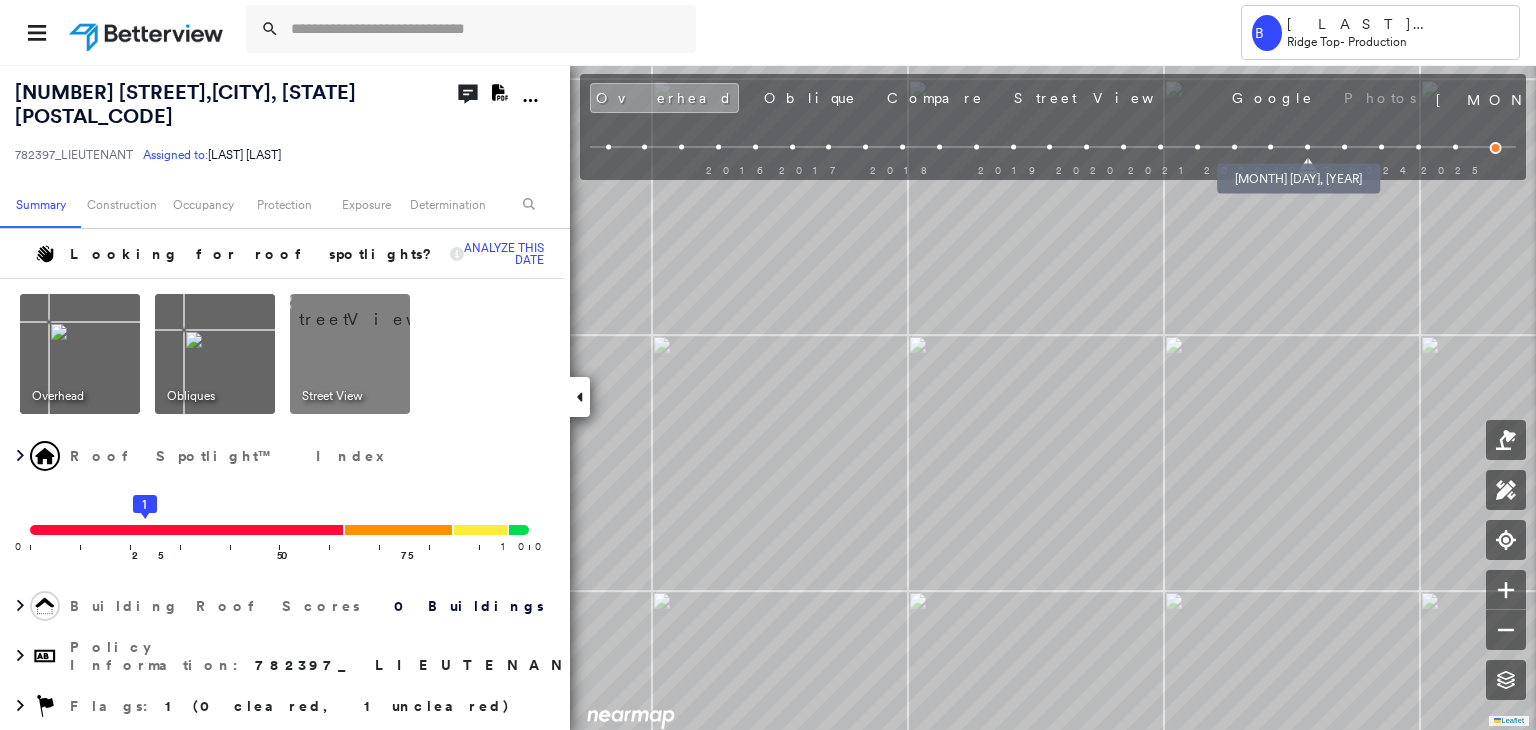 click at bounding box center (1271, 147) 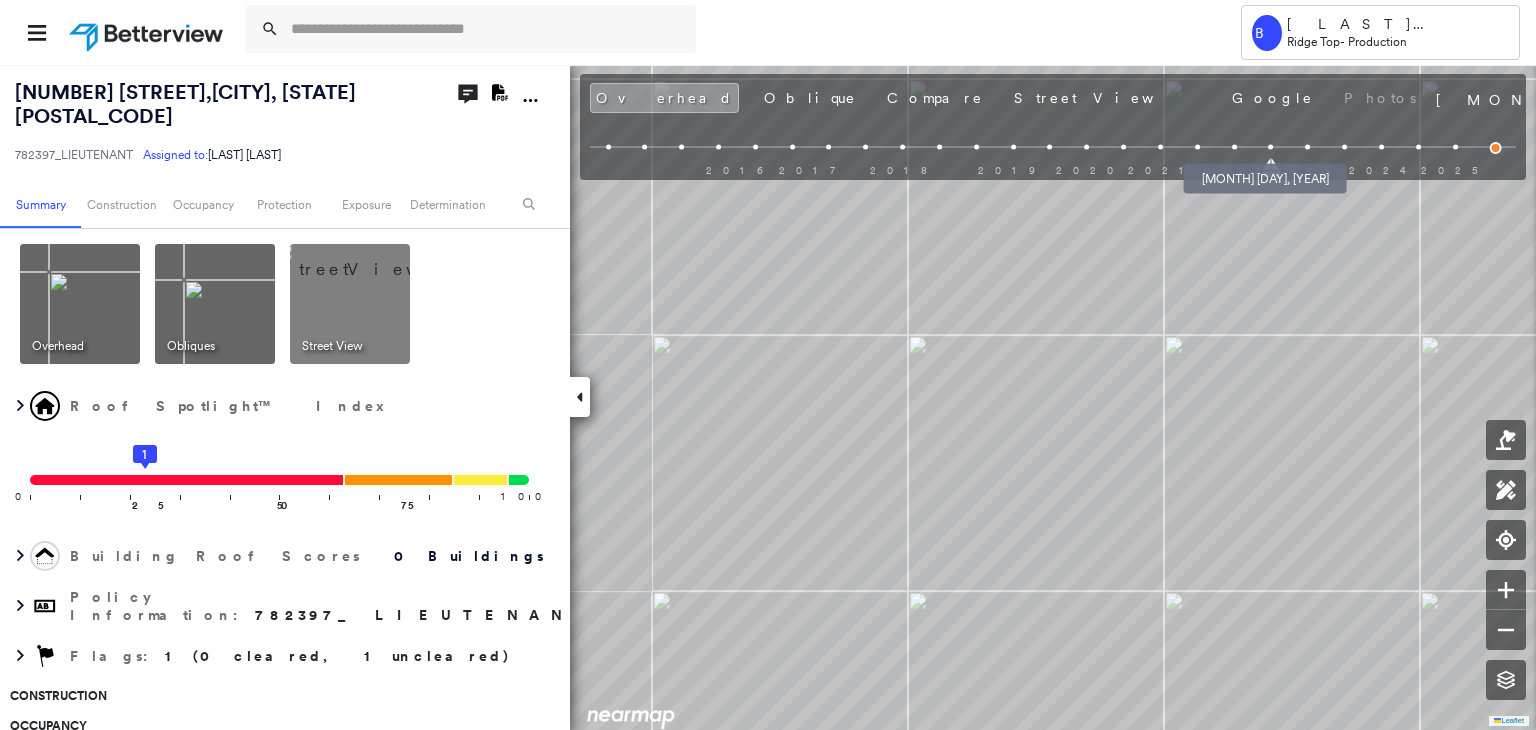 click at bounding box center [1234, 147] 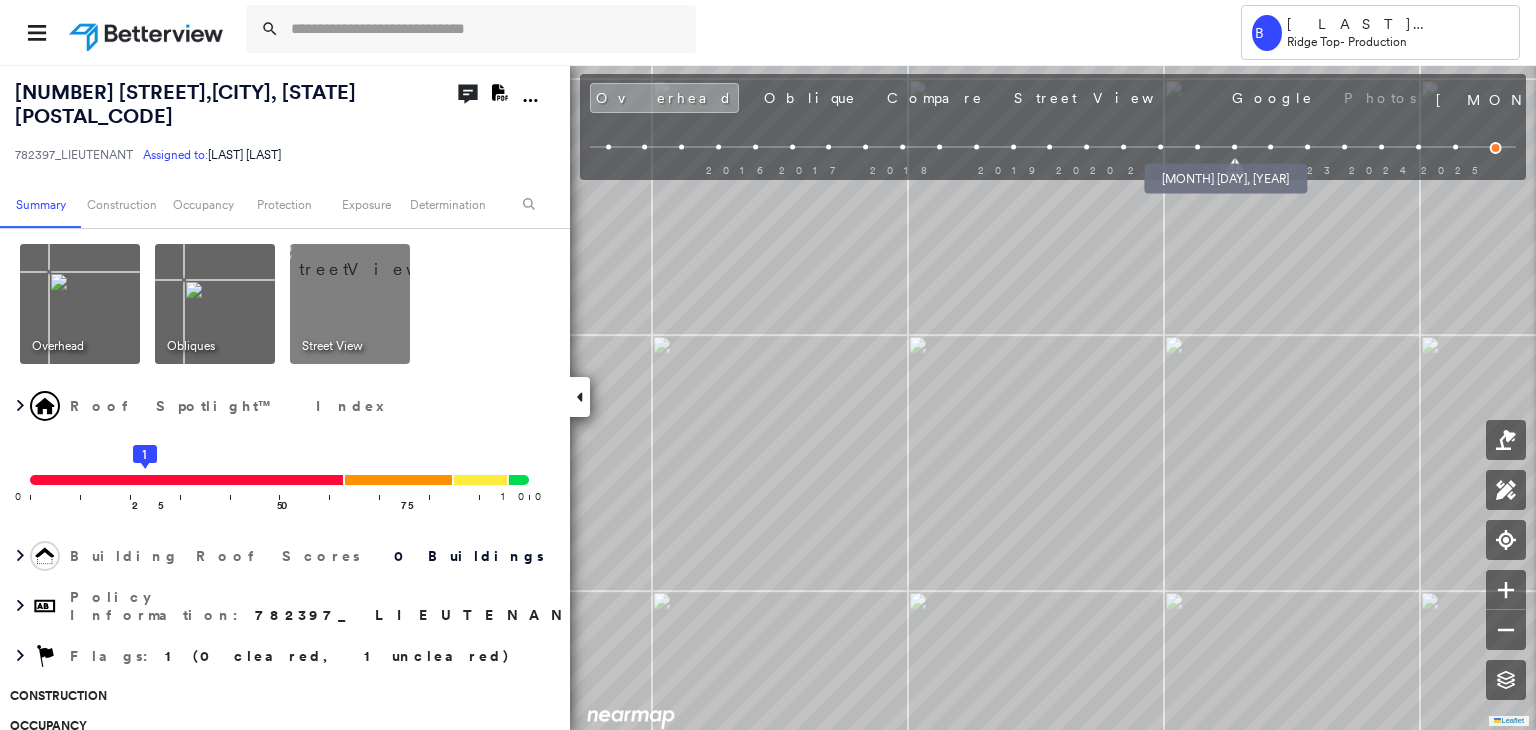 click at bounding box center [1197, 147] 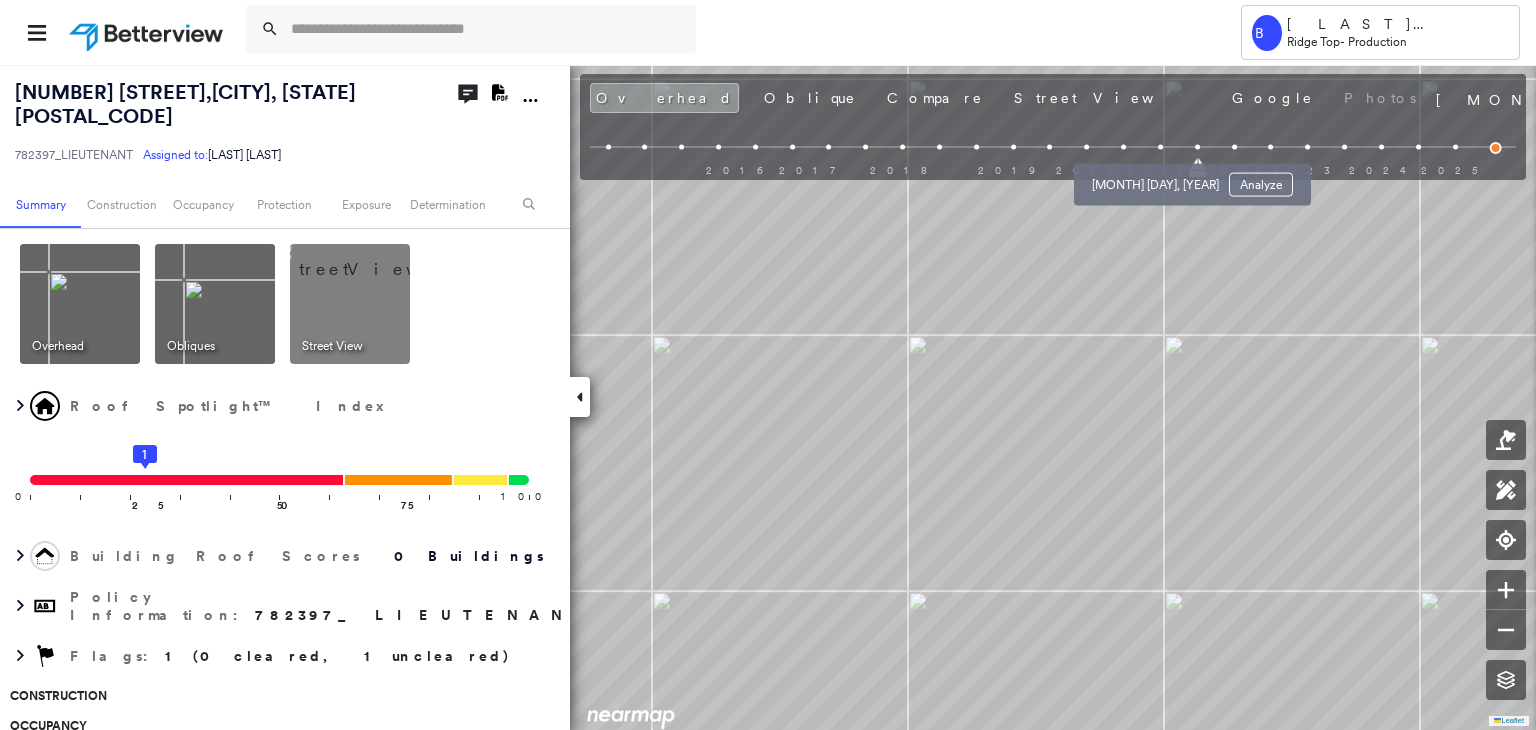 click at bounding box center [1160, 147] 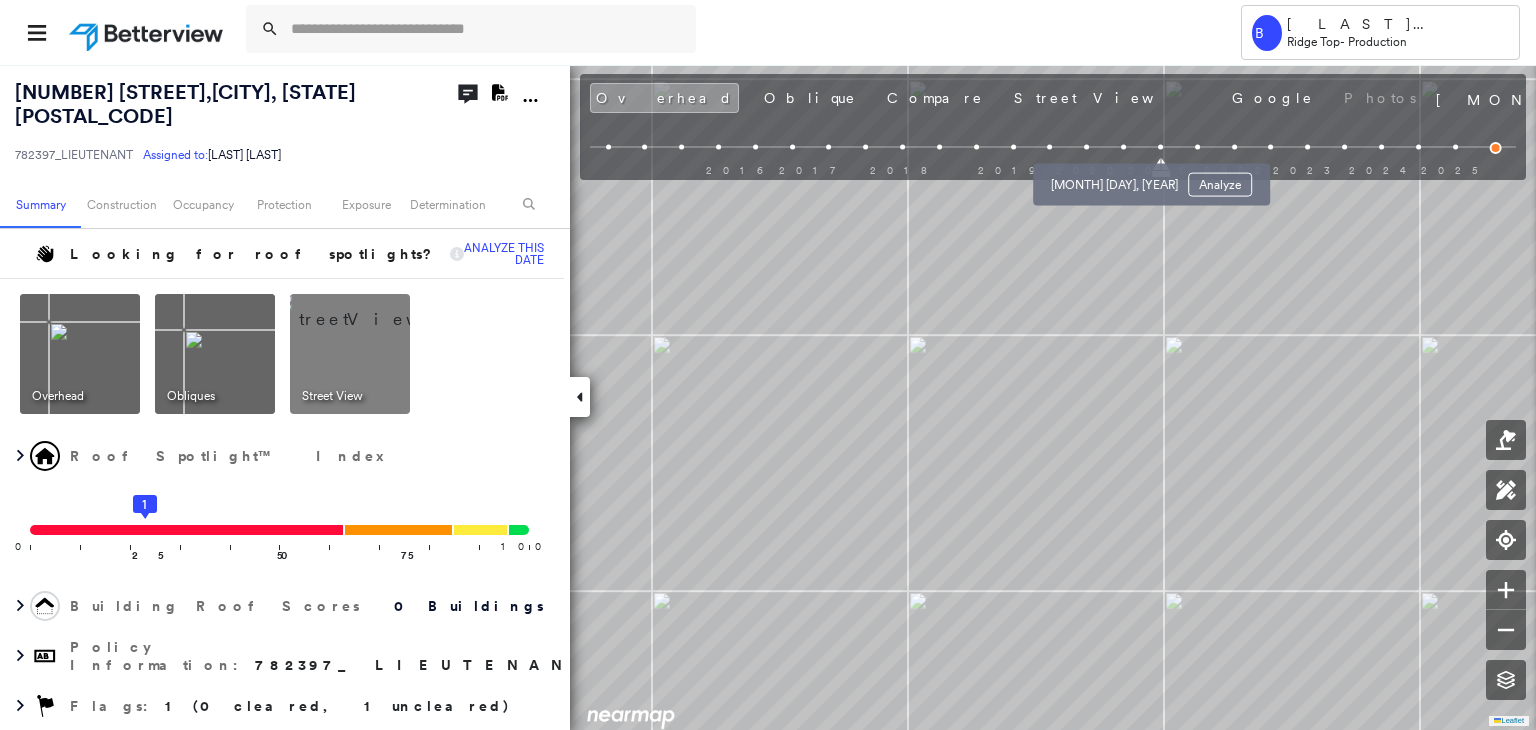 click at bounding box center (1123, 147) 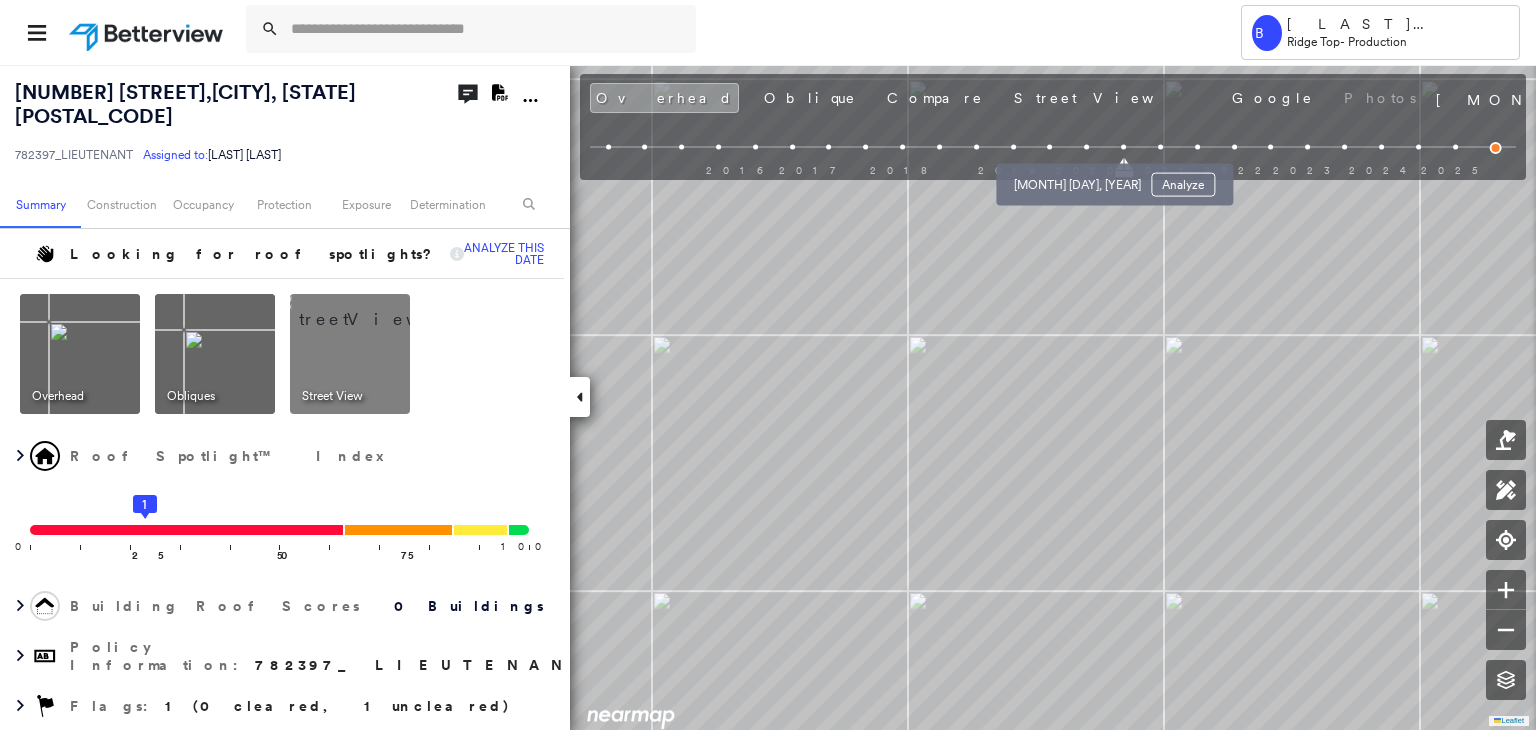 click at bounding box center (1086, 147) 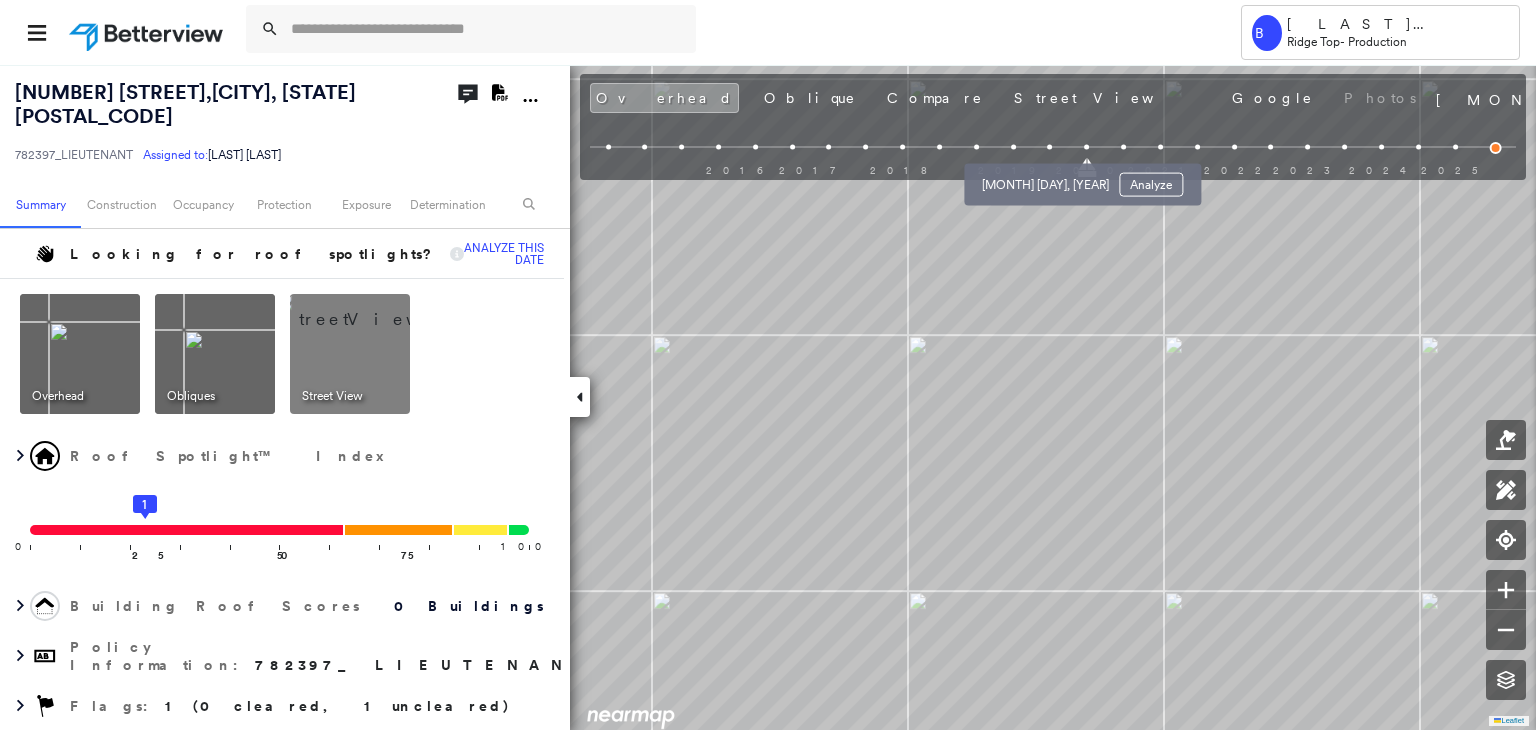 click at bounding box center [1050, 147] 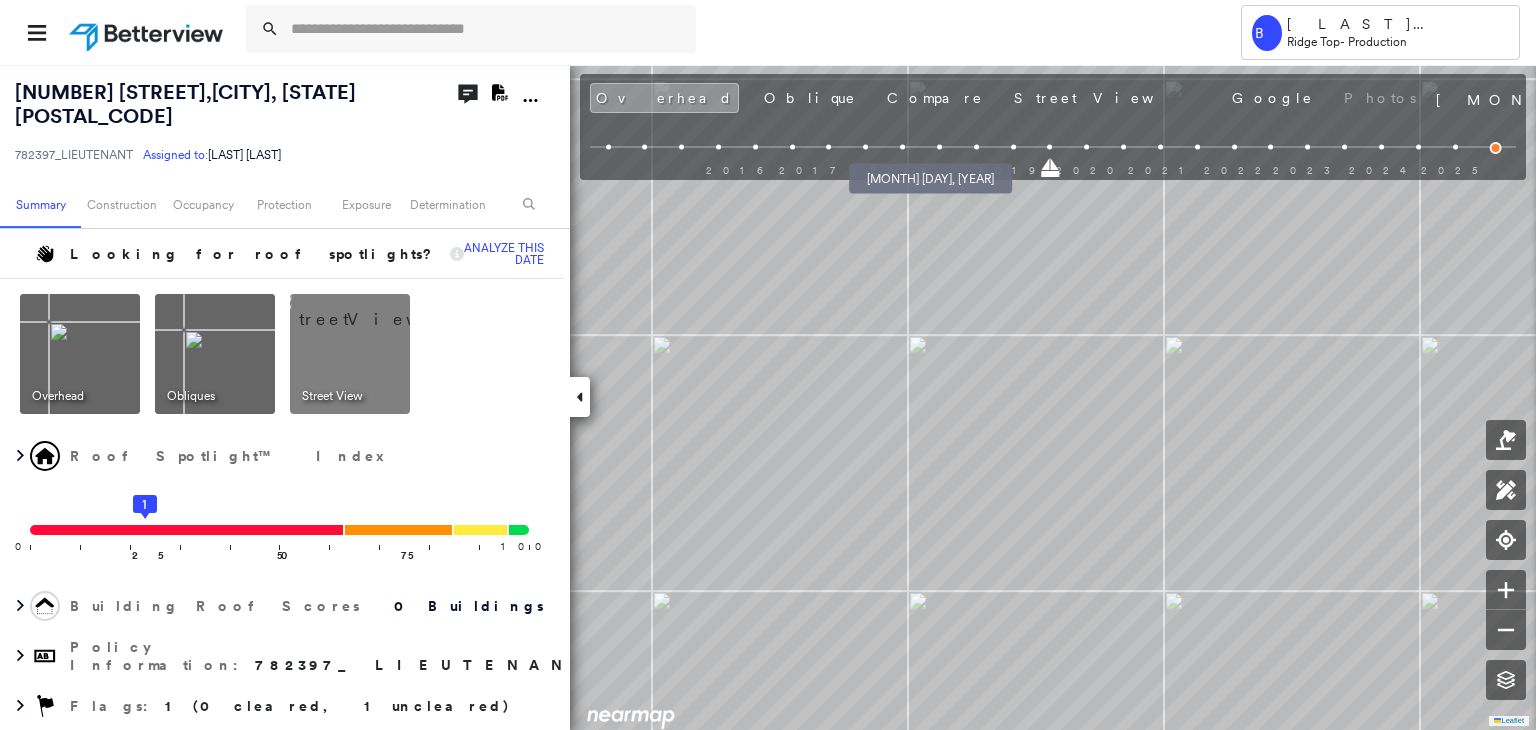 click at bounding box center [902, 147] 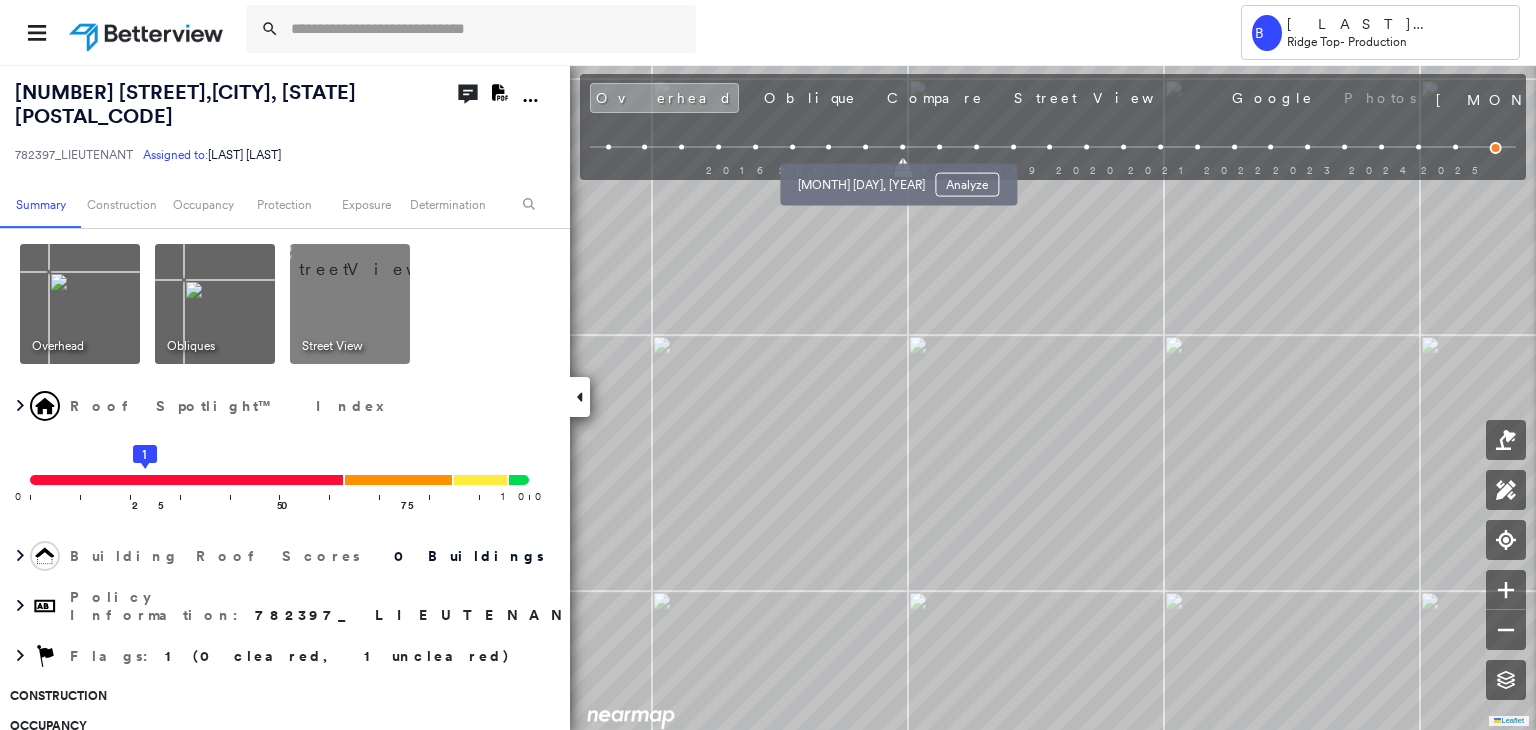 click on "Dec 9, 2017 Analyze" at bounding box center (898, 179) 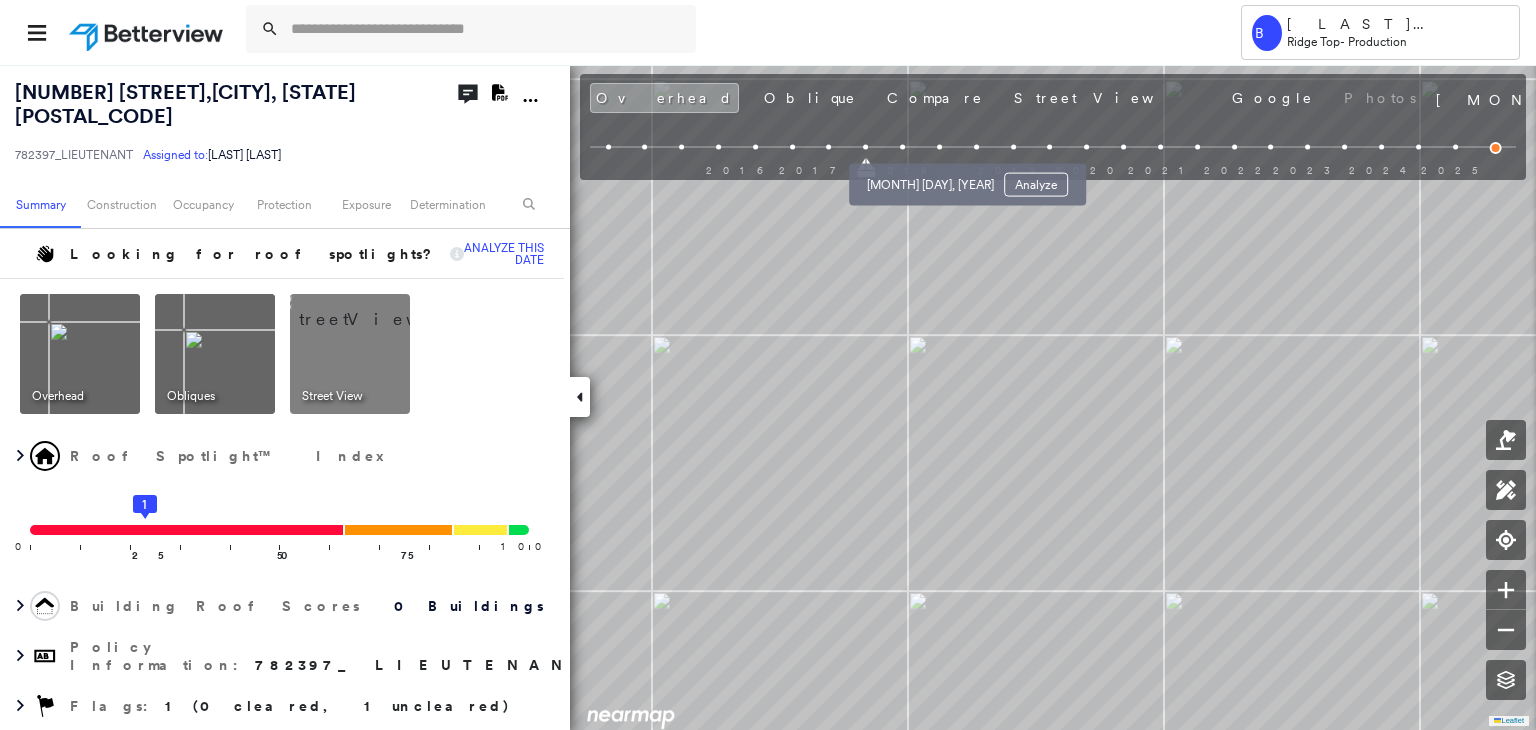 click at bounding box center [939, 147] 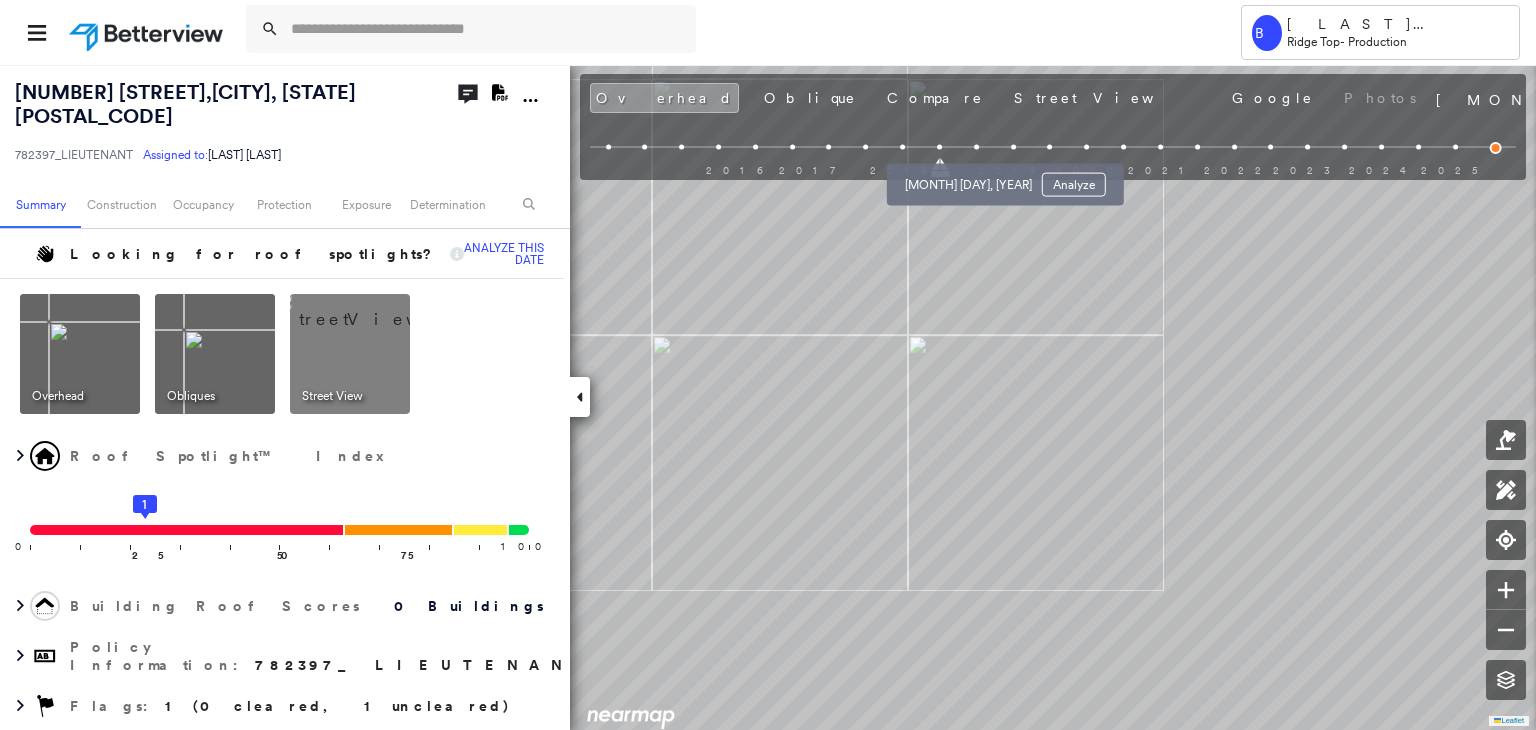 click at bounding box center (976, 147) 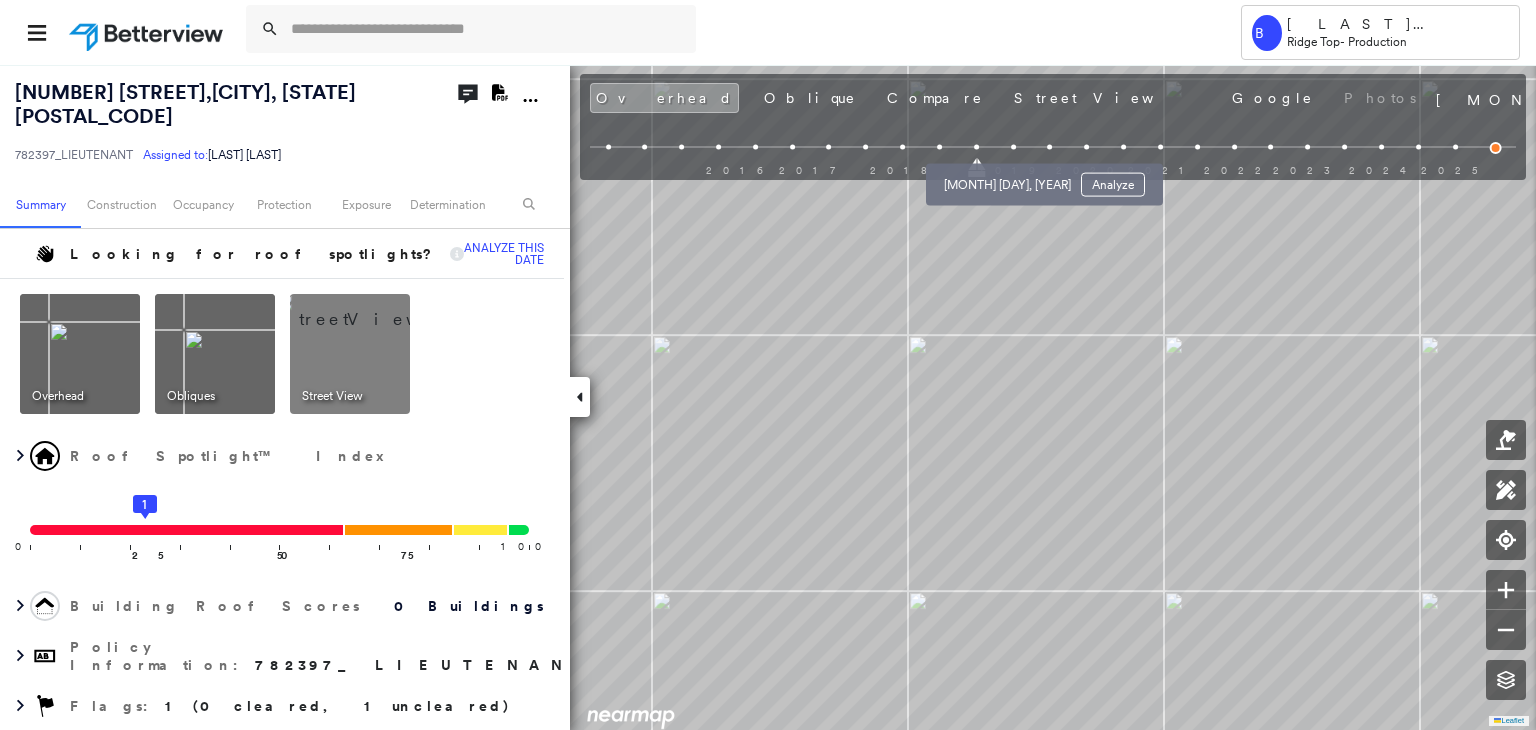 click at bounding box center (1013, 147) 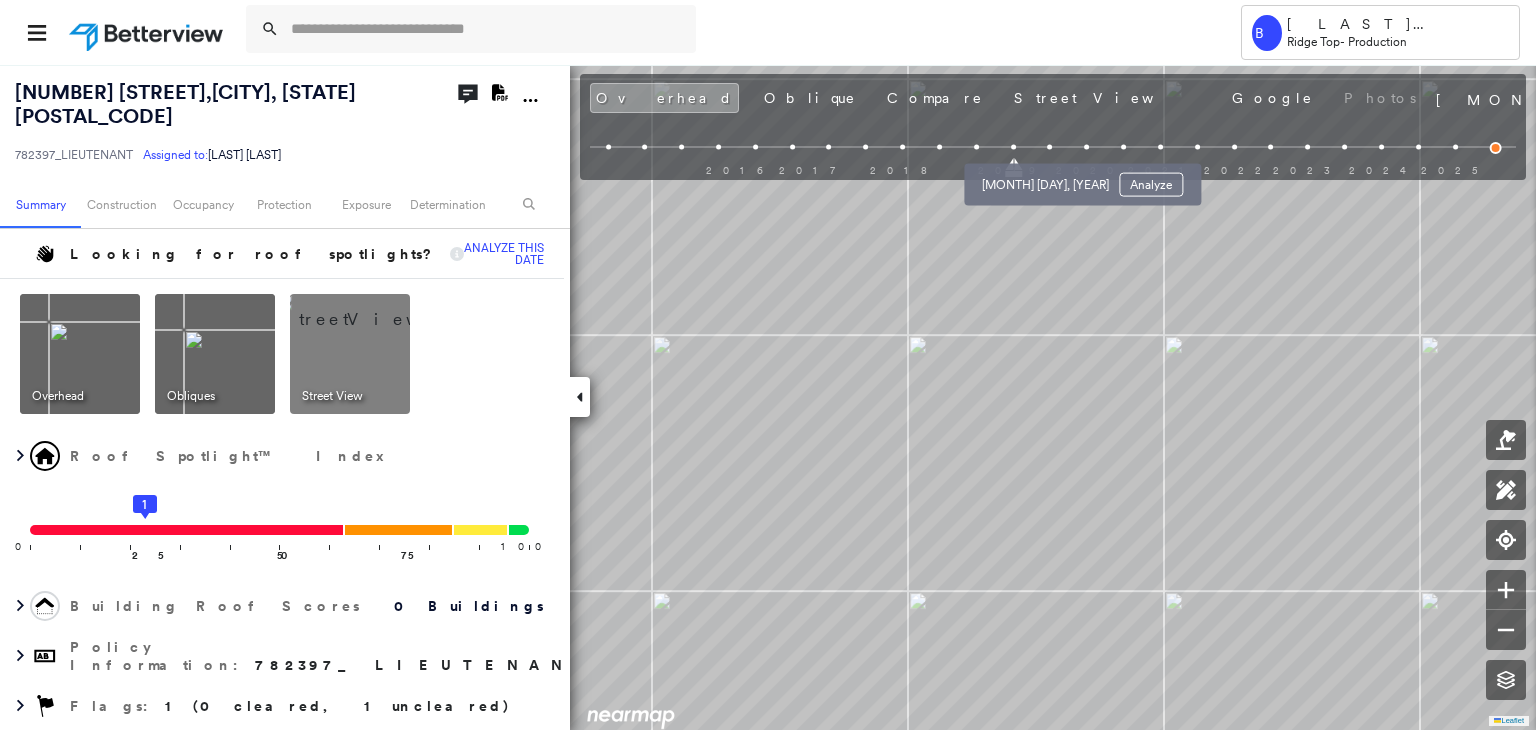 click at bounding box center [1050, 147] 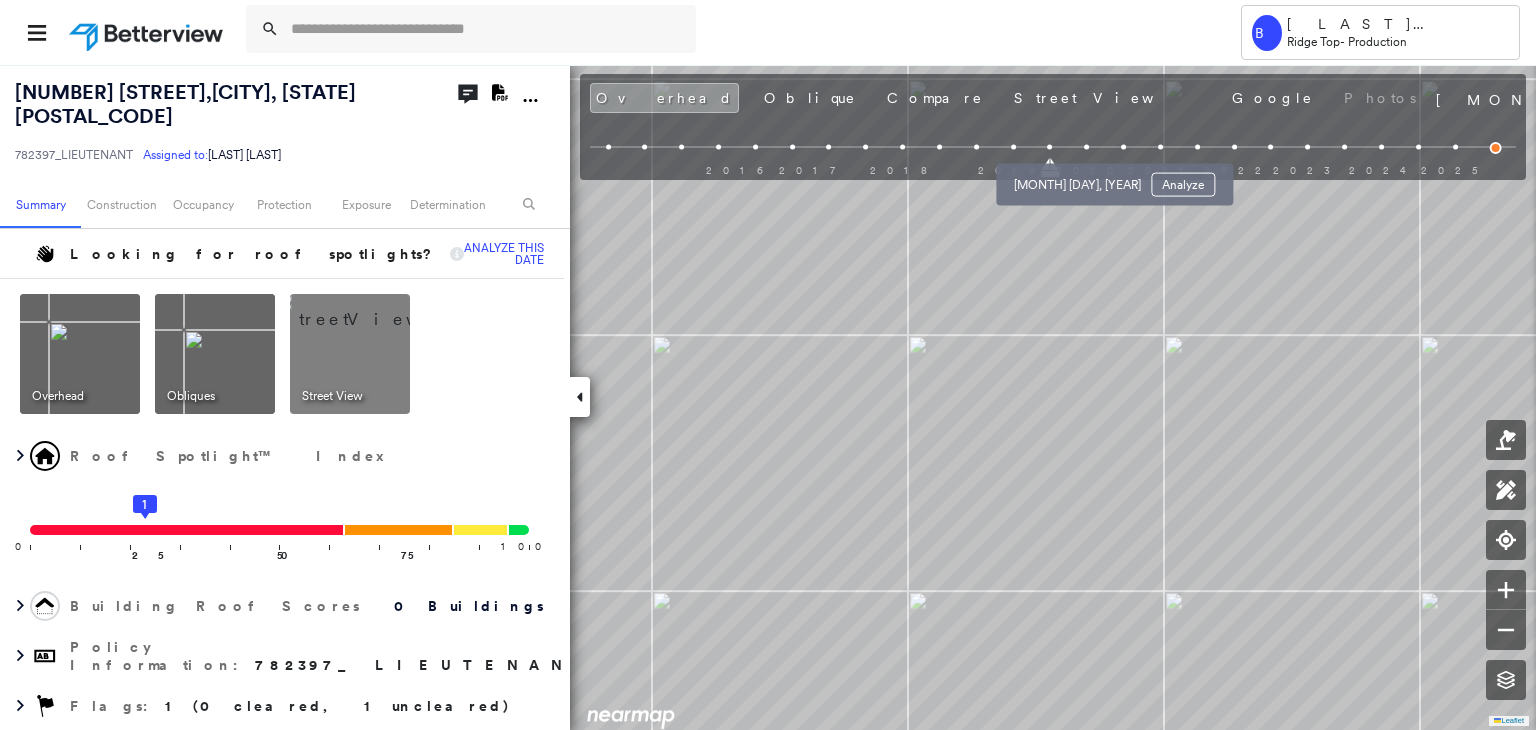 click at bounding box center (1086, 147) 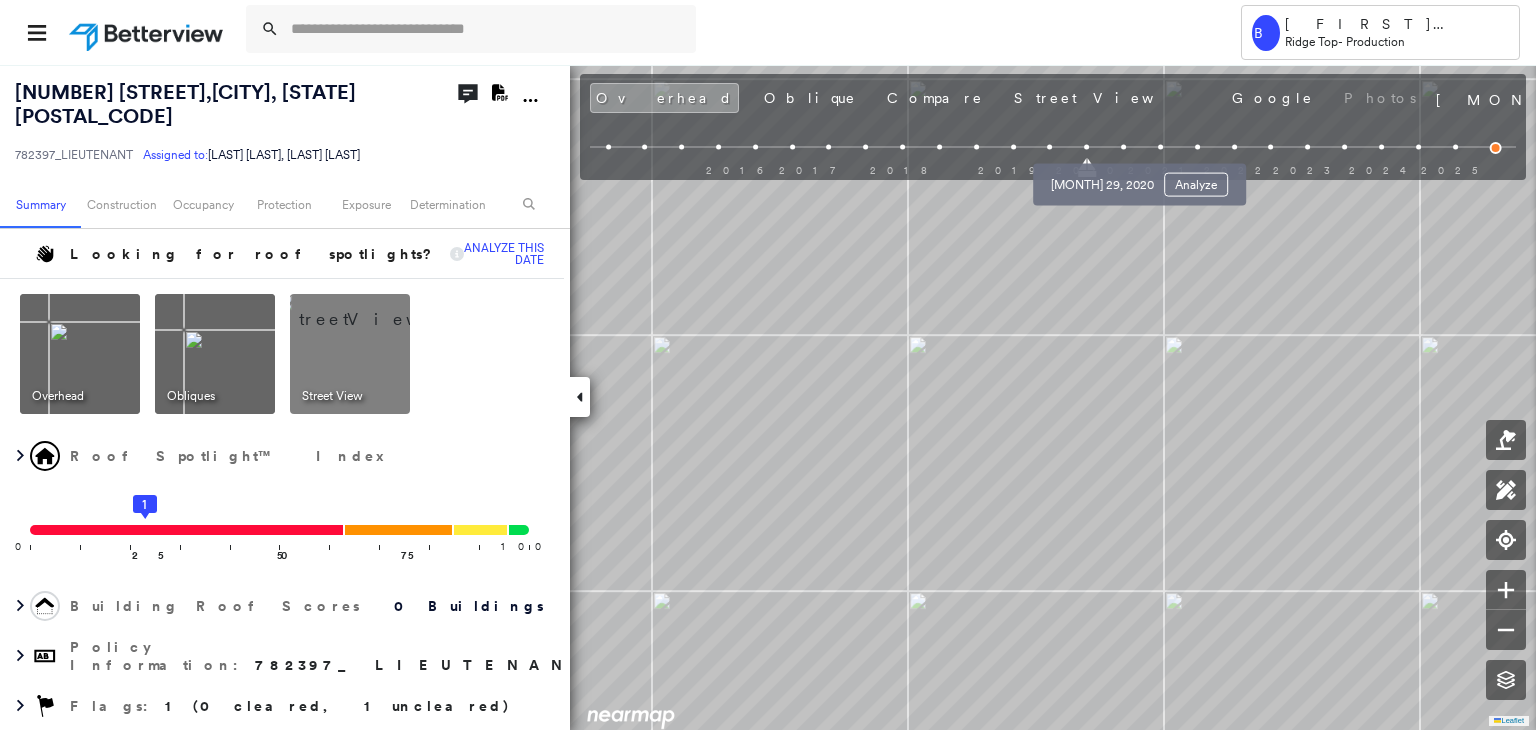 scroll, scrollTop: 0, scrollLeft: 0, axis: both 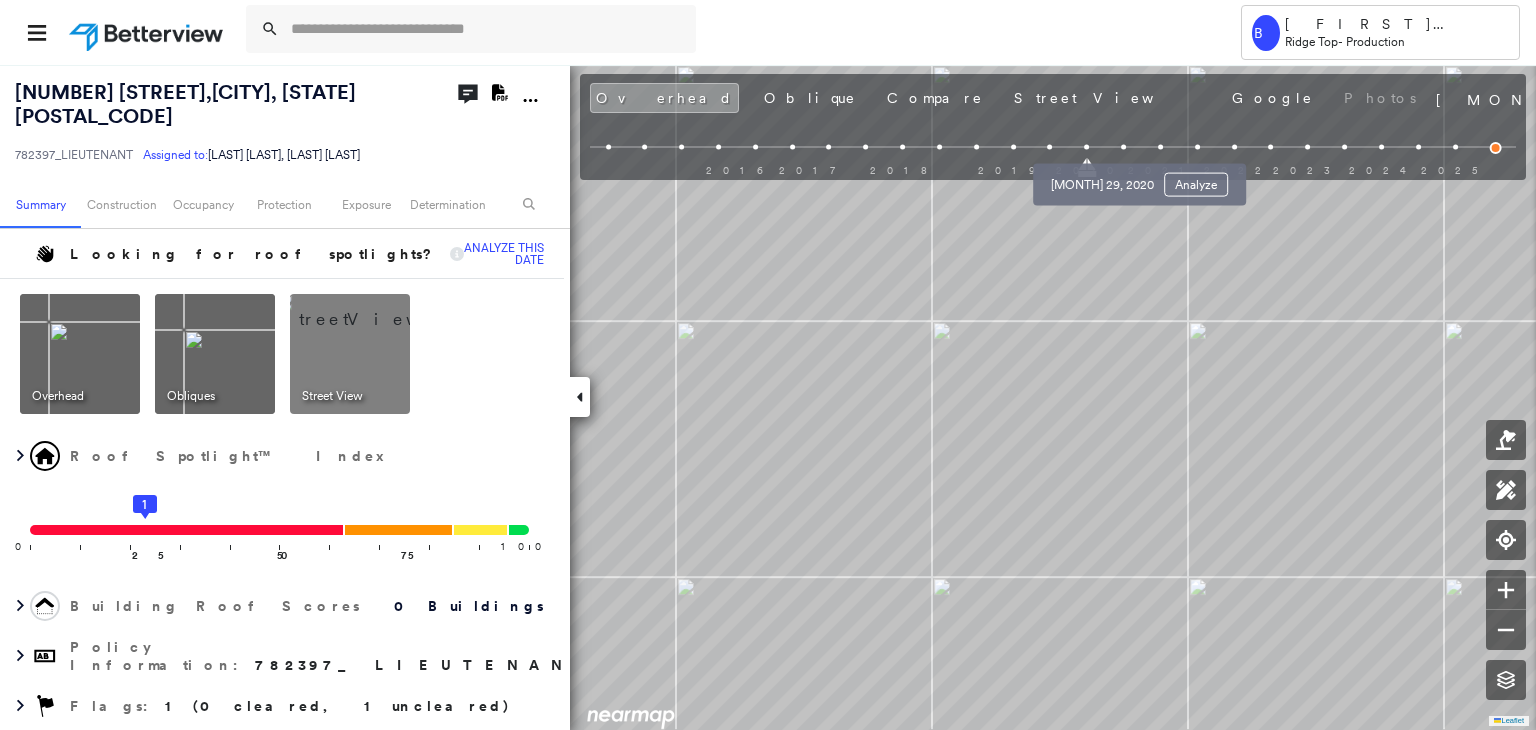 click at bounding box center [1123, 147] 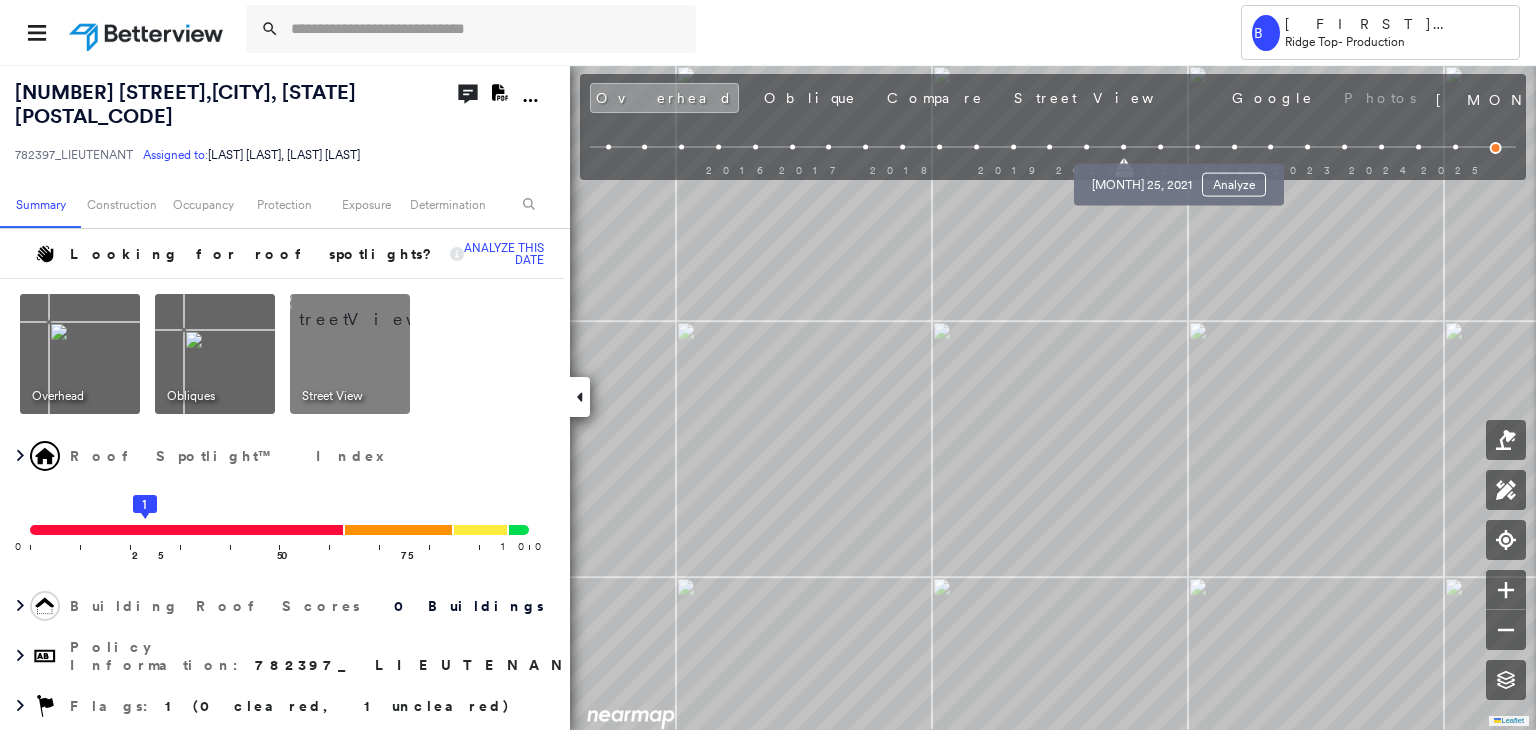 click at bounding box center [1160, 147] 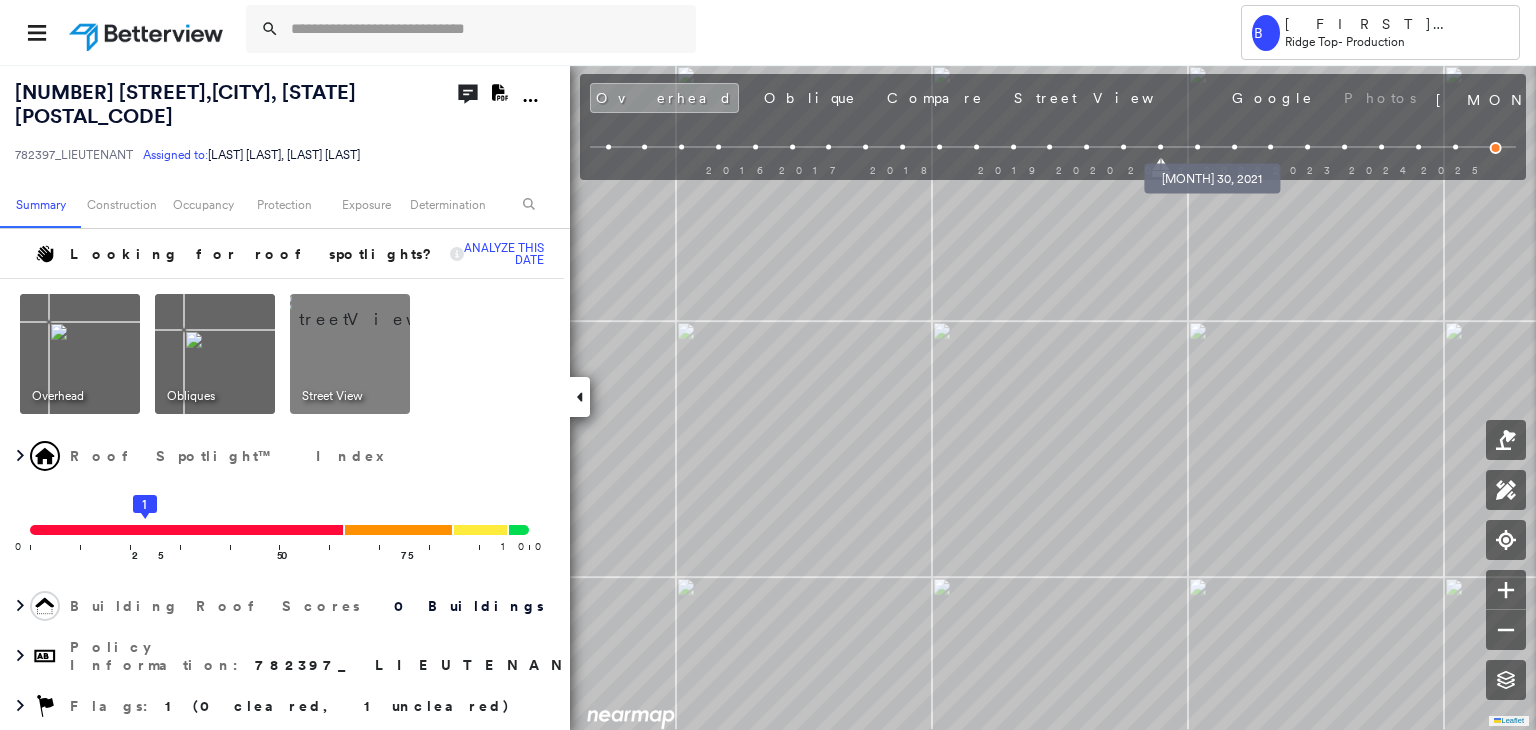 click at bounding box center (1197, 147) 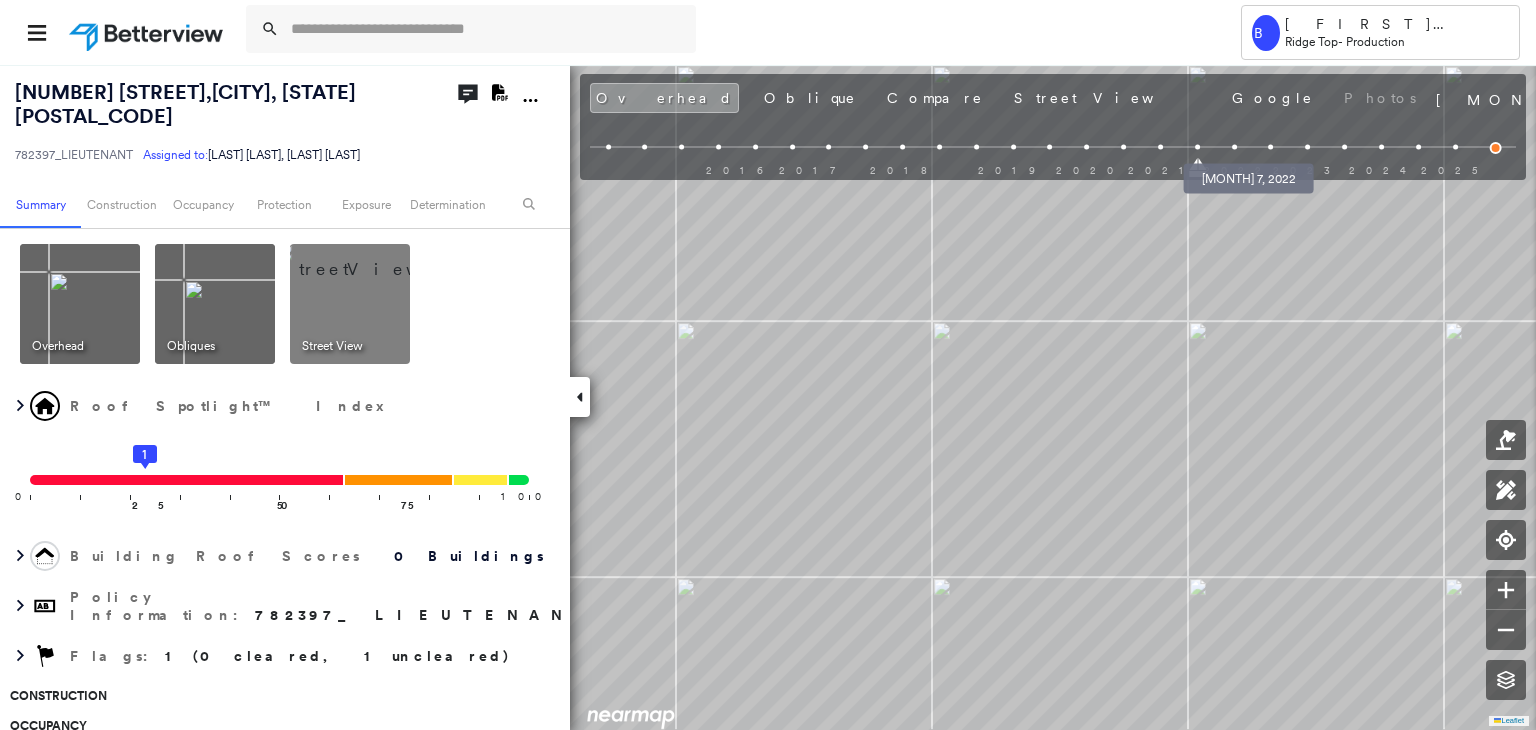 click at bounding box center [1234, 147] 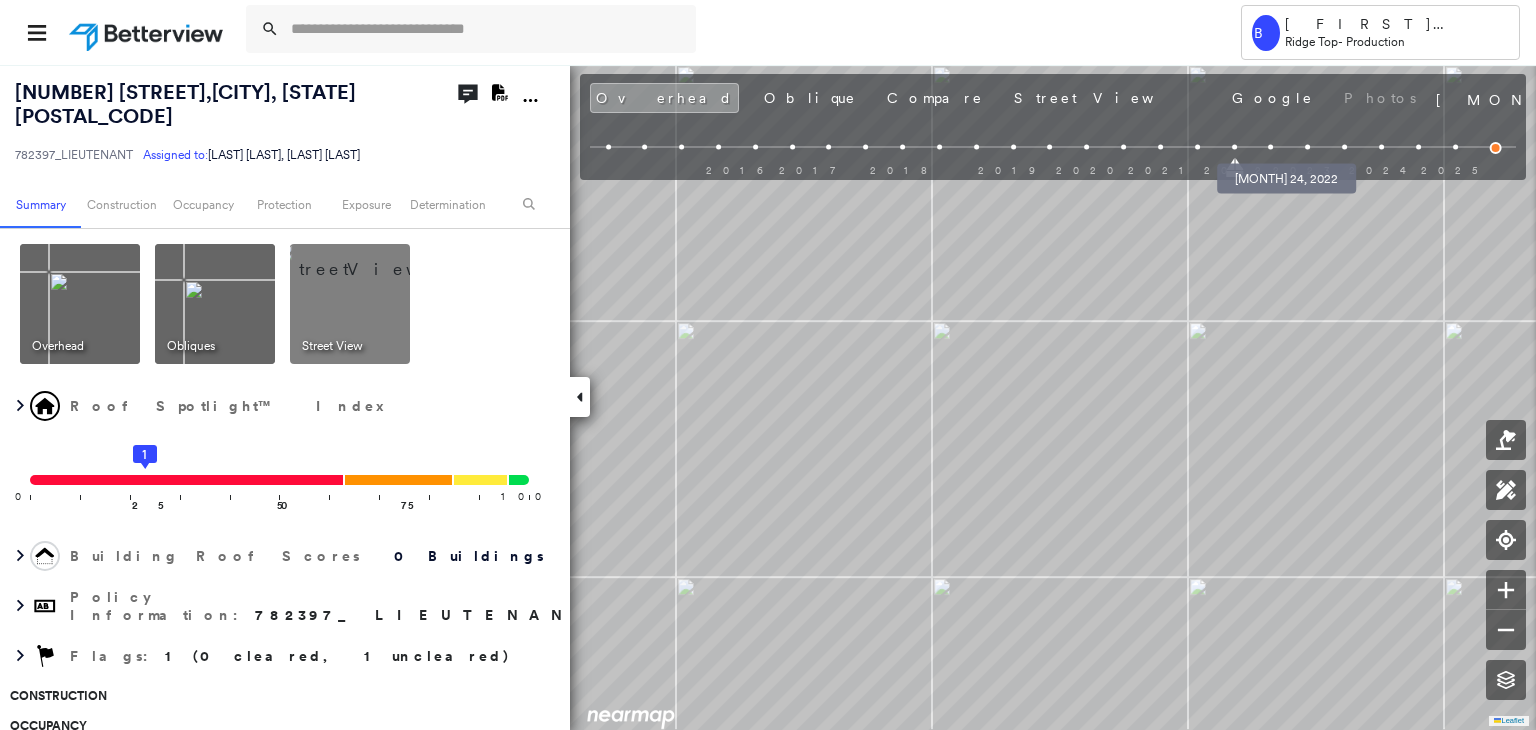 click at bounding box center (1271, 147) 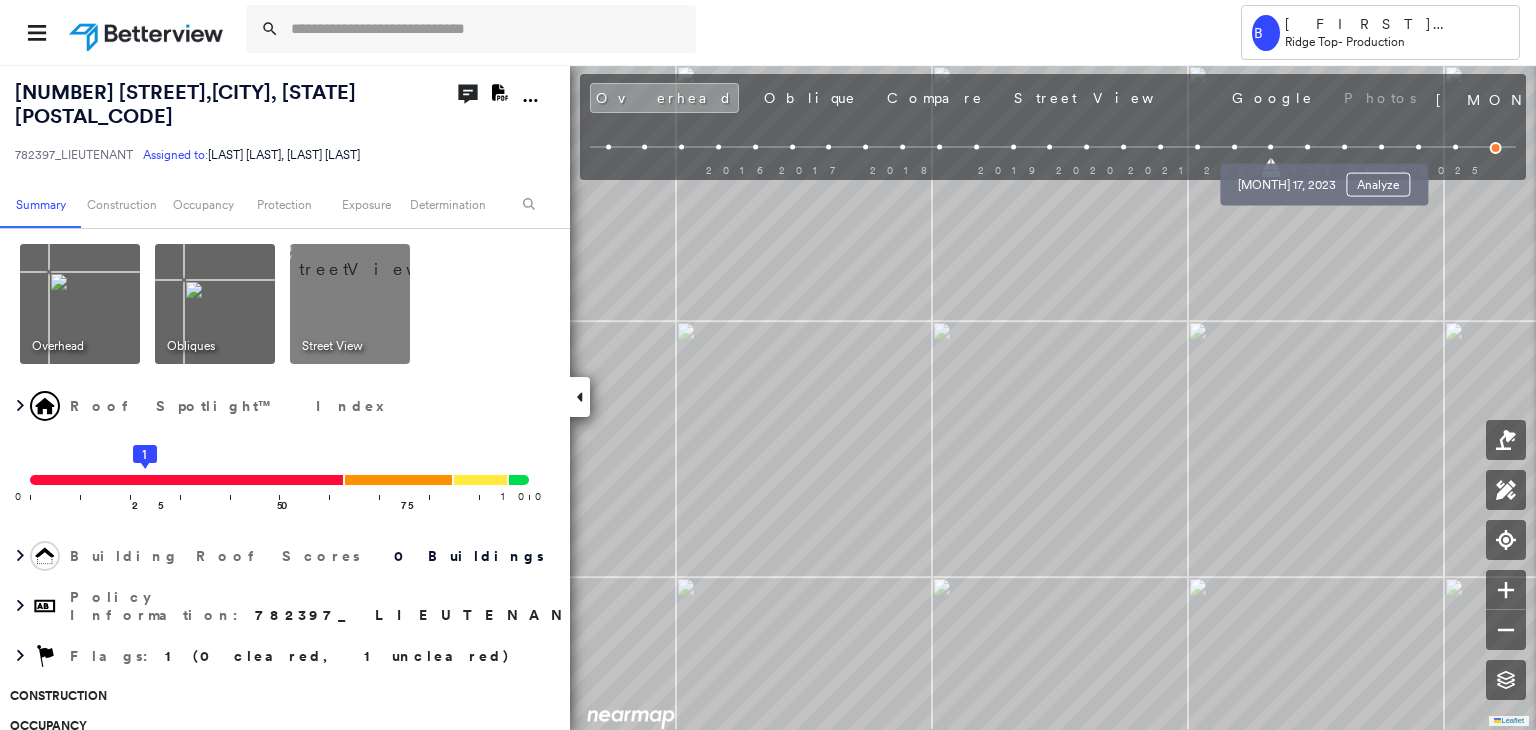 click at bounding box center (1307, 147) 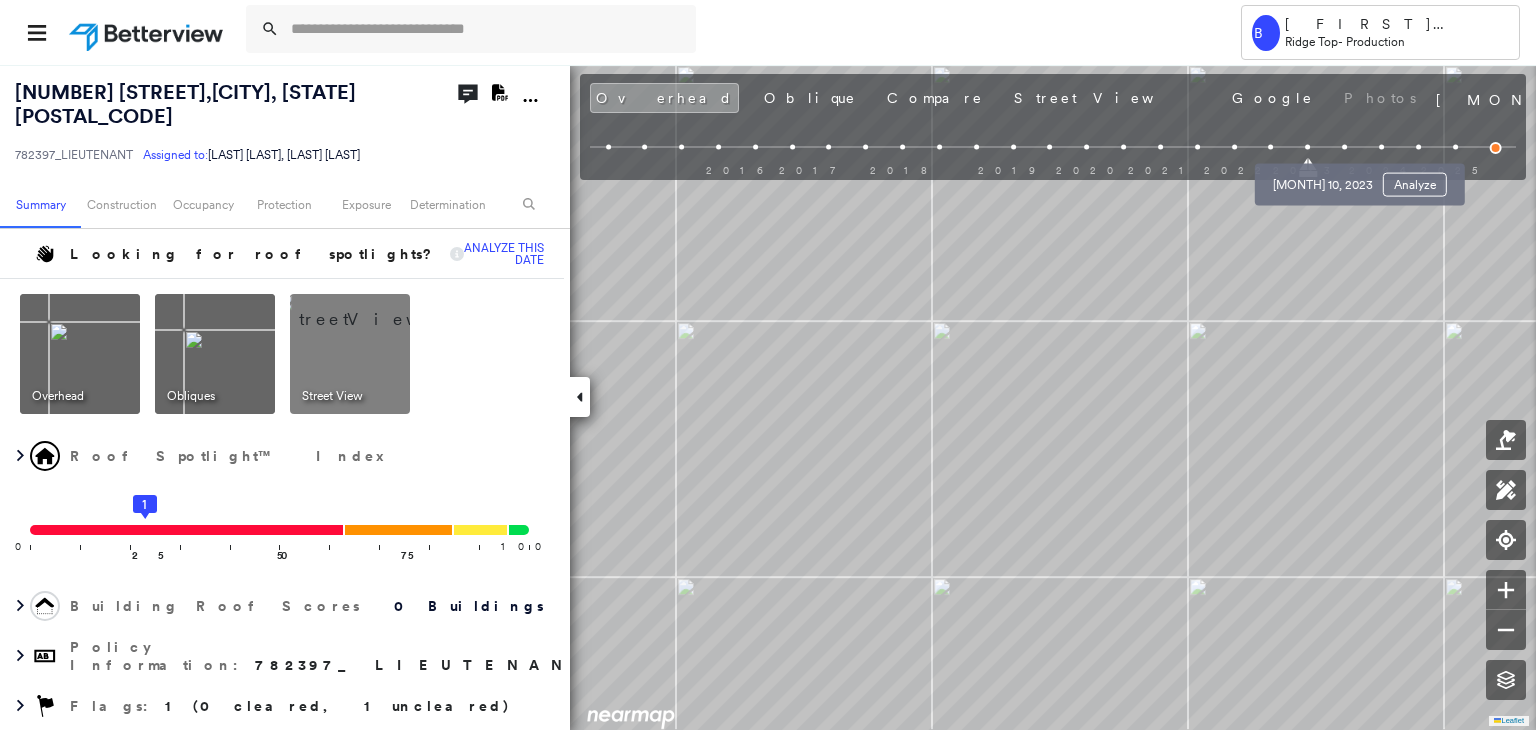 click at bounding box center [1344, 147] 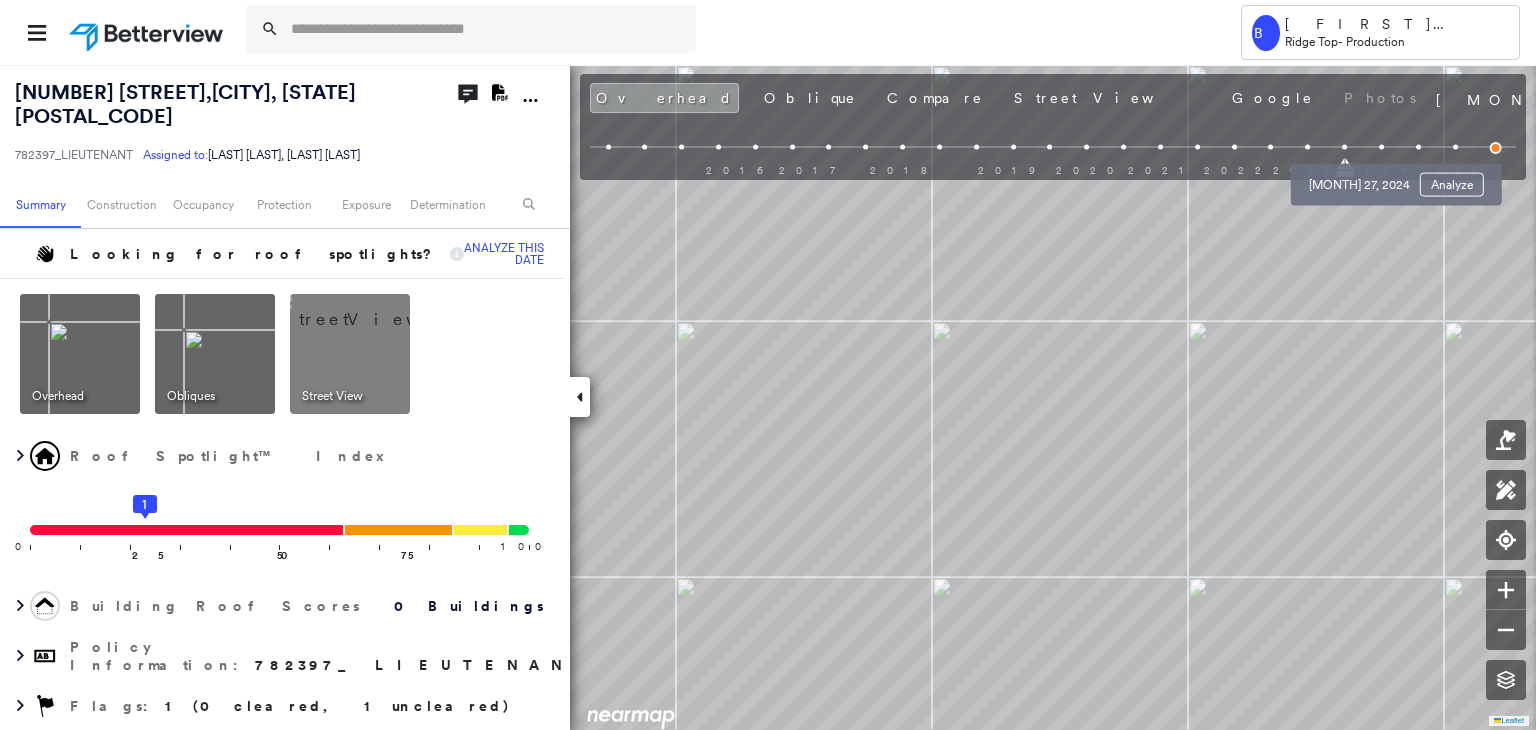 click at bounding box center [1381, 147] 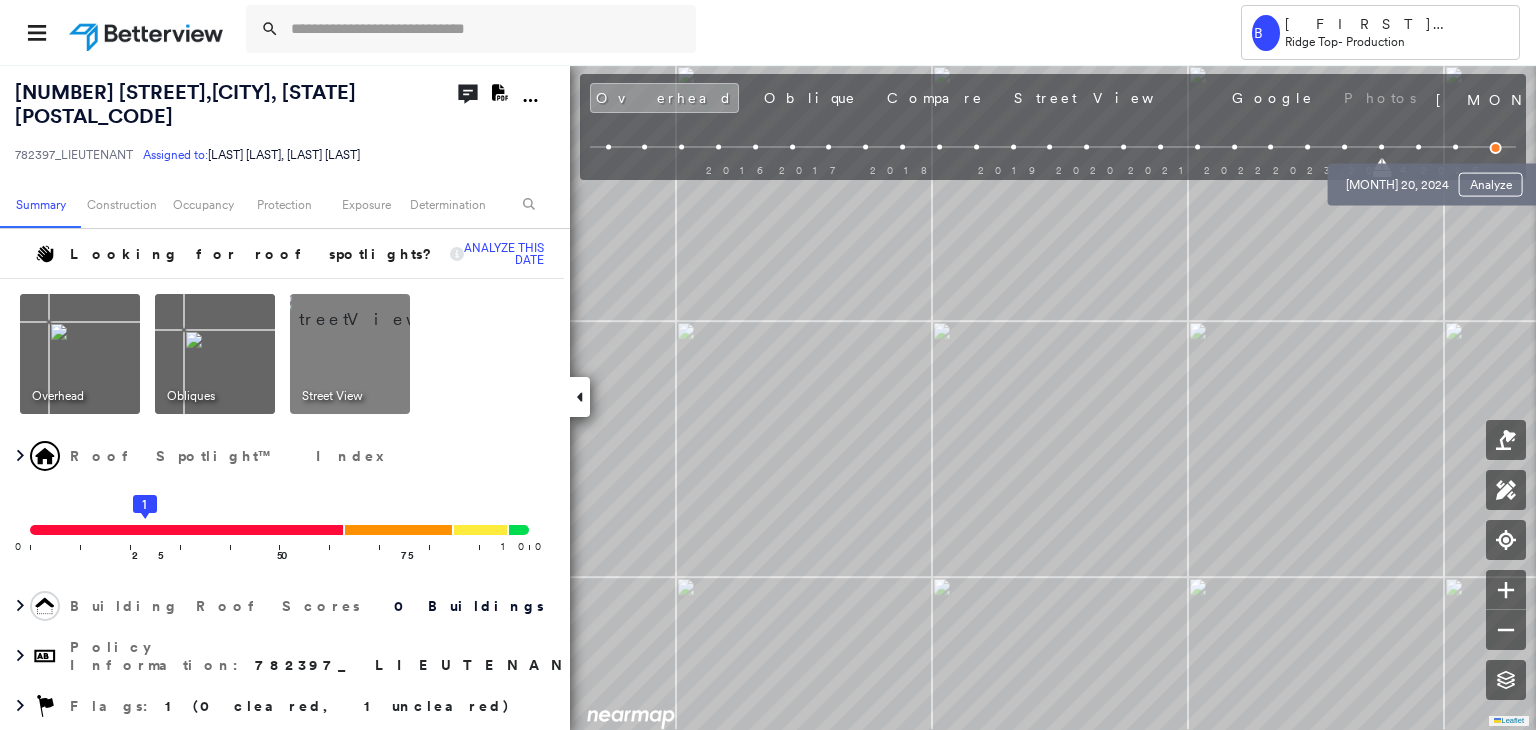 click at bounding box center [1418, 147] 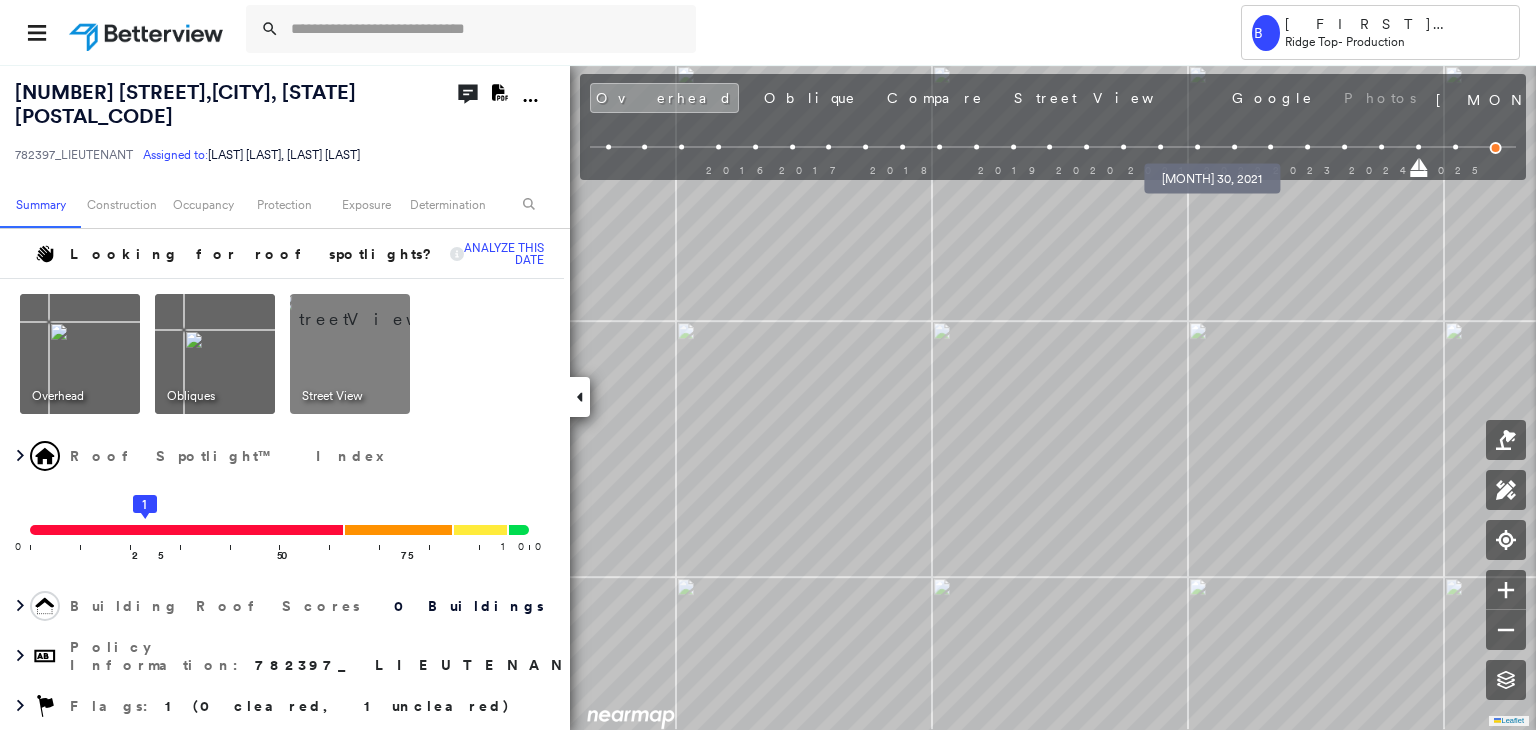 click at bounding box center (1197, 147) 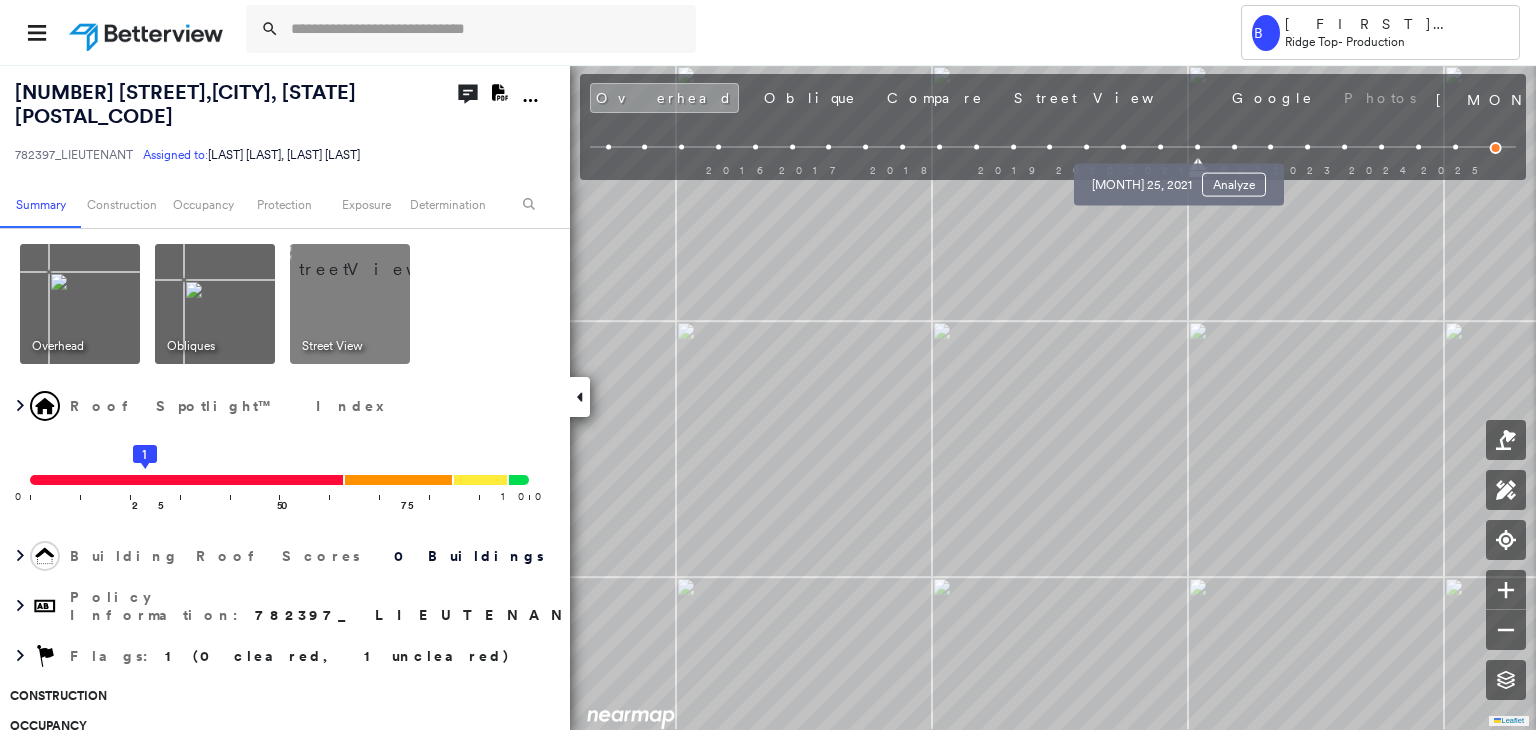 click at bounding box center [1160, 147] 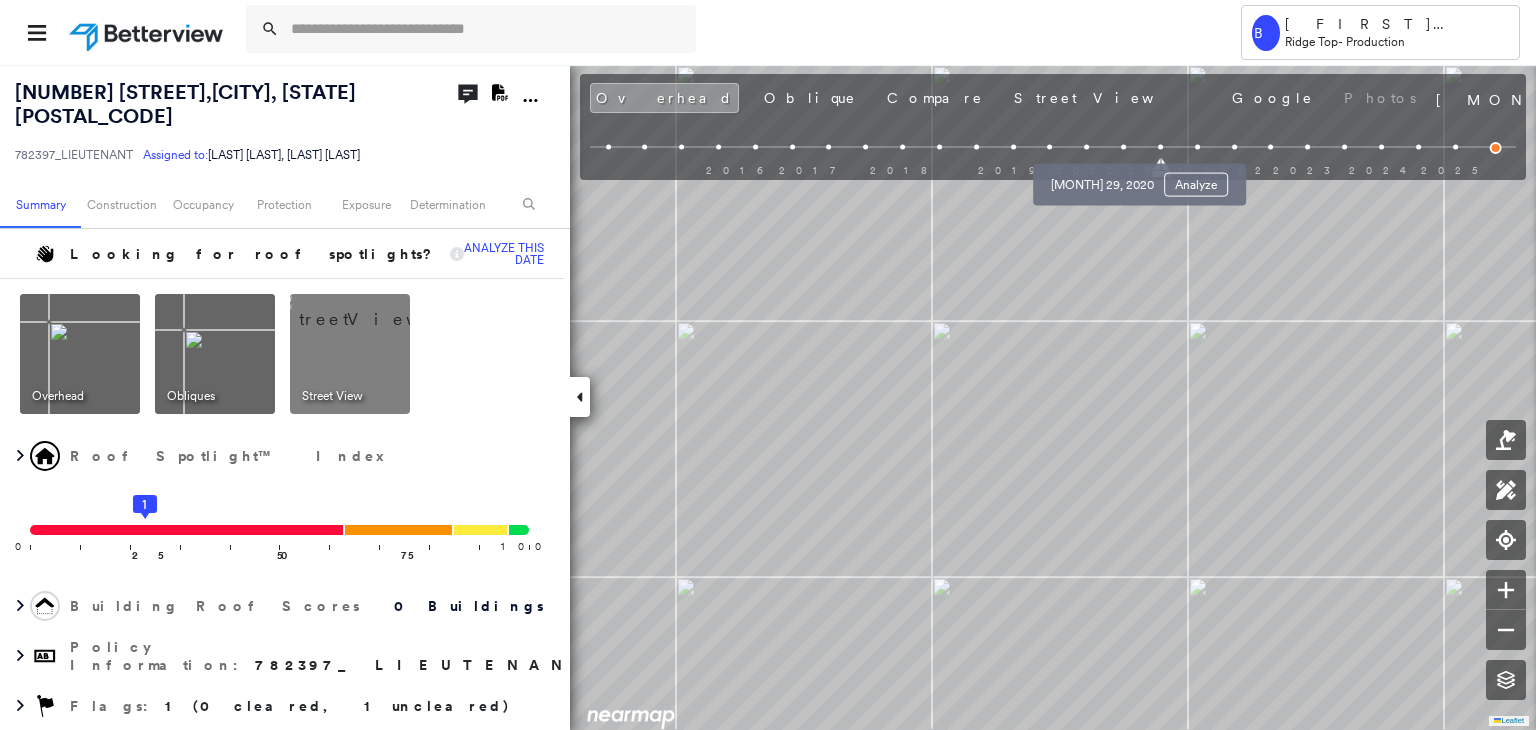 click at bounding box center [1123, 147] 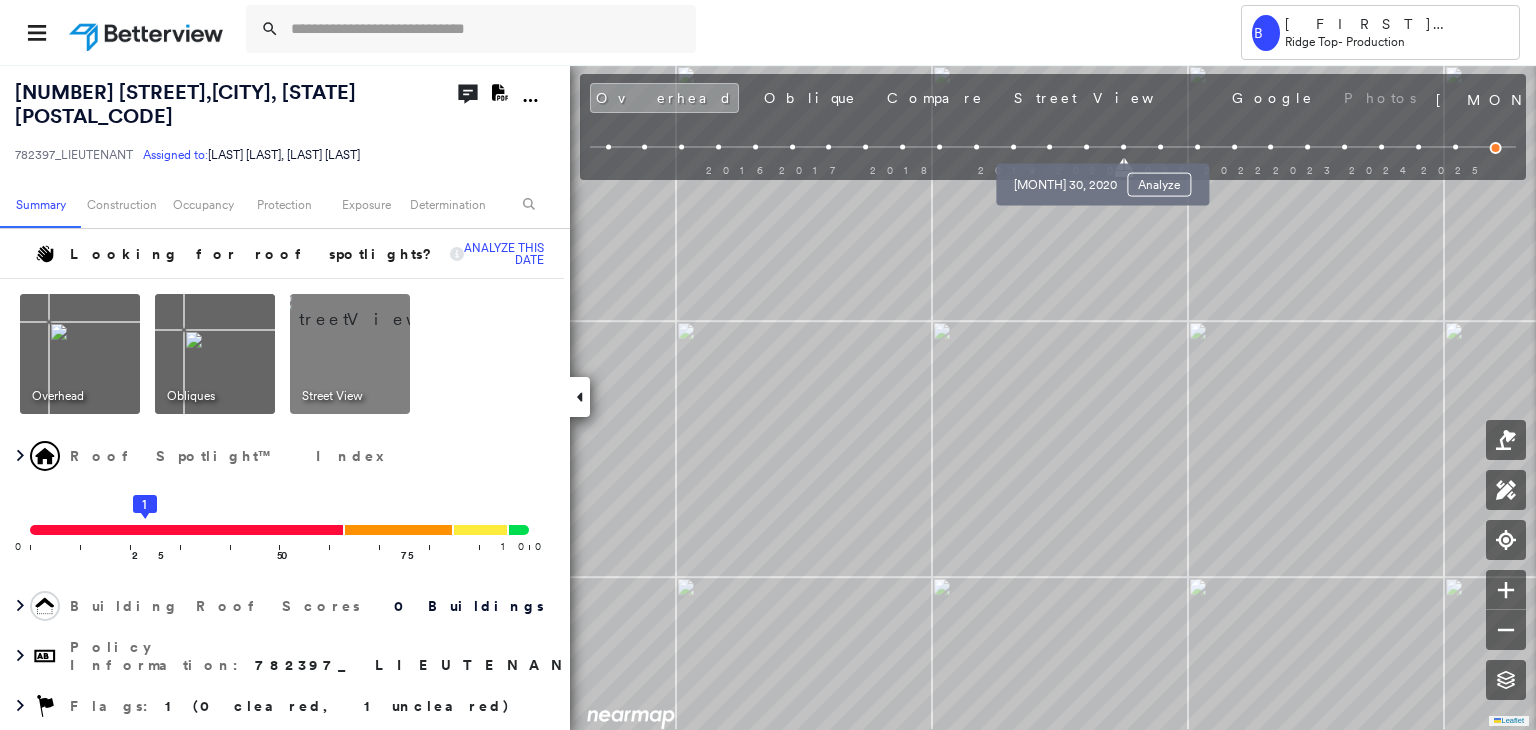 click at bounding box center (1086, 147) 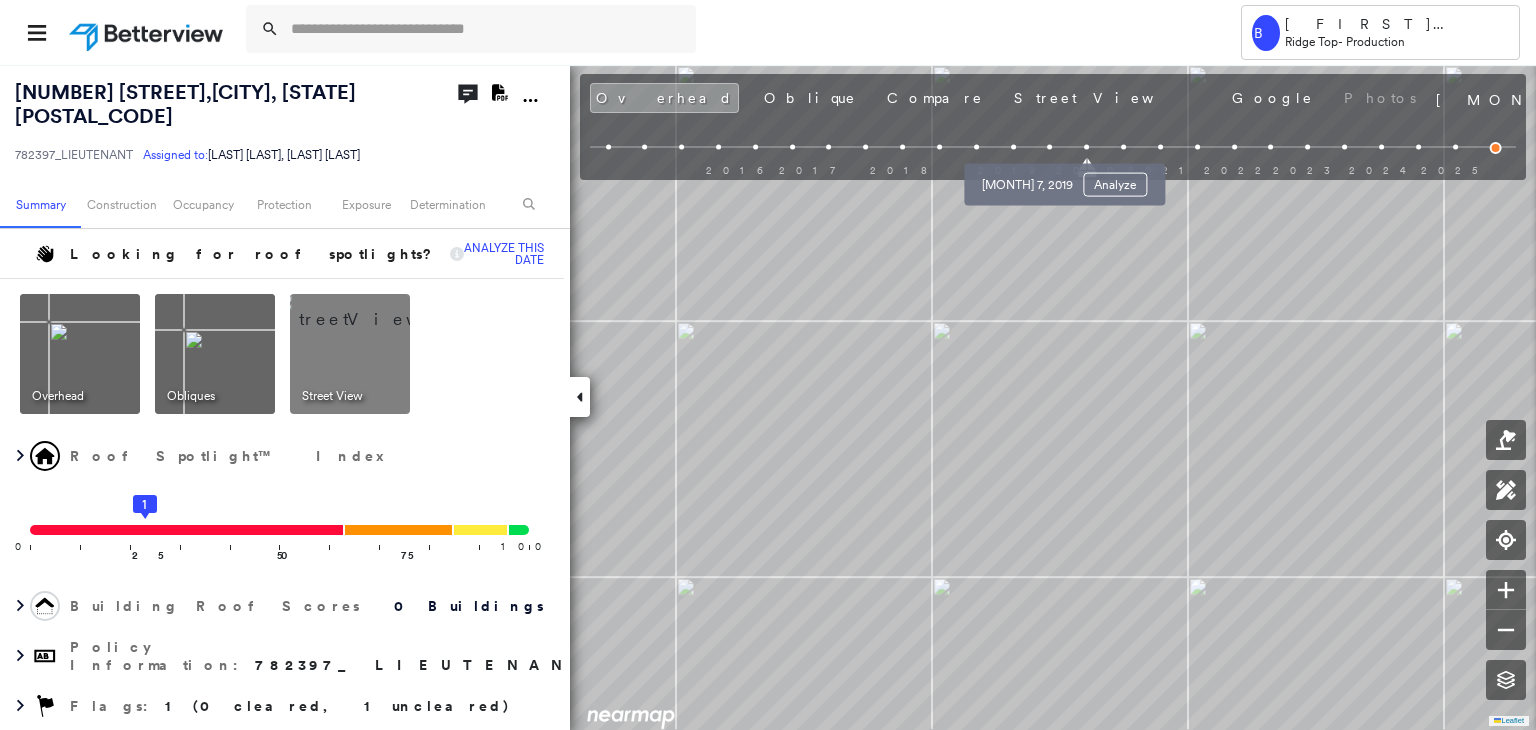click at bounding box center [1050, 147] 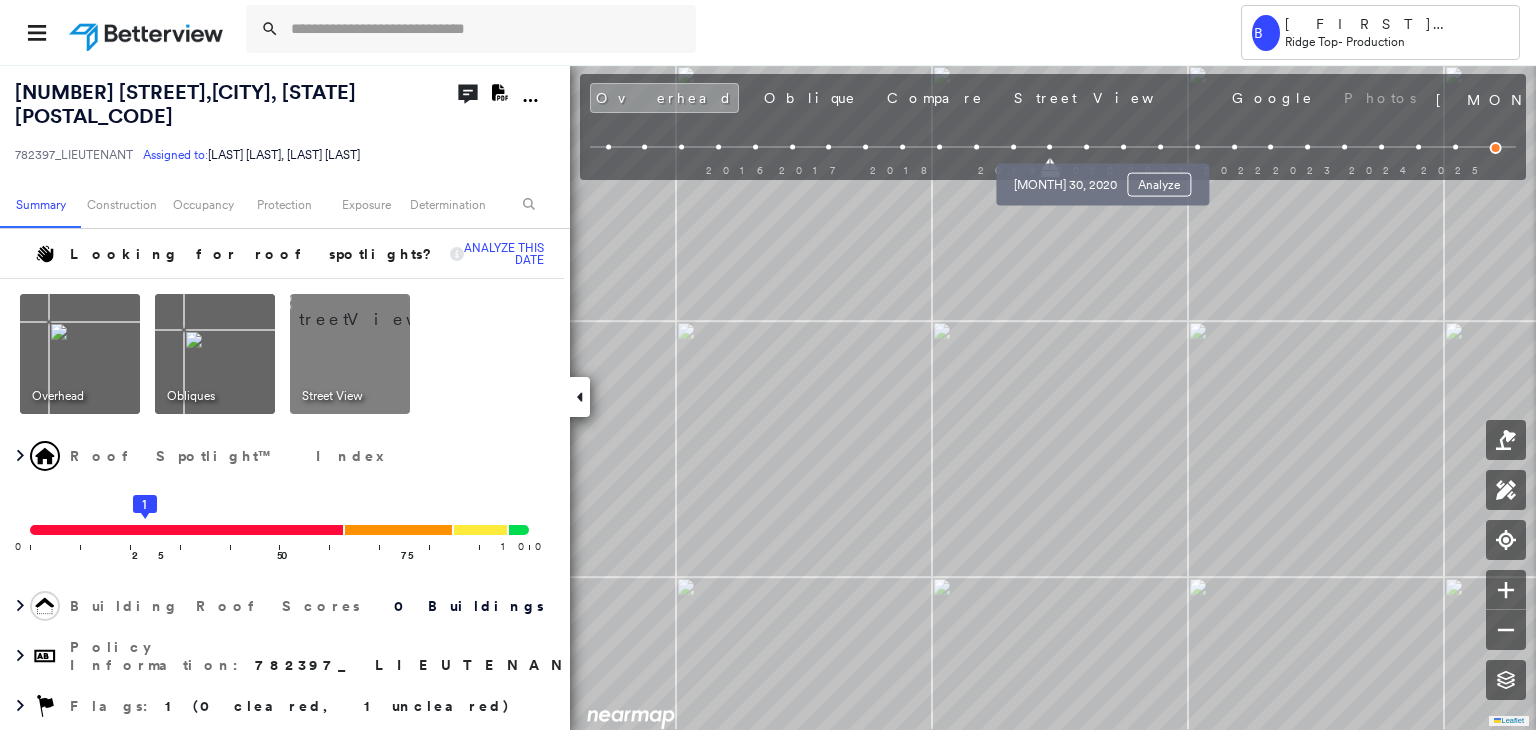click at bounding box center [1086, 147] 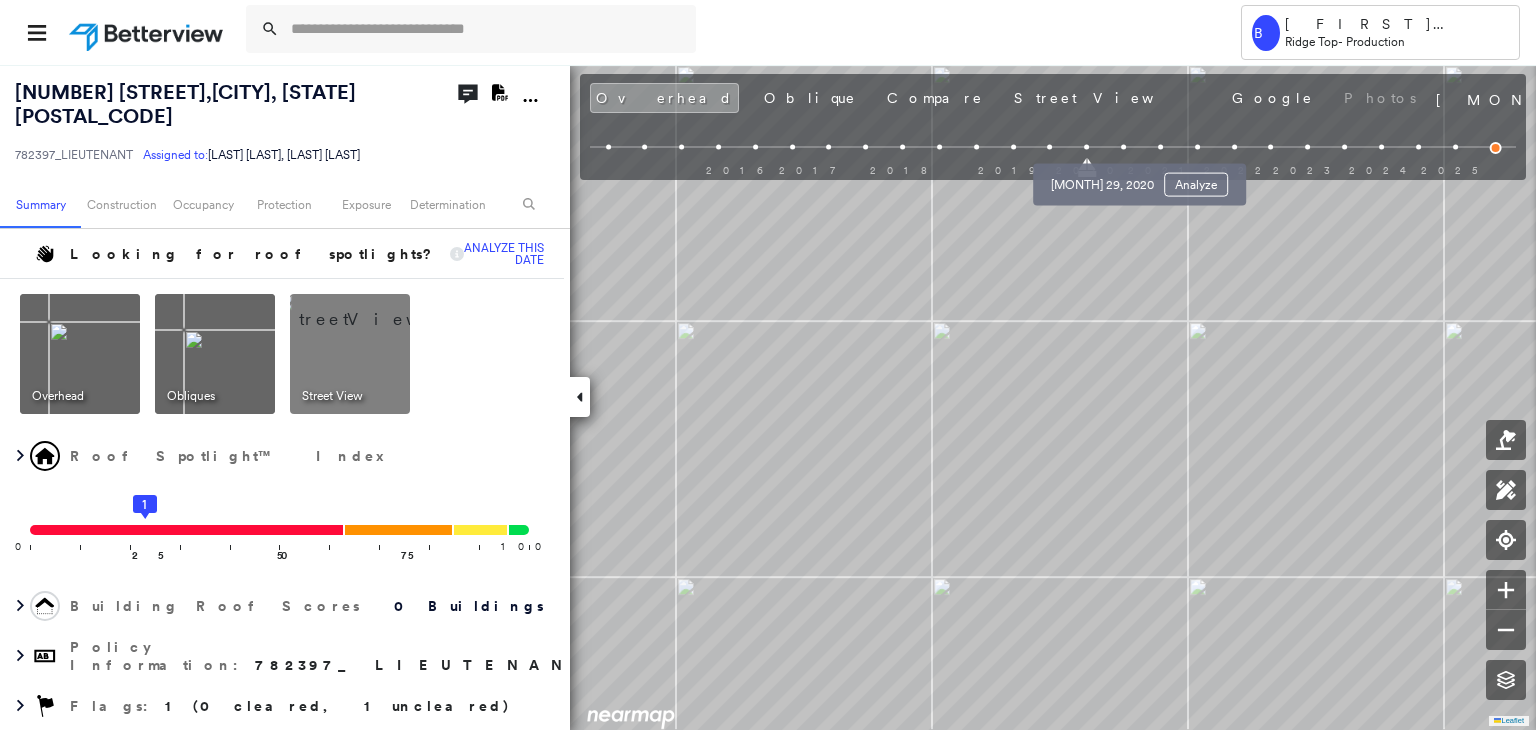 click at bounding box center [1123, 147] 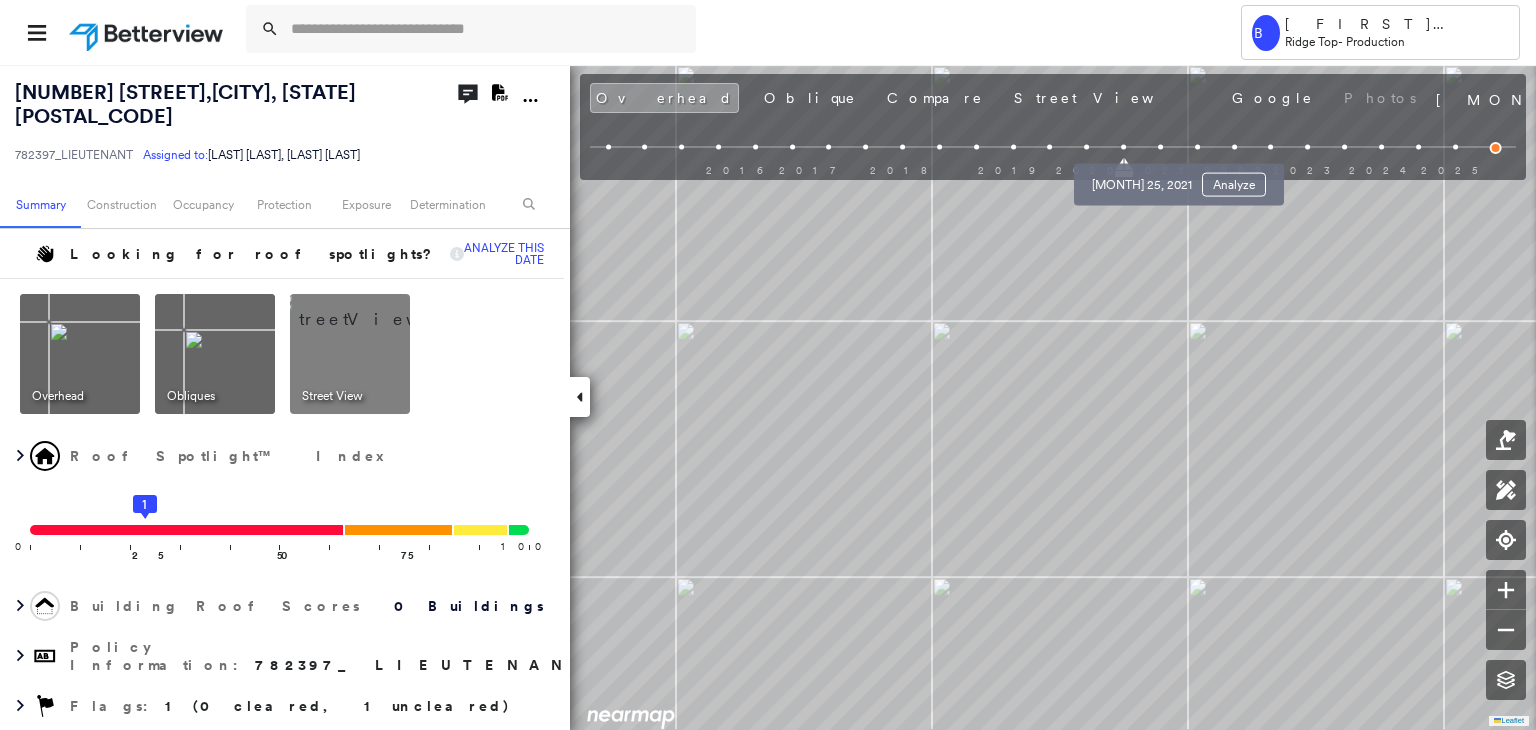 click at bounding box center [1160, 147] 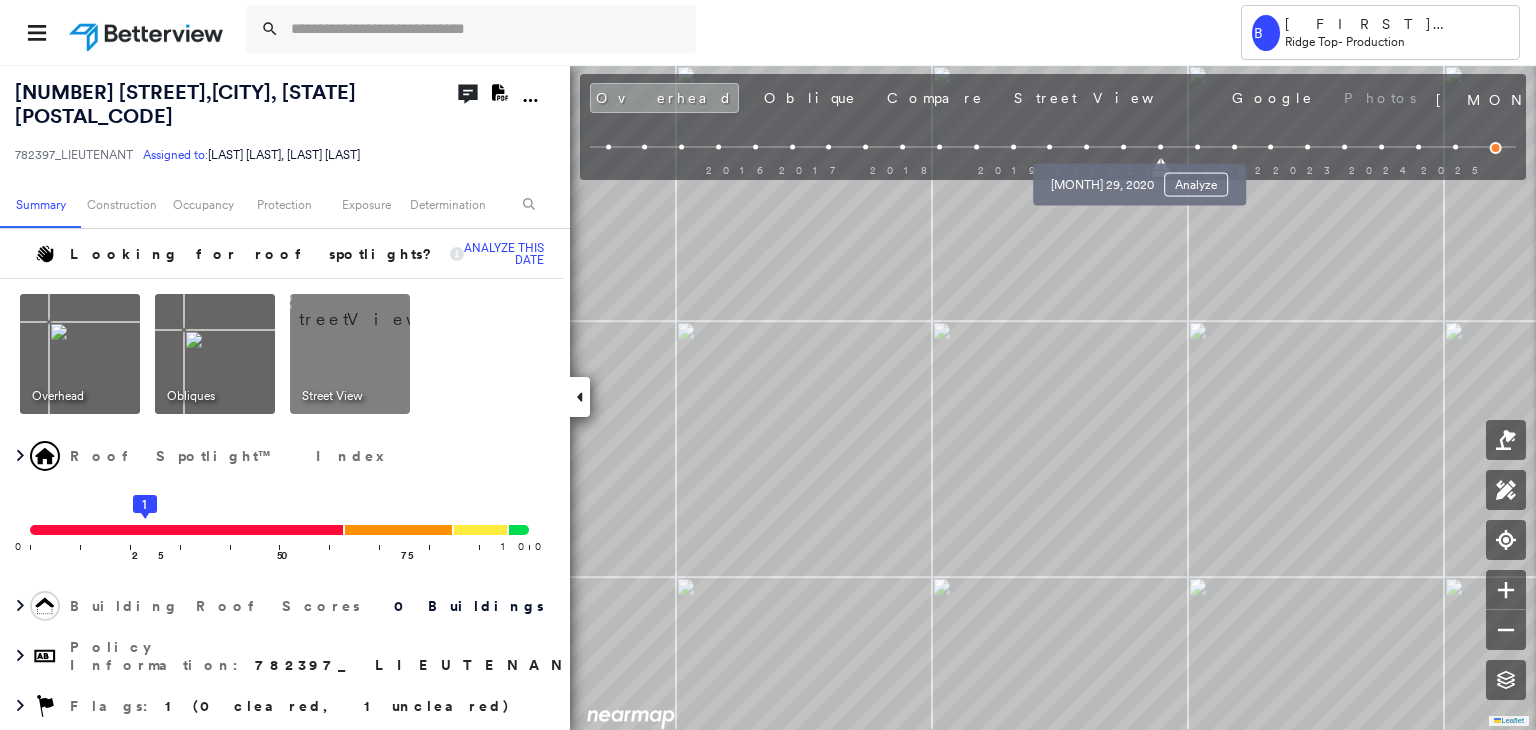 click at bounding box center (1123, 147) 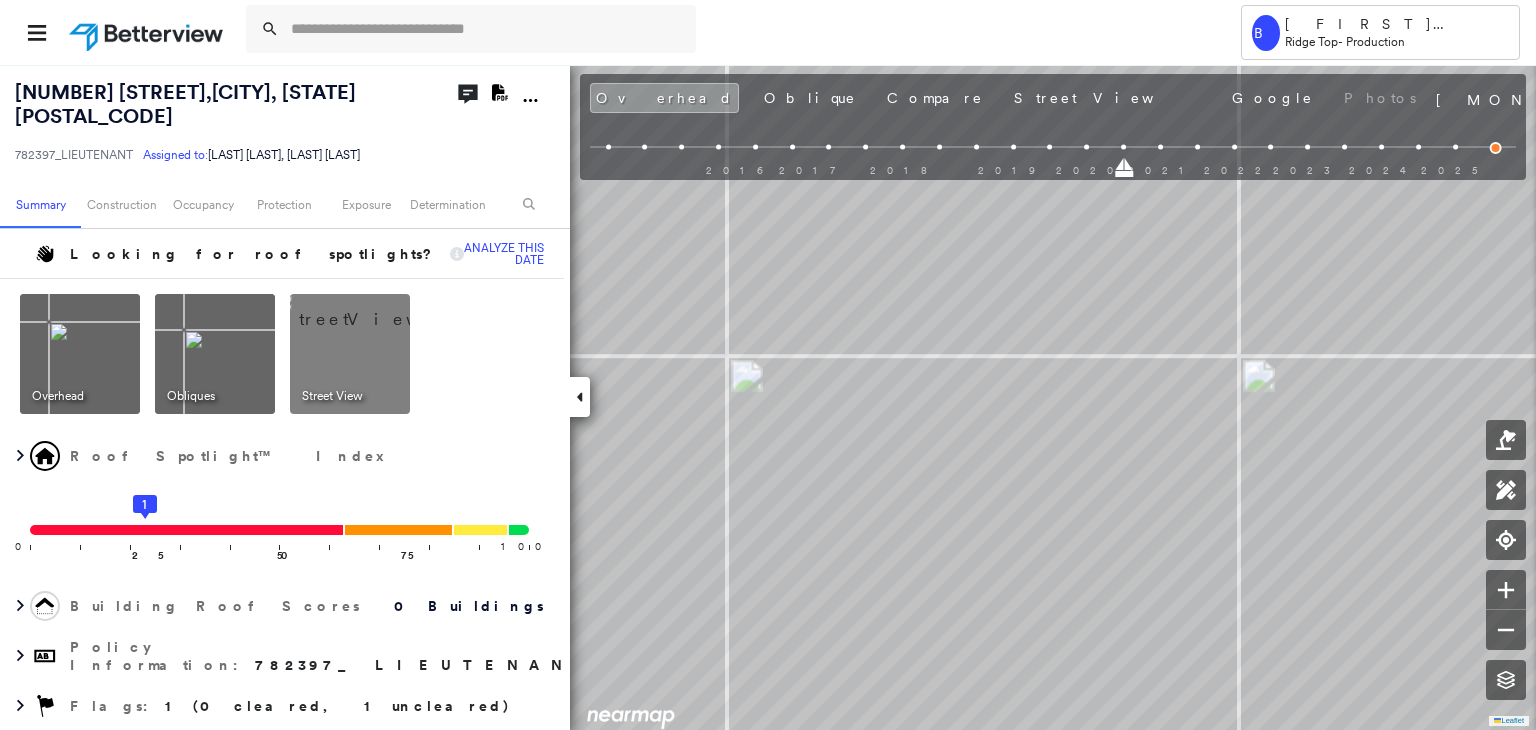 click at bounding box center (1506, 485) 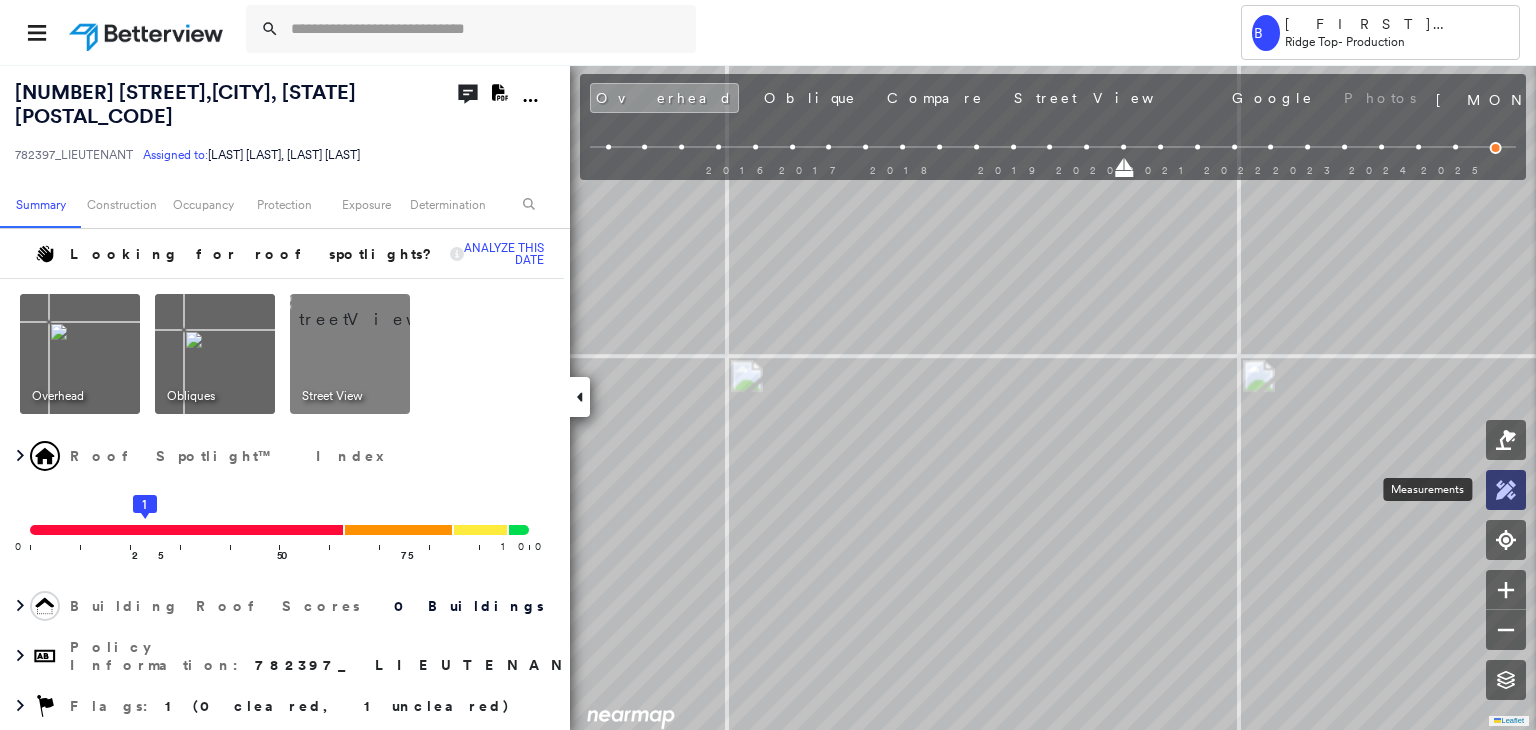 click 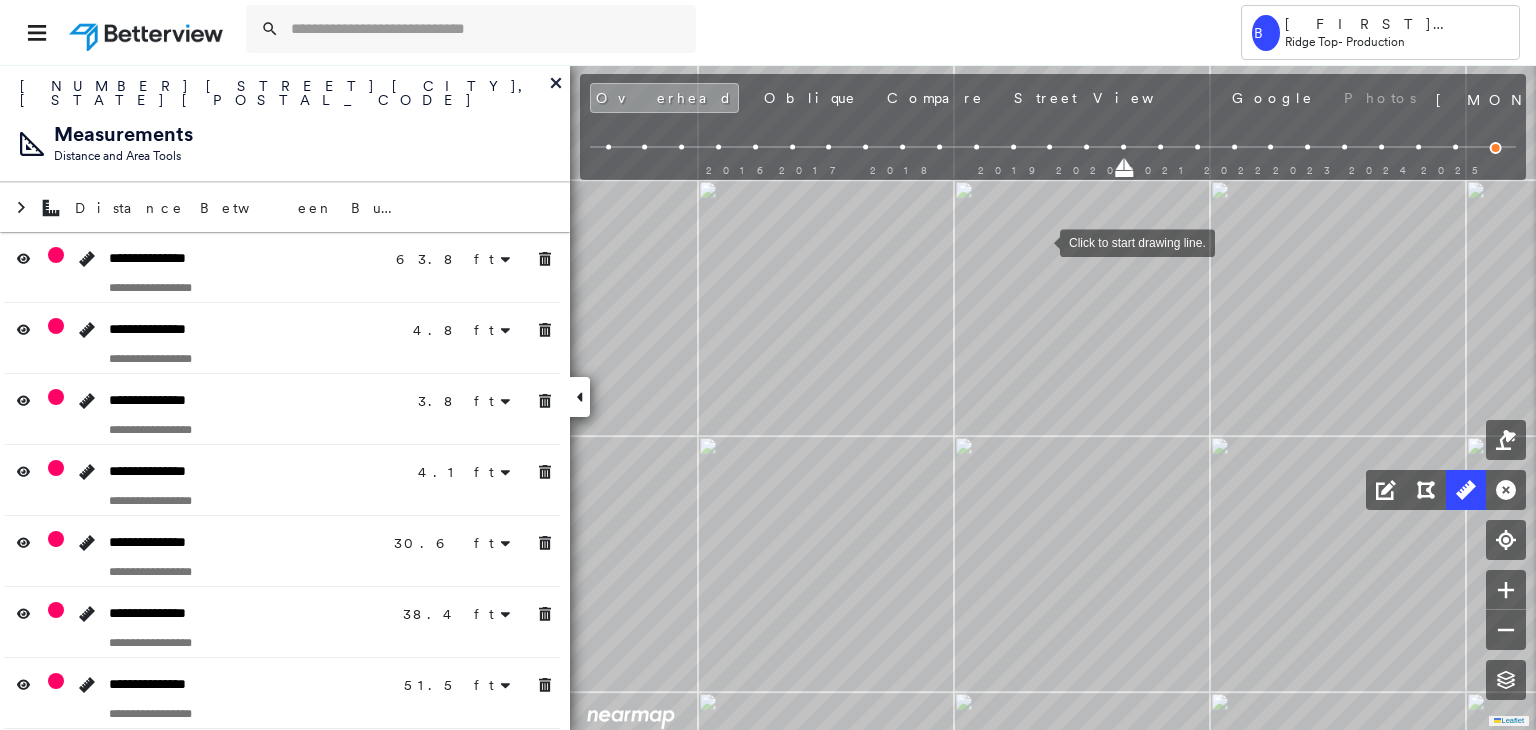 click at bounding box center (1040, 241) 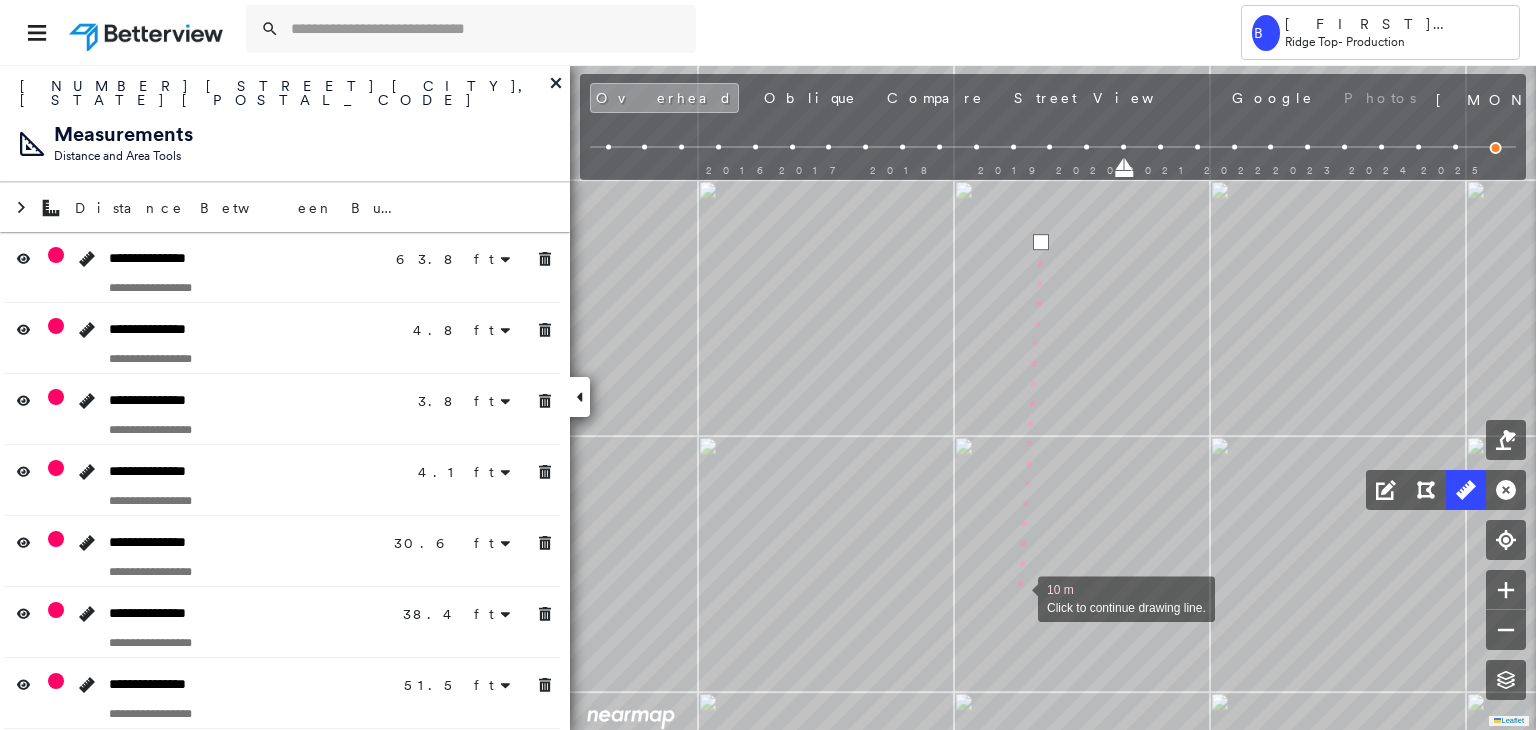 click at bounding box center (1018, 597) 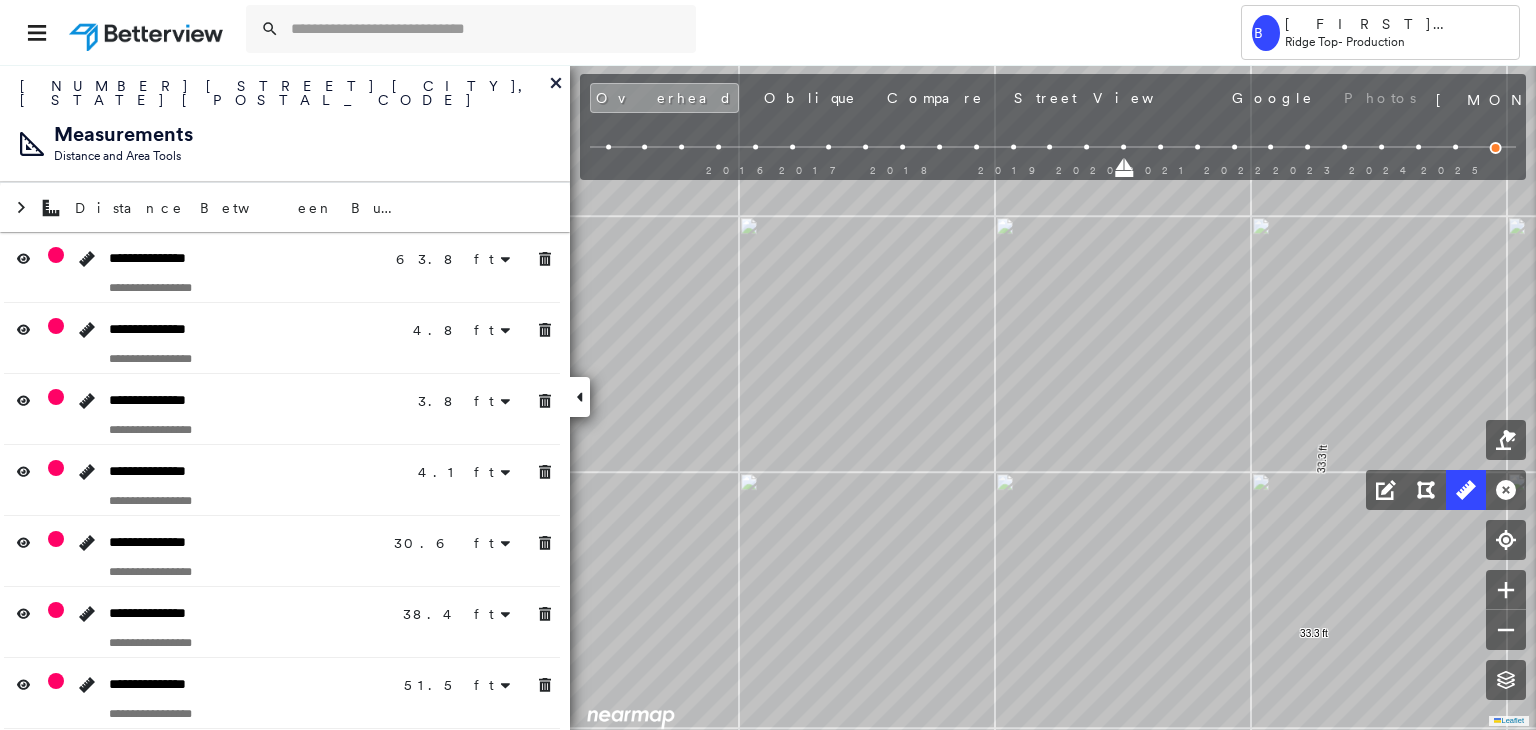 click on "63.8 ft 63.8 ft 4.8 ft 4.8 ft 3.8 ft 3.8 ft 4.1 ft 4.1 ft 17.2 ft 13.3 ft 30.6 ft 38.4 ft 38.4 ft 51.5 ft 51.5 ft 39.4 ft 39.4 ft 34.0 ft 34.0 ft 18.6 ft 18.6 ft 28.6 ft 28.6 ft 58.7 ft 58.7 ft 25.3 ft 25.3 ft 8.7 ft 8.7 ft 10.7 ft 10.7 ft 10.2 ft 10.2 ft 7.7 ft 7.7 ft 8.2 ft 8.2 ft 57.9 ft 57.9 ft 5.8 ft 3.3 ft 9.1 ft 30.7 ft 30.7 ft 17.2 ft 17.2 ft 42.8 ft 42.8 ft 37.3 ft 37.3 ft 34.1 ft 34.1 ft 11.6 ft 8.1 ft 19.7 ft 33.3 ft 33.3 ft Click to start drawing line." at bounding box center (143, 495) 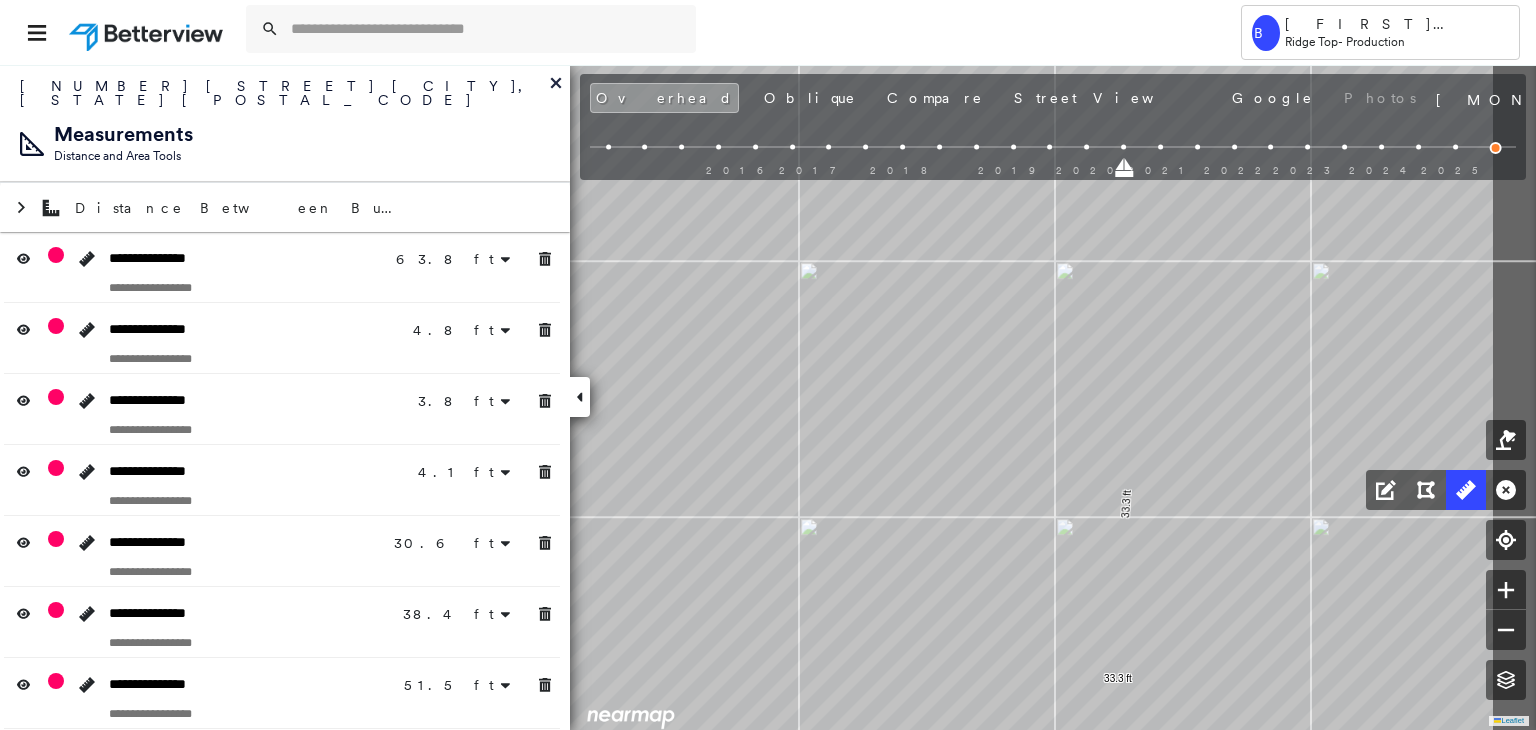drag, startPoint x: 1117, startPoint y: 345, endPoint x: 948, endPoint y: 403, distance: 178.67569 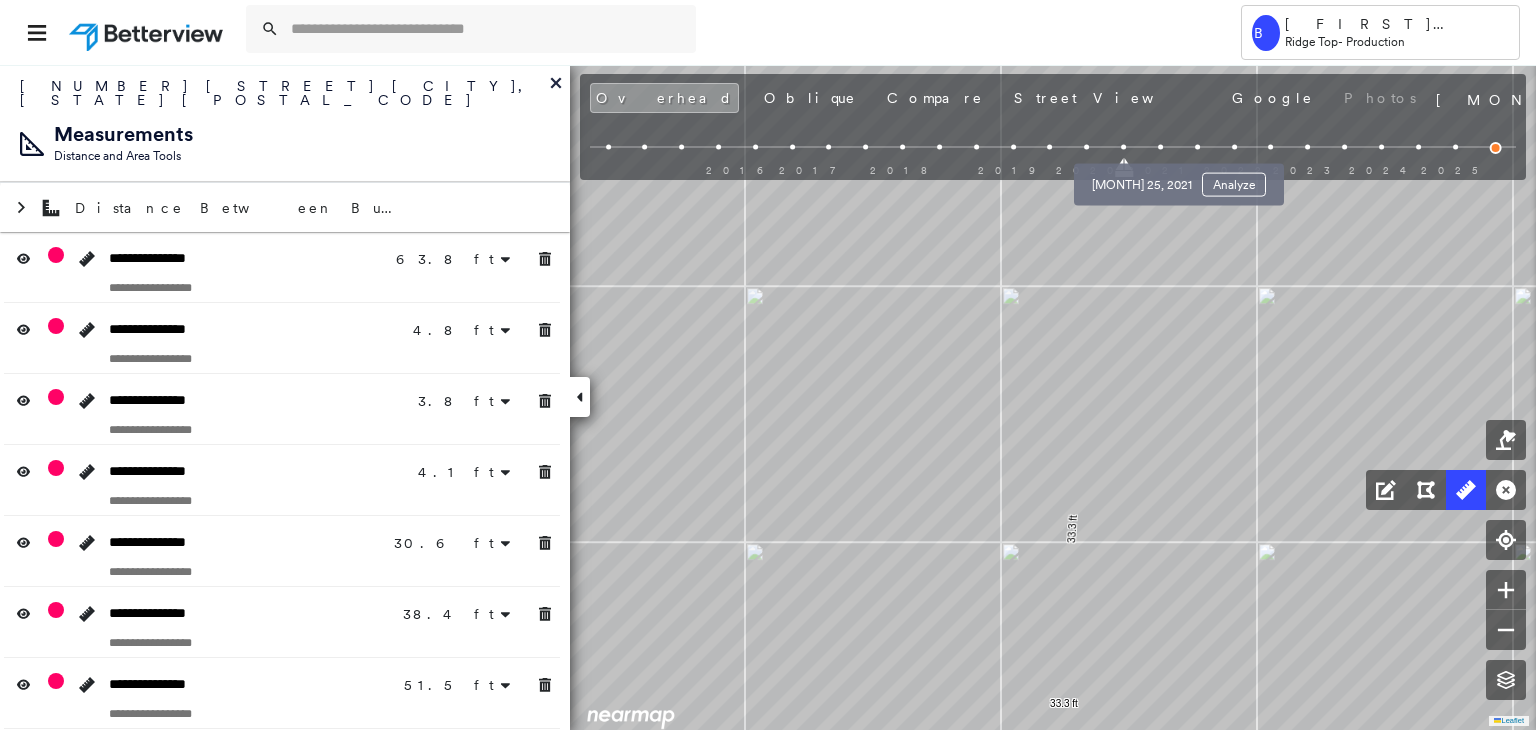 click on "[MONTH] 25, 2021 Analyze" at bounding box center [1179, 179] 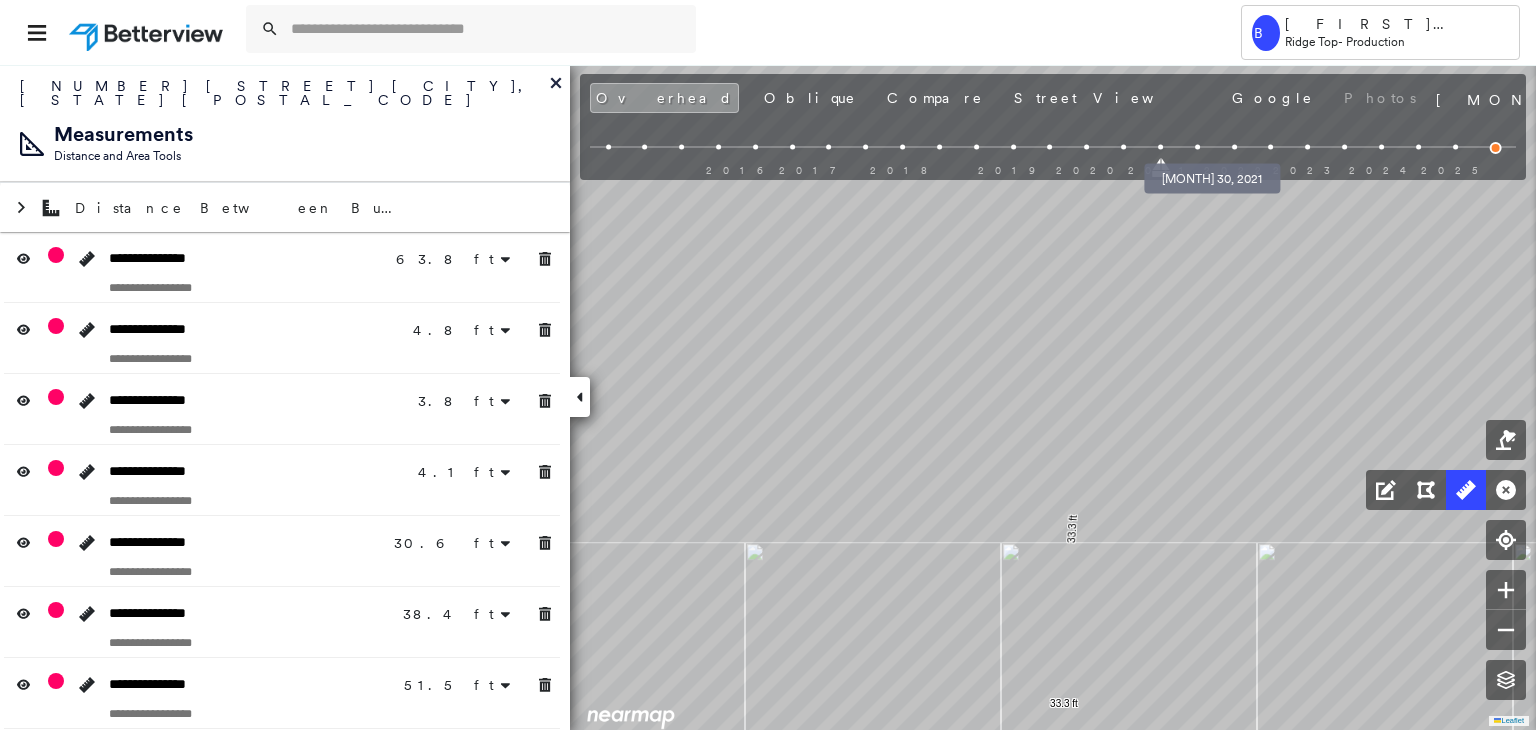 click at bounding box center [1197, 147] 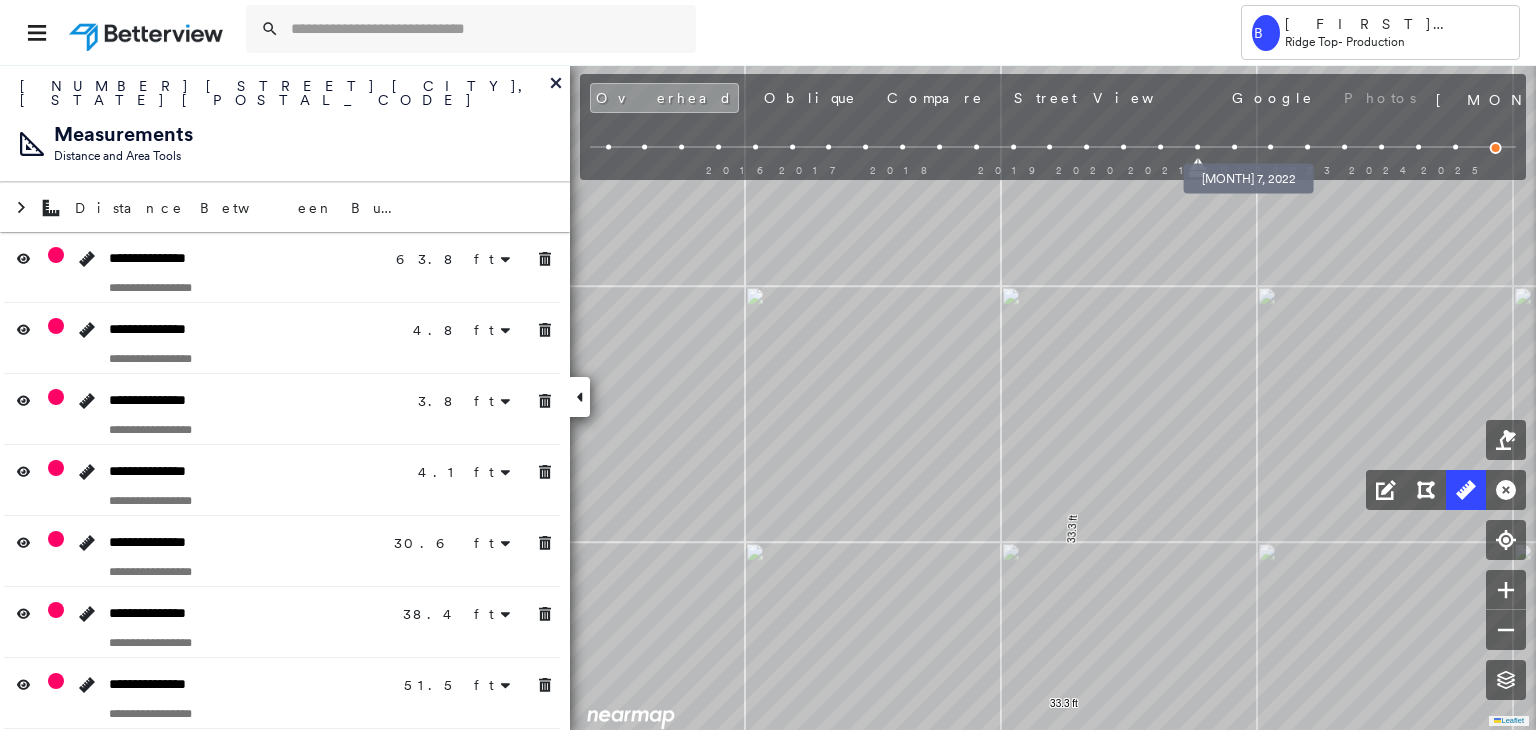 click at bounding box center [1234, 147] 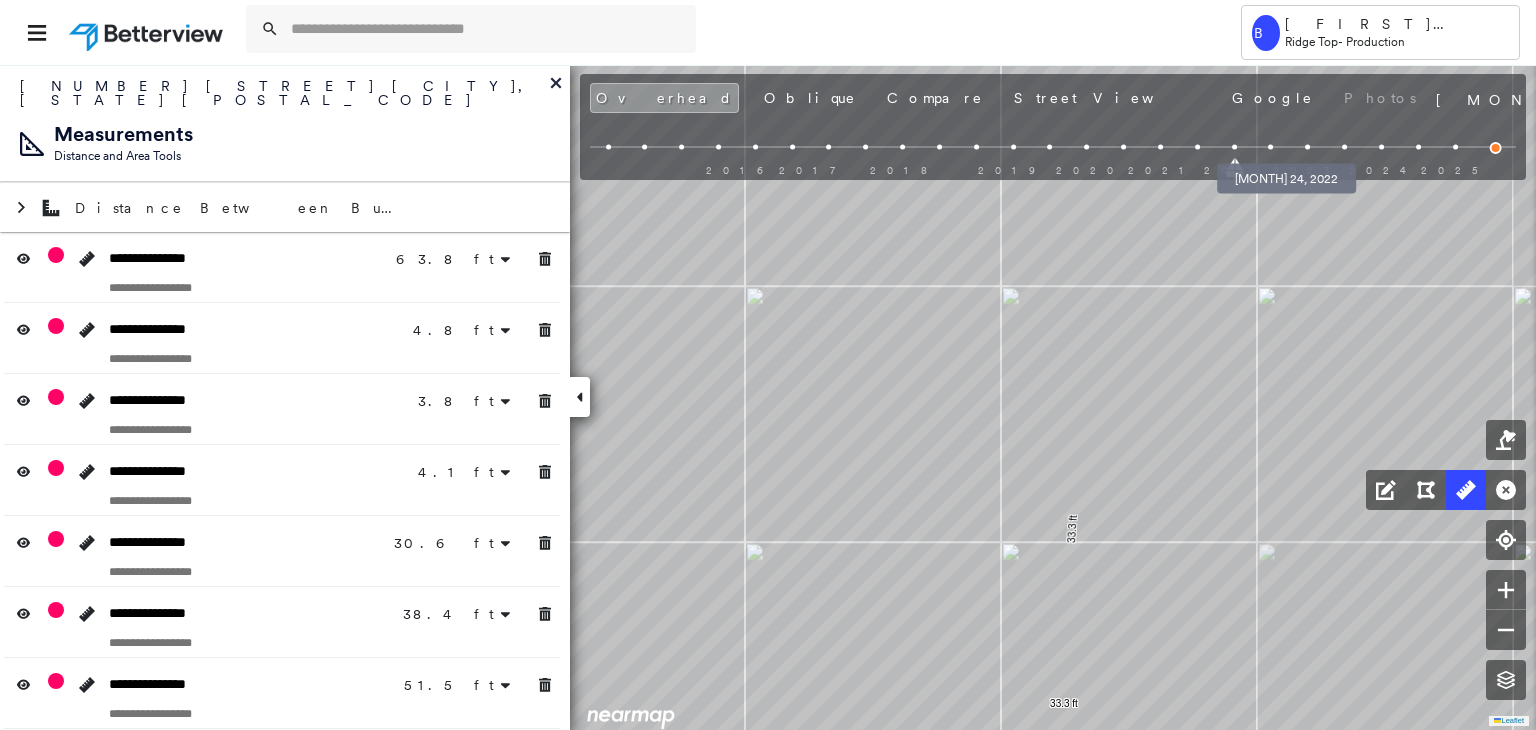 click at bounding box center (1271, 147) 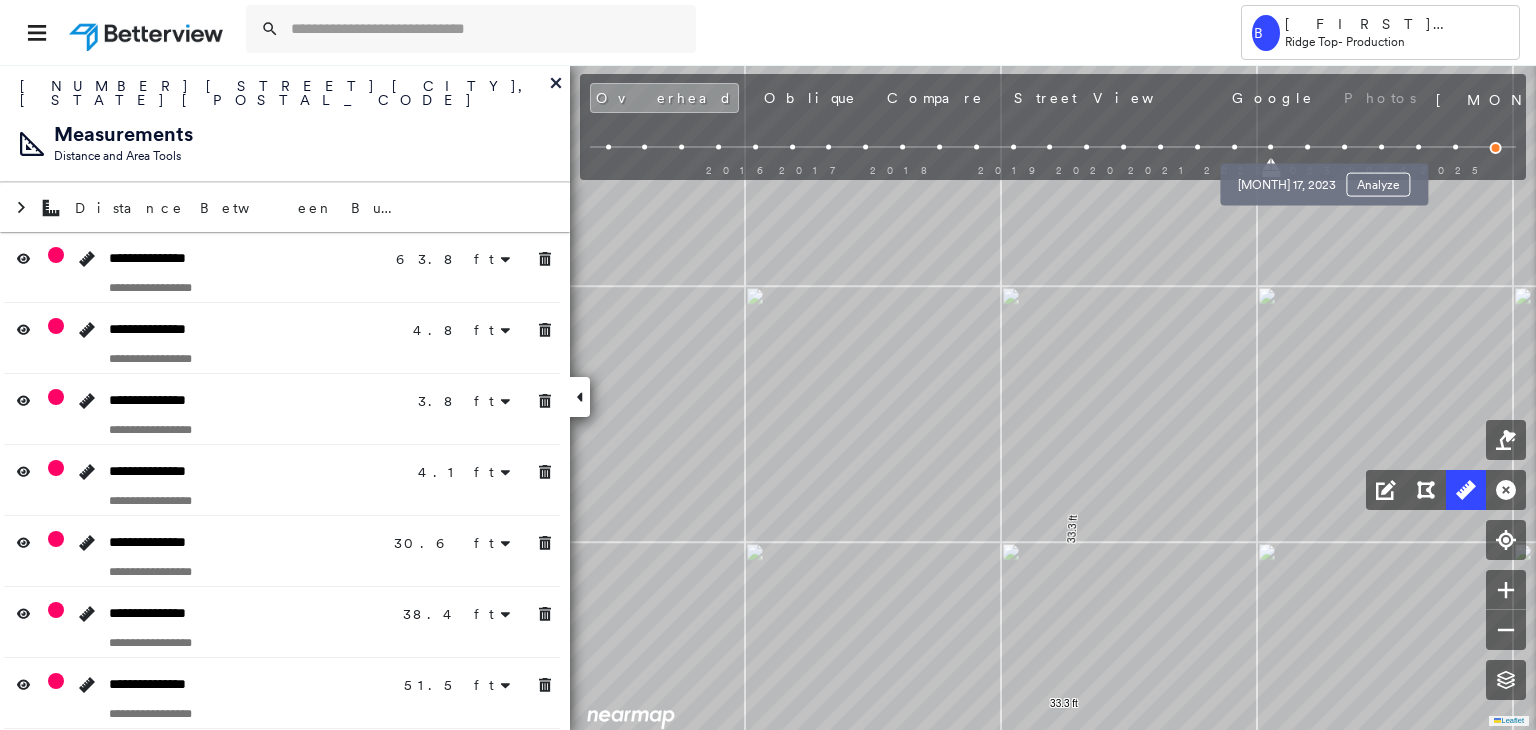 click at bounding box center (1307, 147) 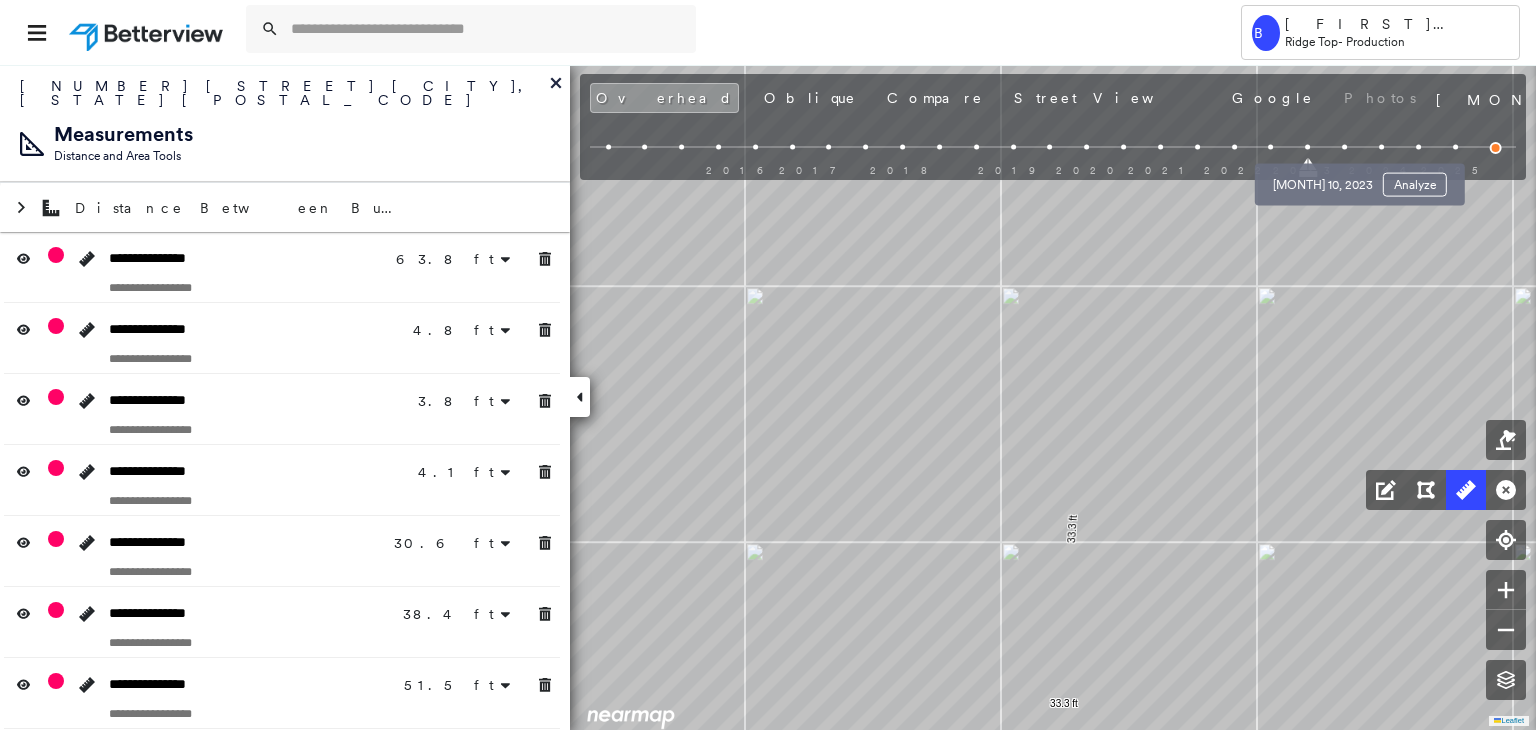 click at bounding box center (1344, 147) 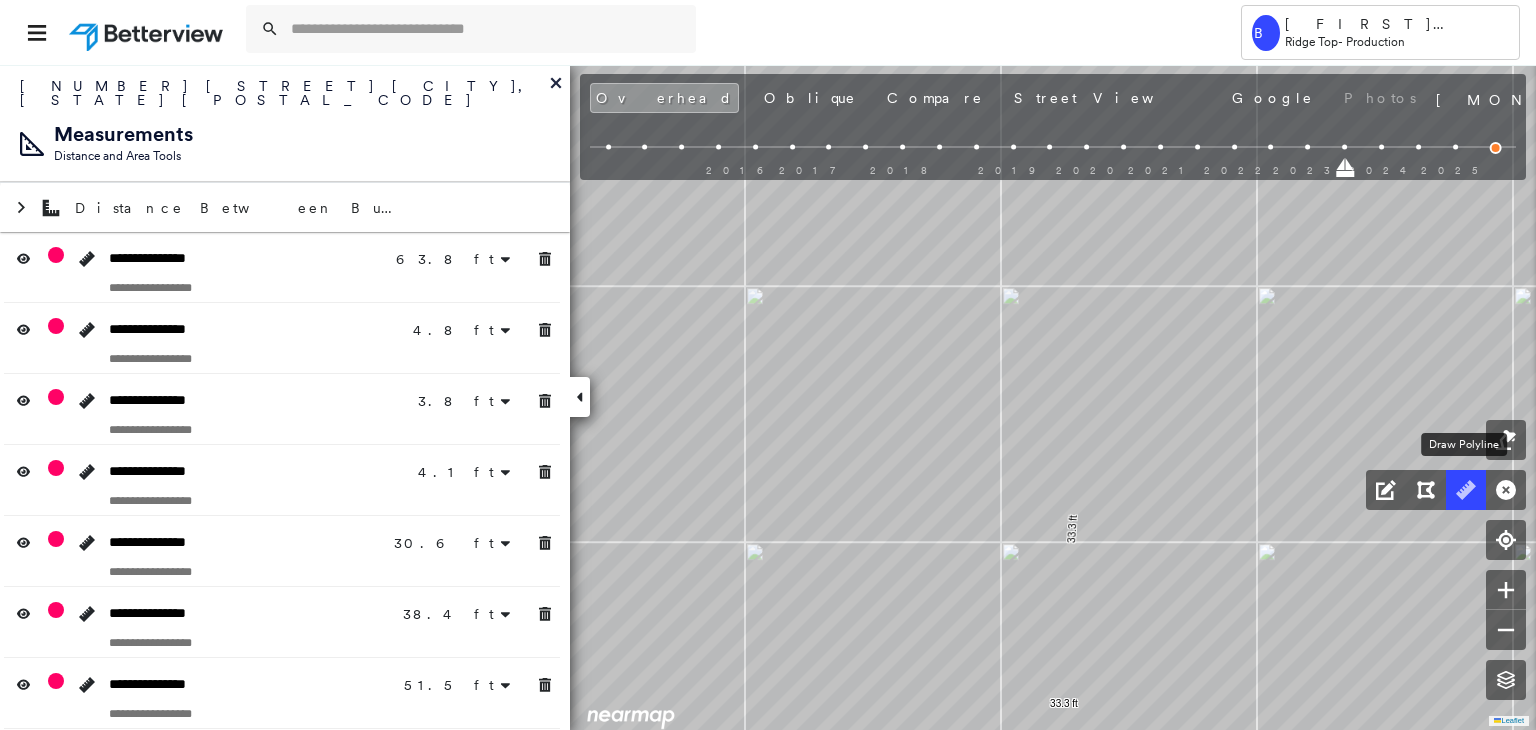 click 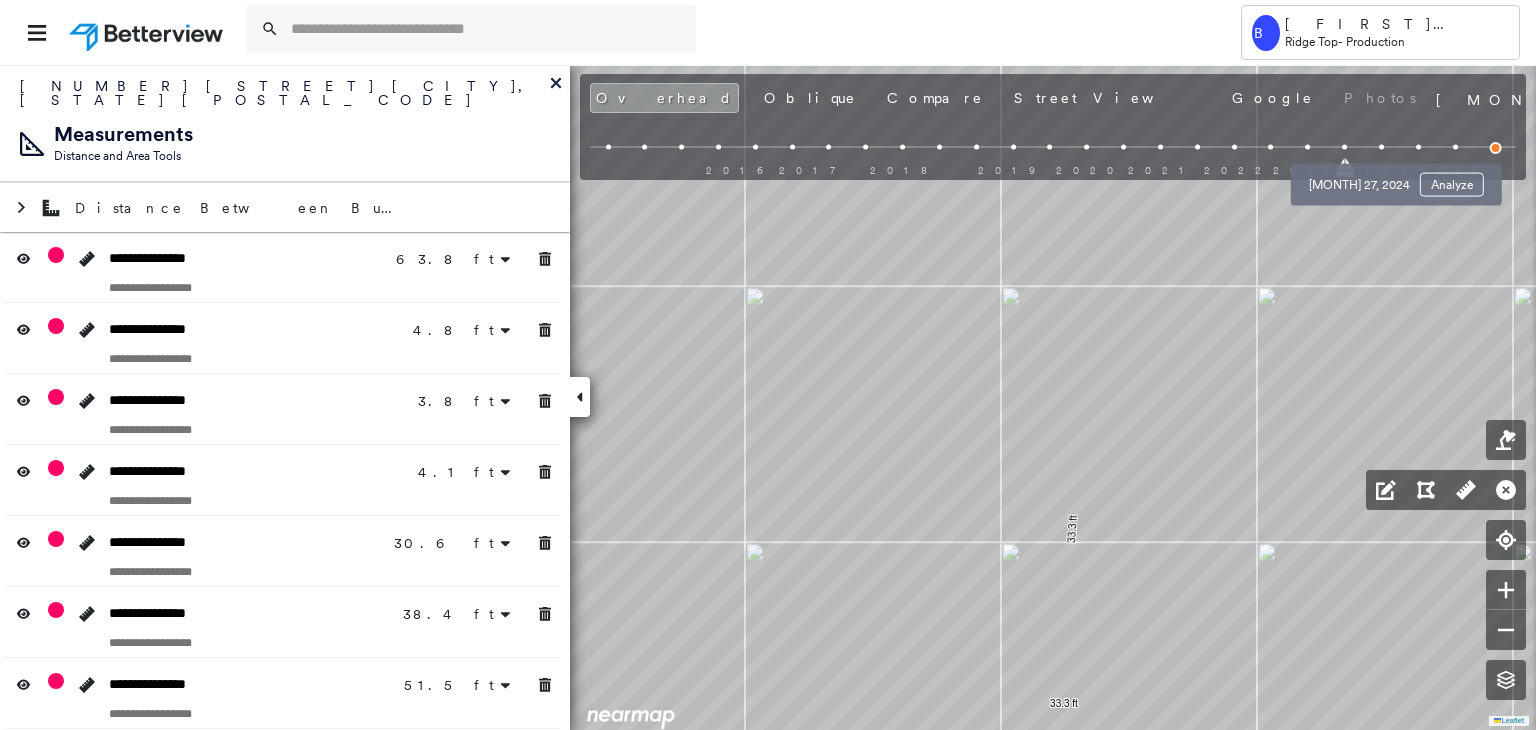 click at bounding box center (1381, 147) 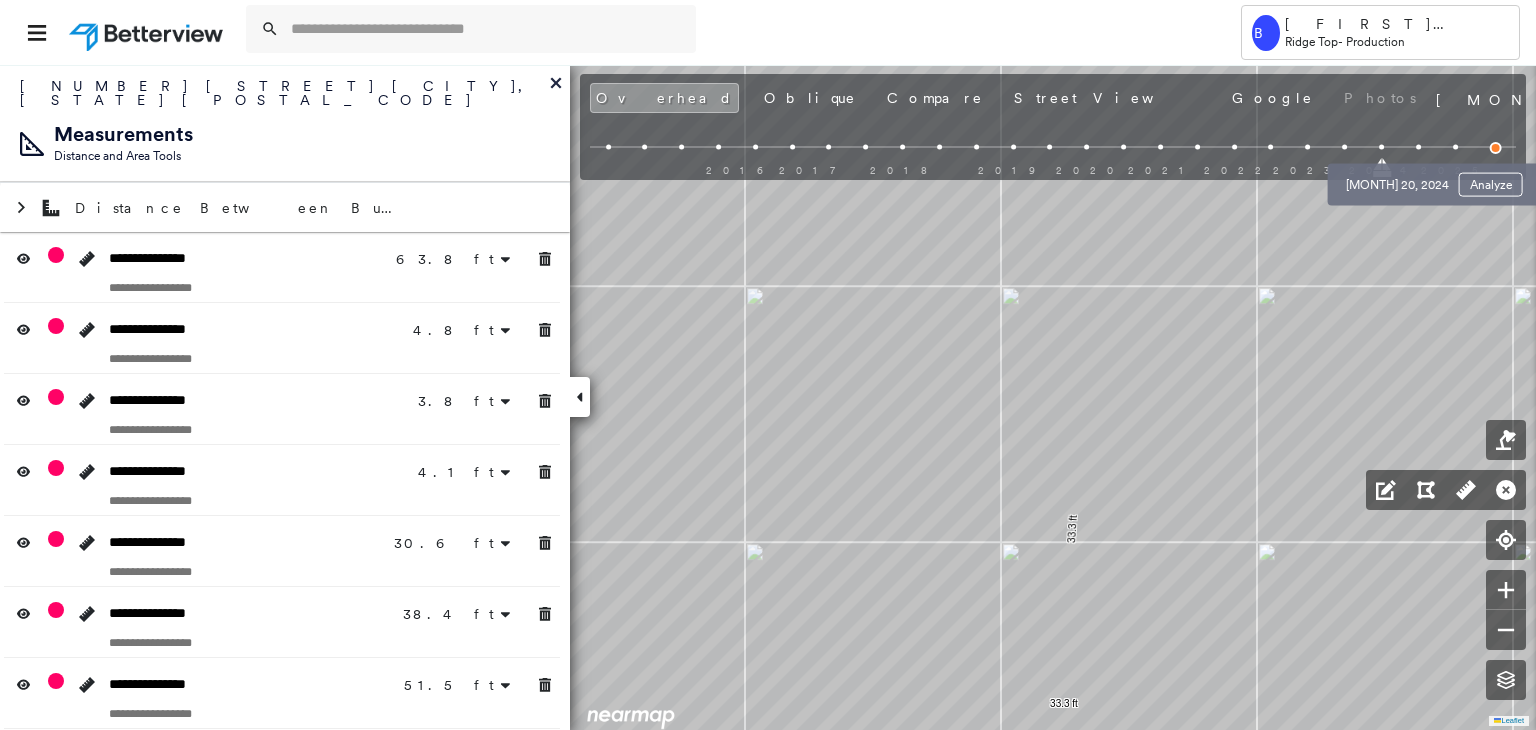 click at bounding box center [1418, 147] 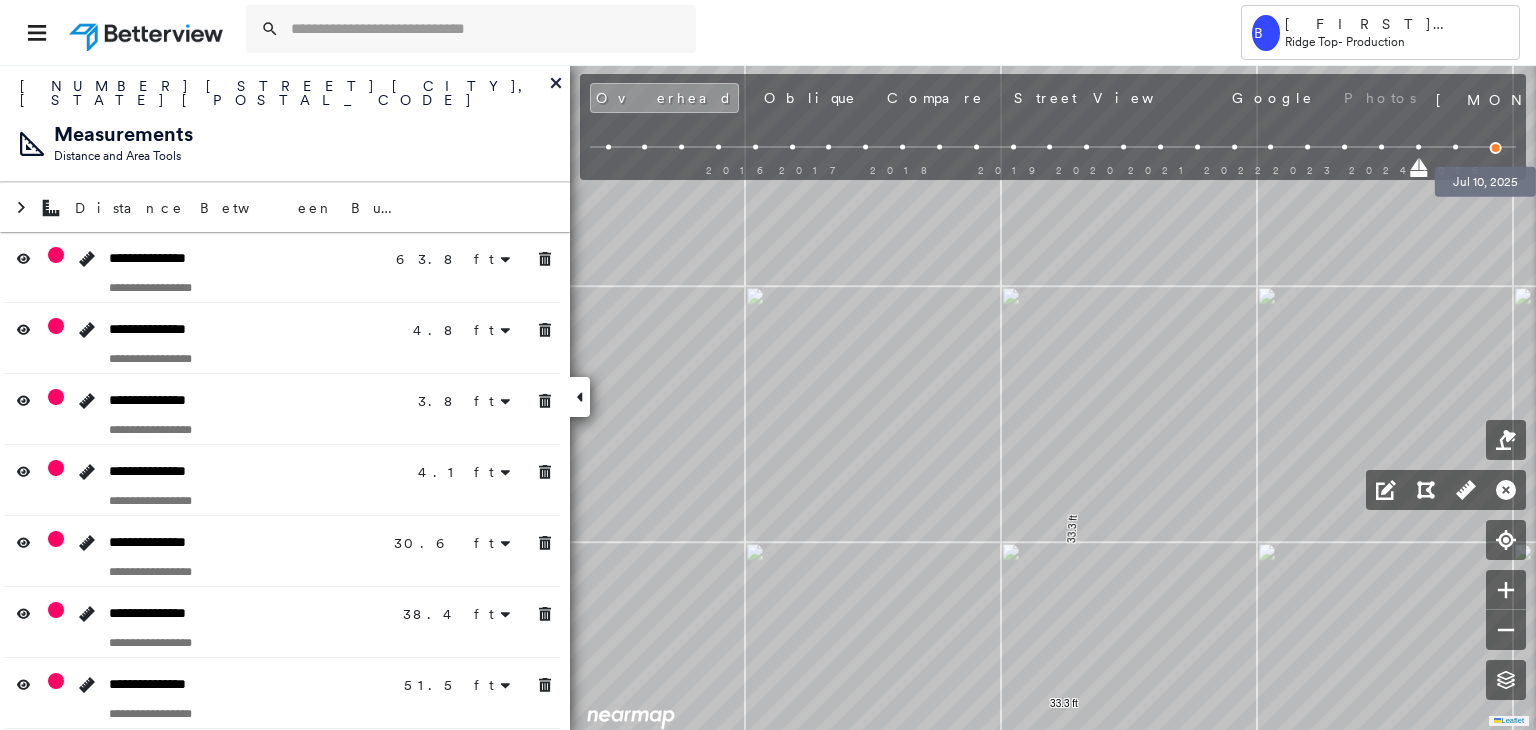 click at bounding box center [1496, 148] 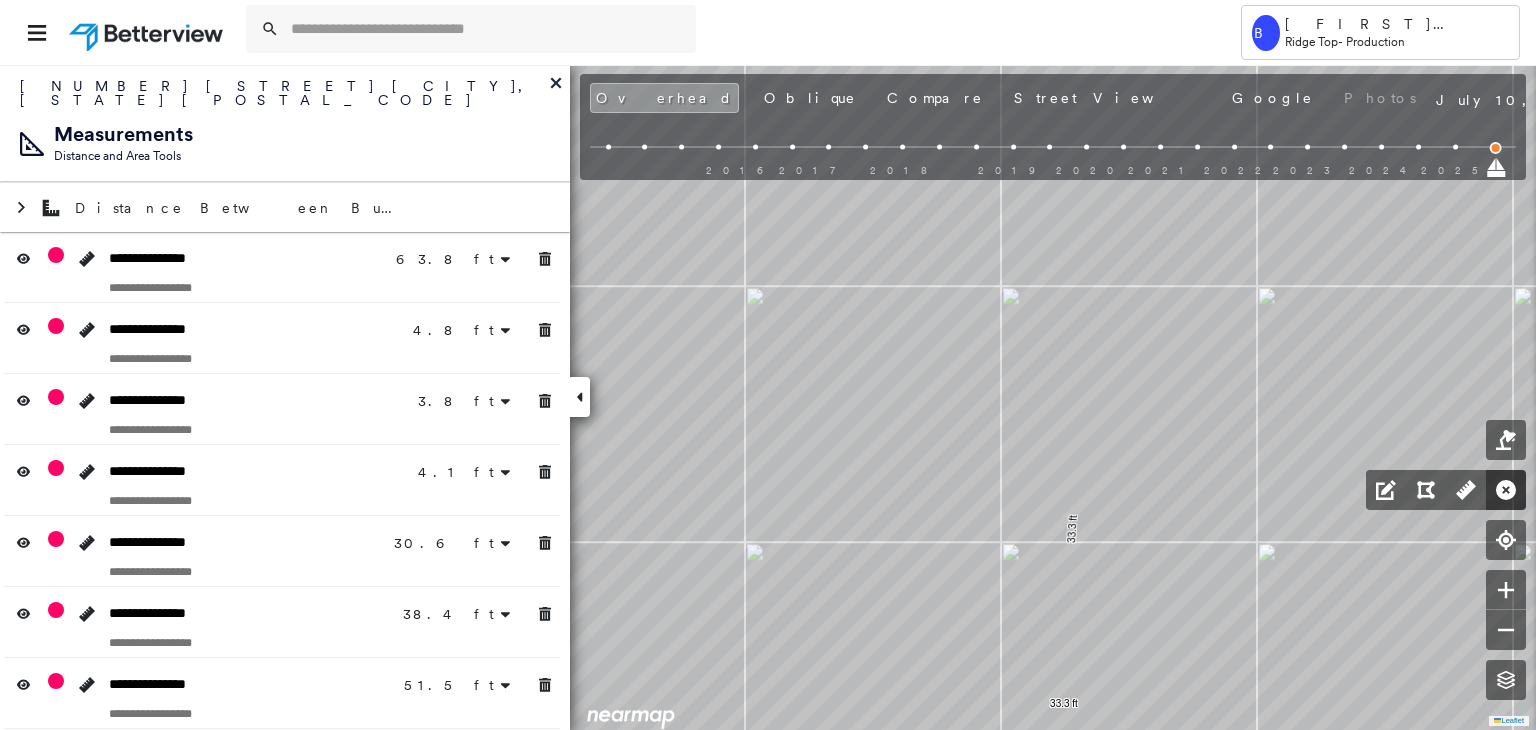 click at bounding box center [1506, 490] 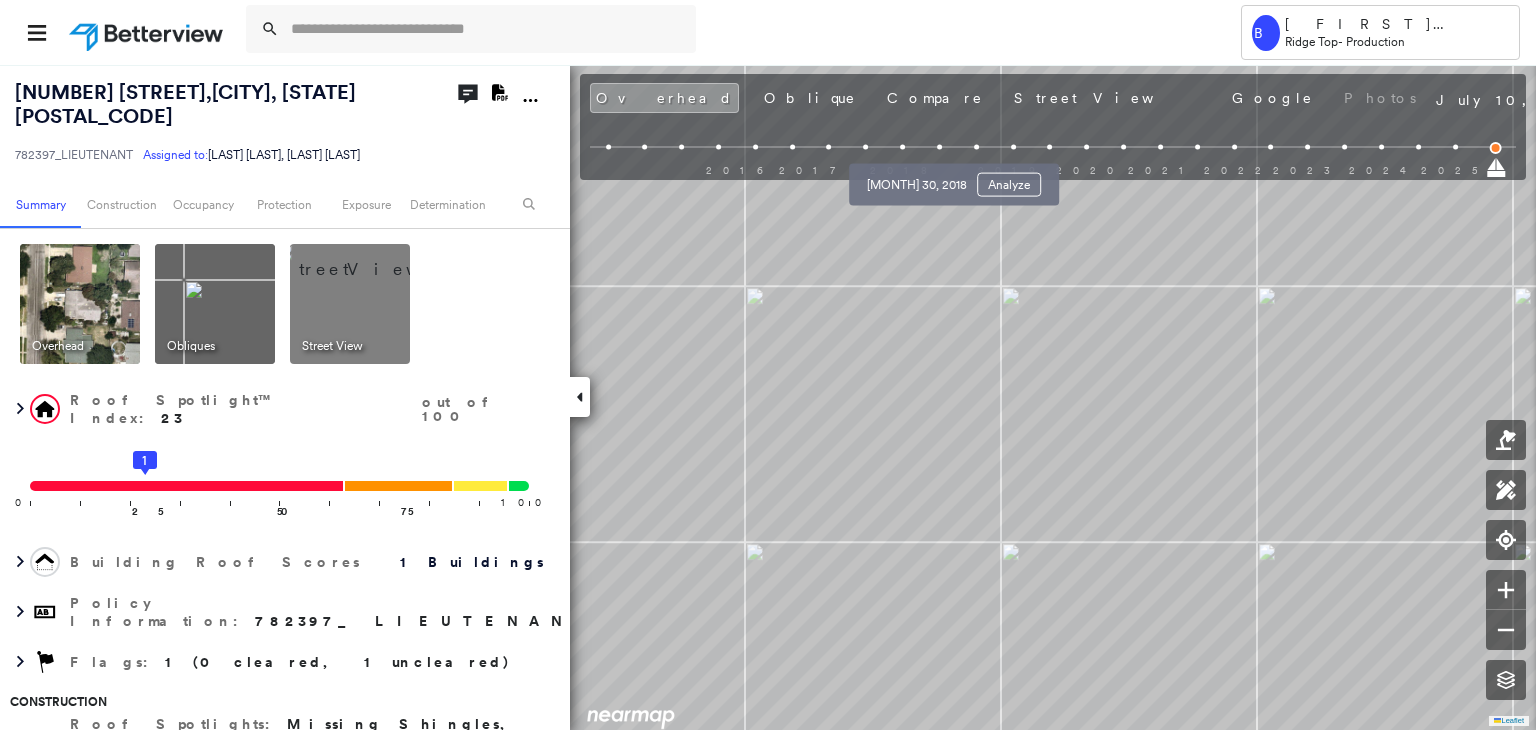 click at bounding box center (939, 147) 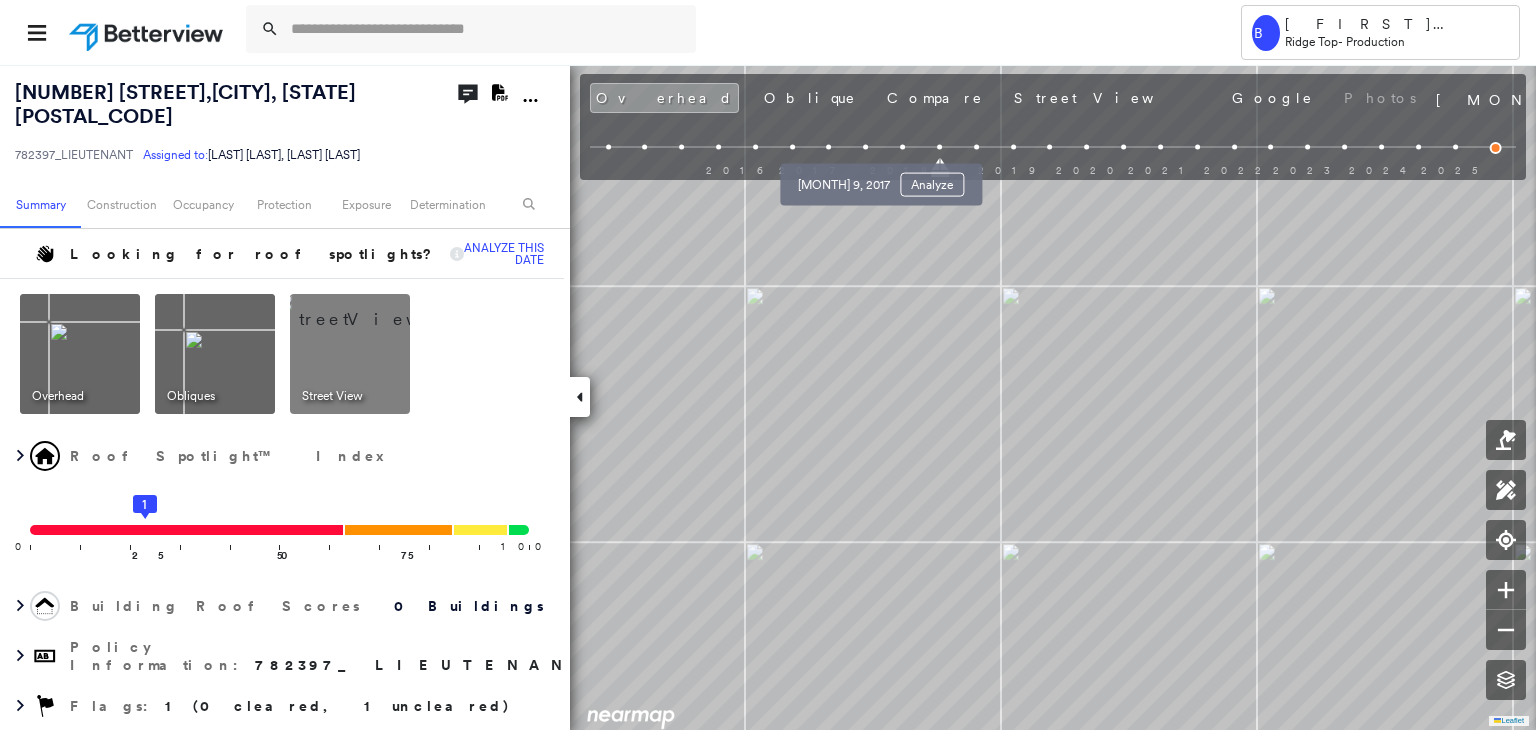 click at bounding box center [865, 147] 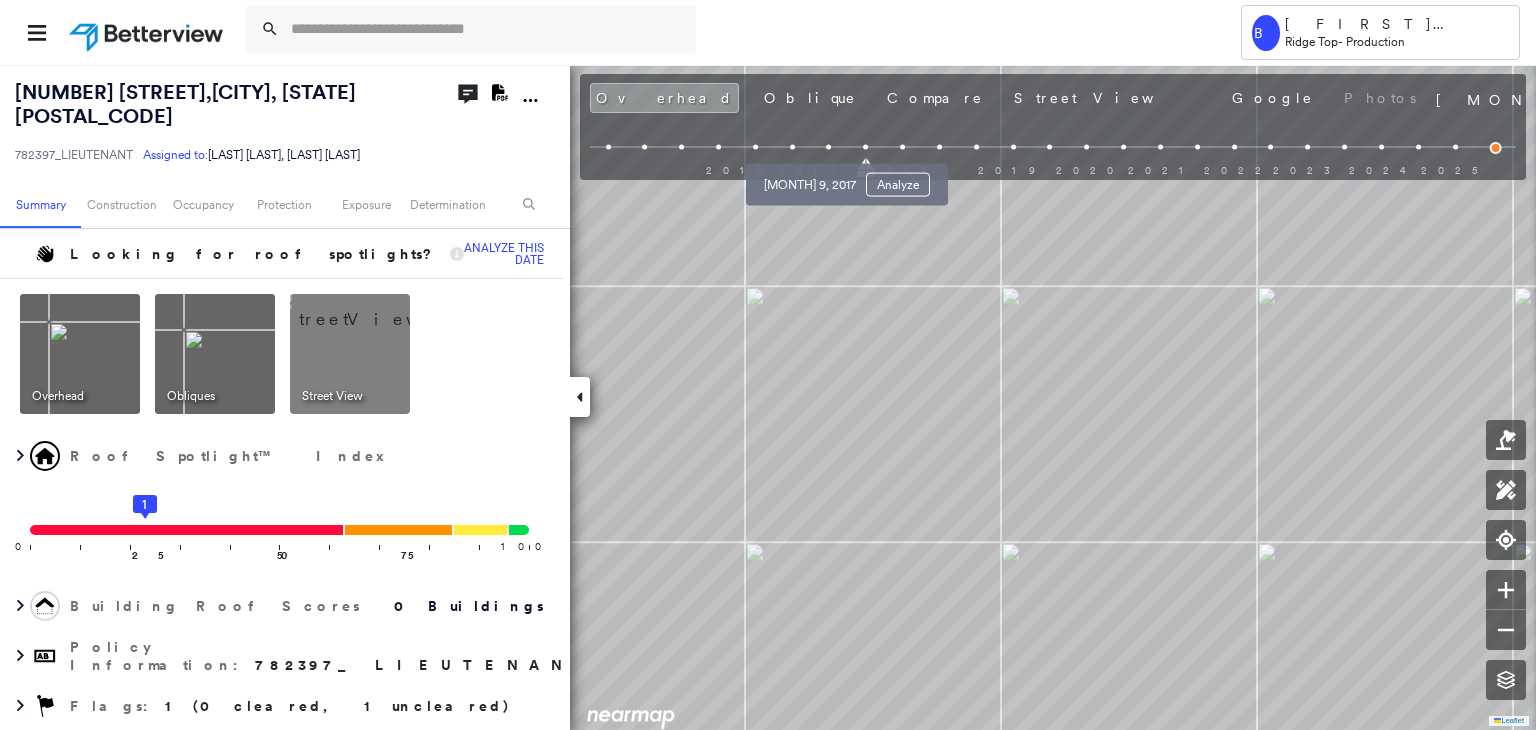 click at bounding box center (829, 147) 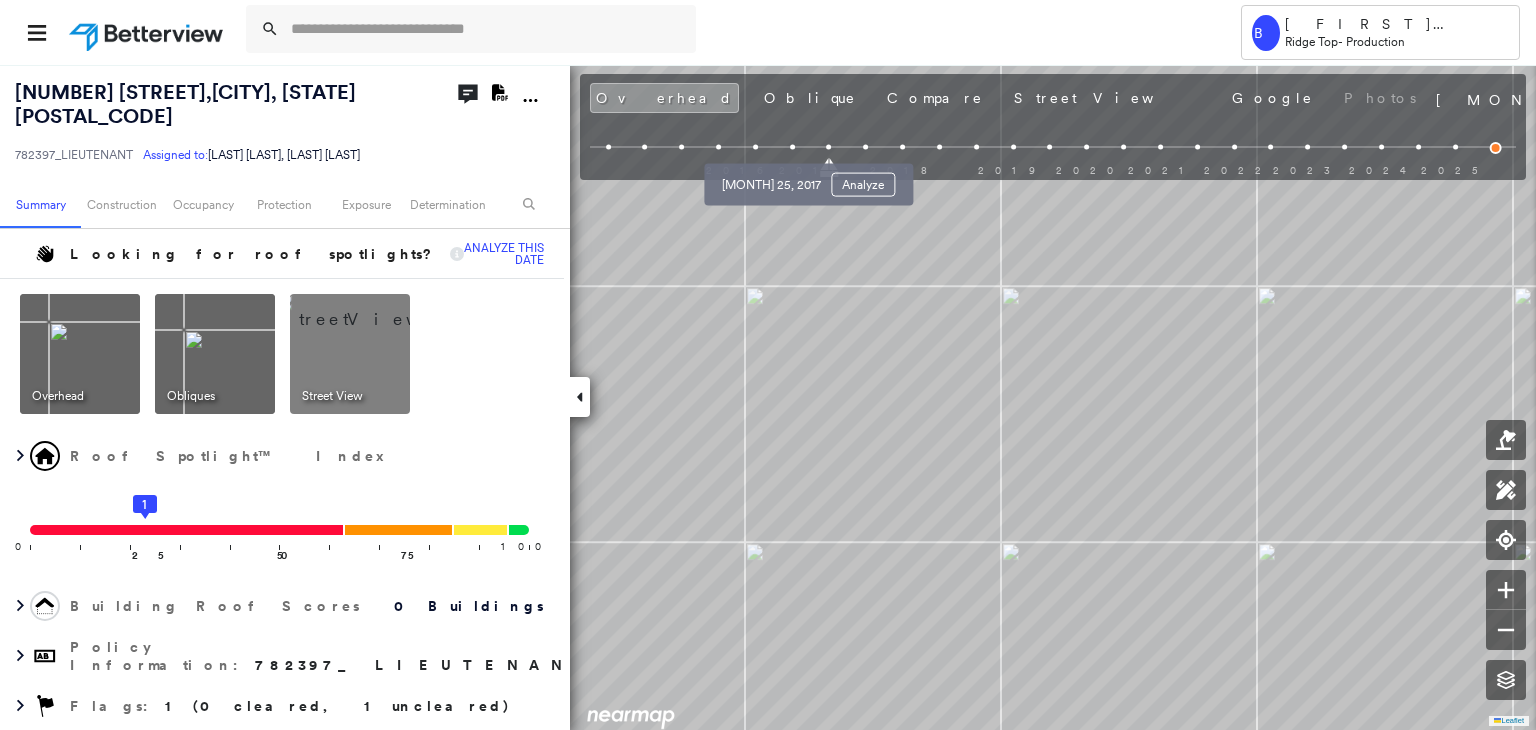 click at bounding box center [792, 147] 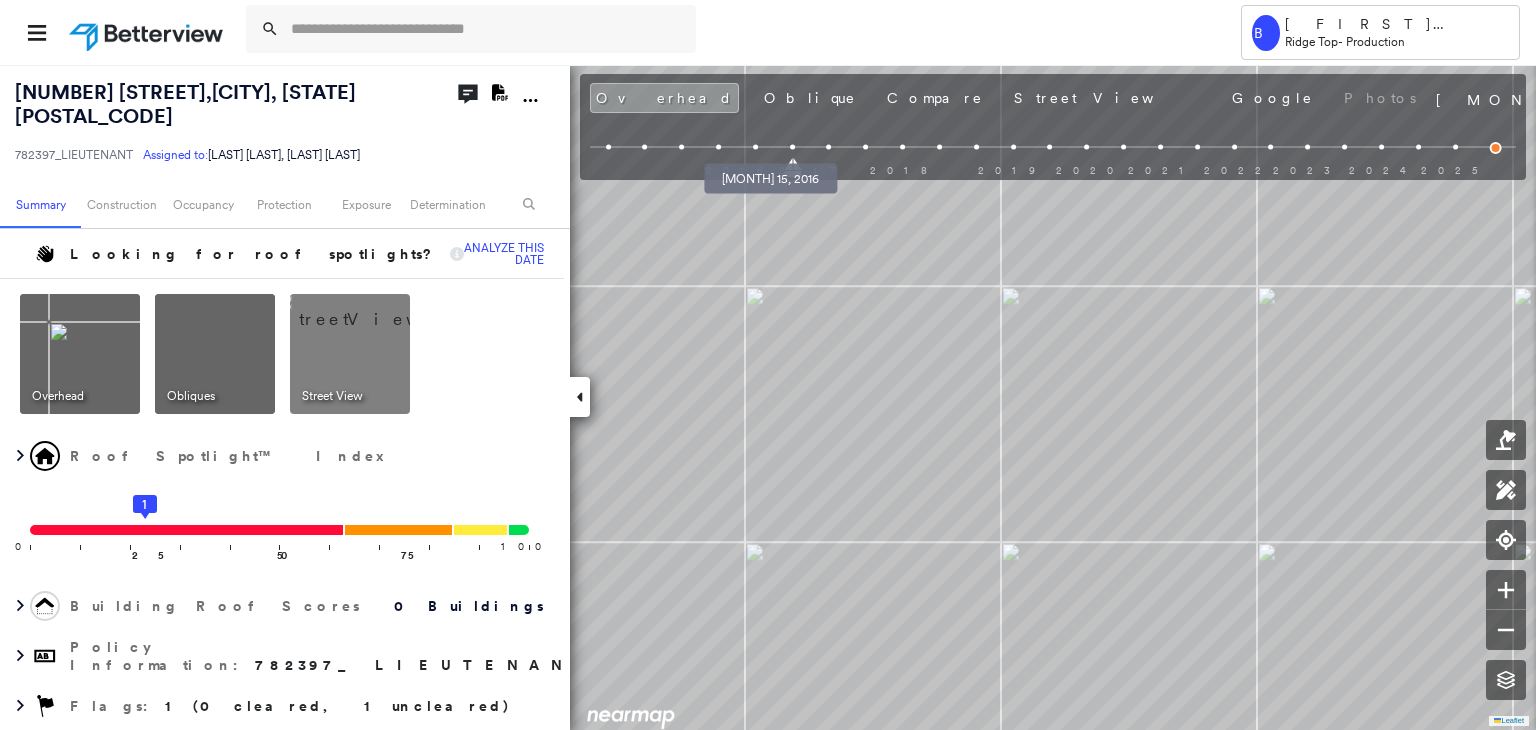 click at bounding box center (755, 147) 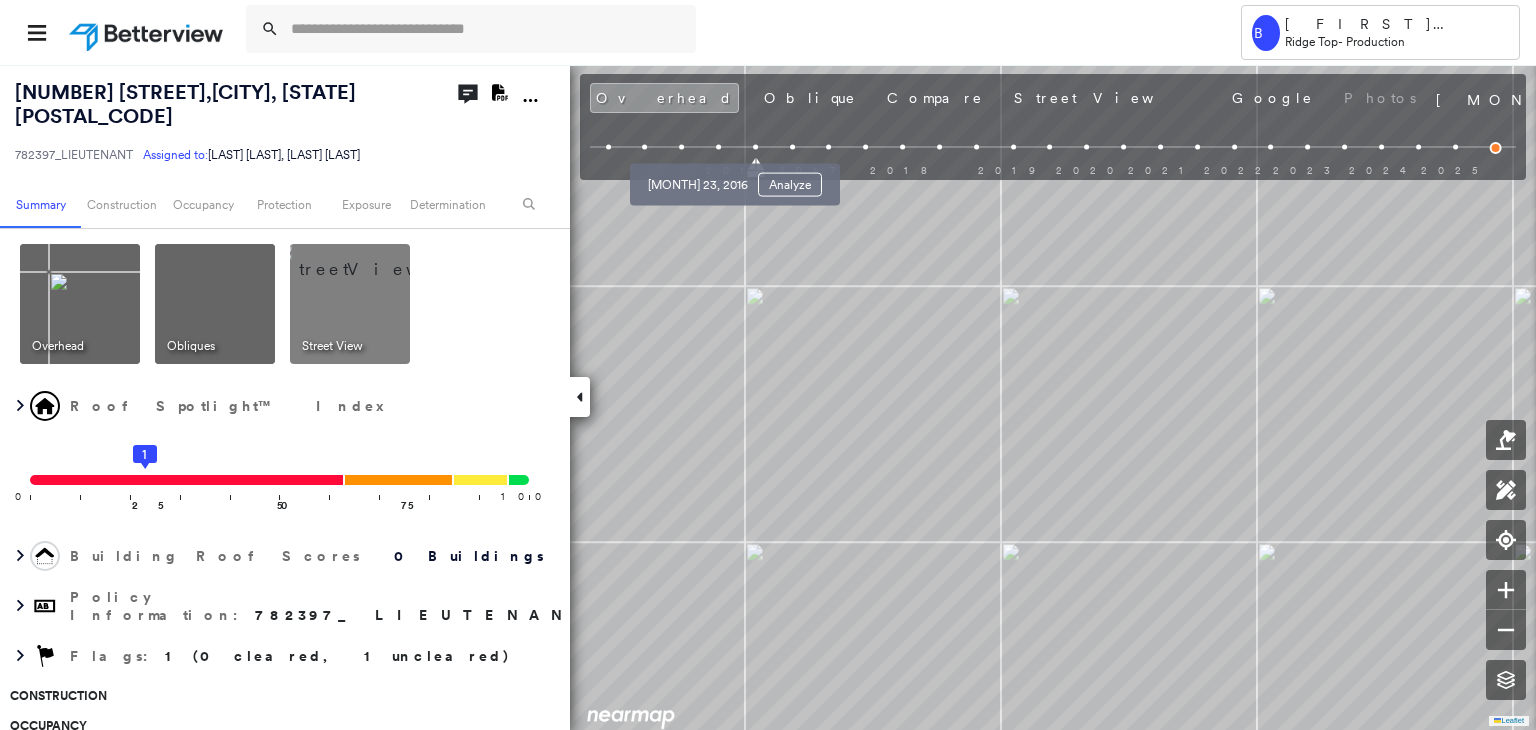click at bounding box center [718, 147] 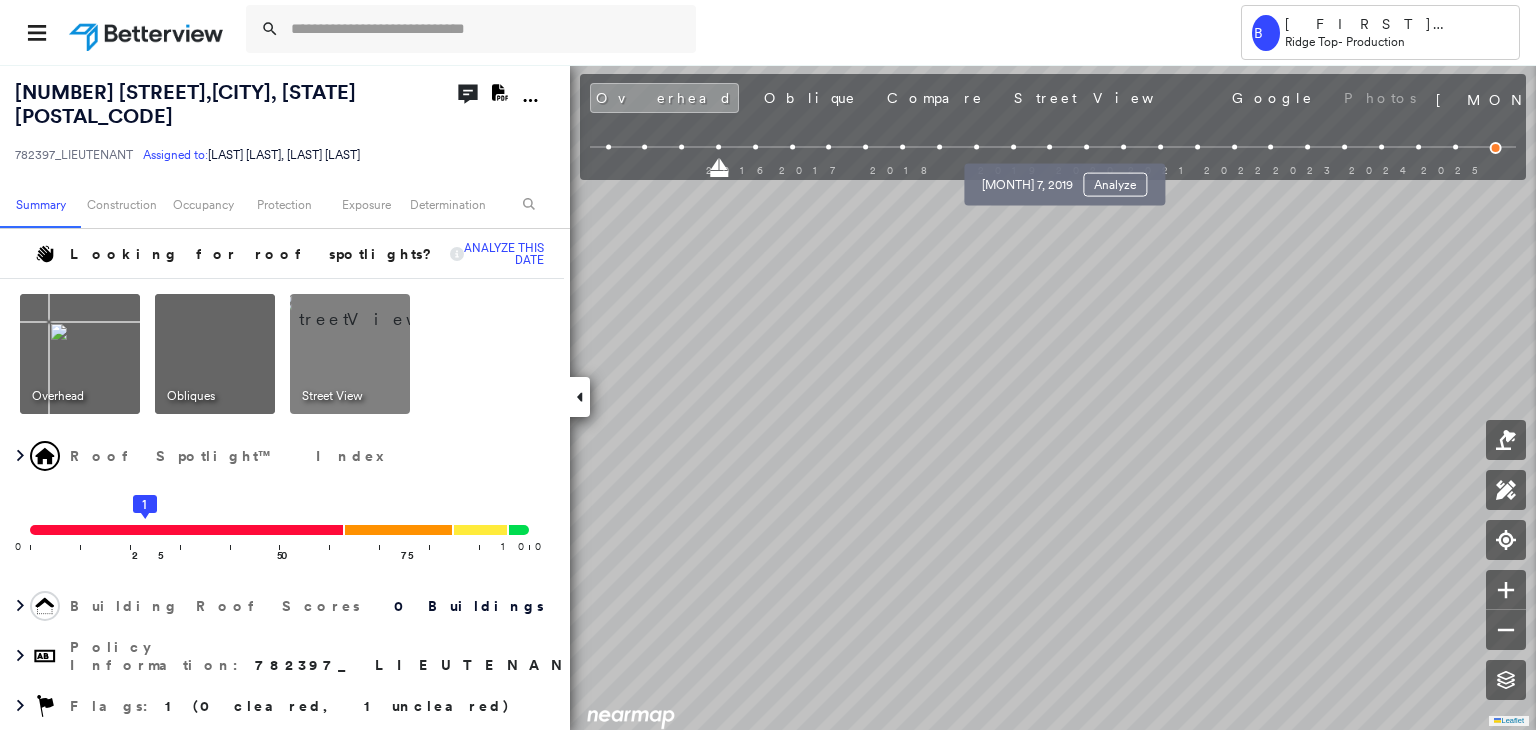 click at bounding box center (1050, 147) 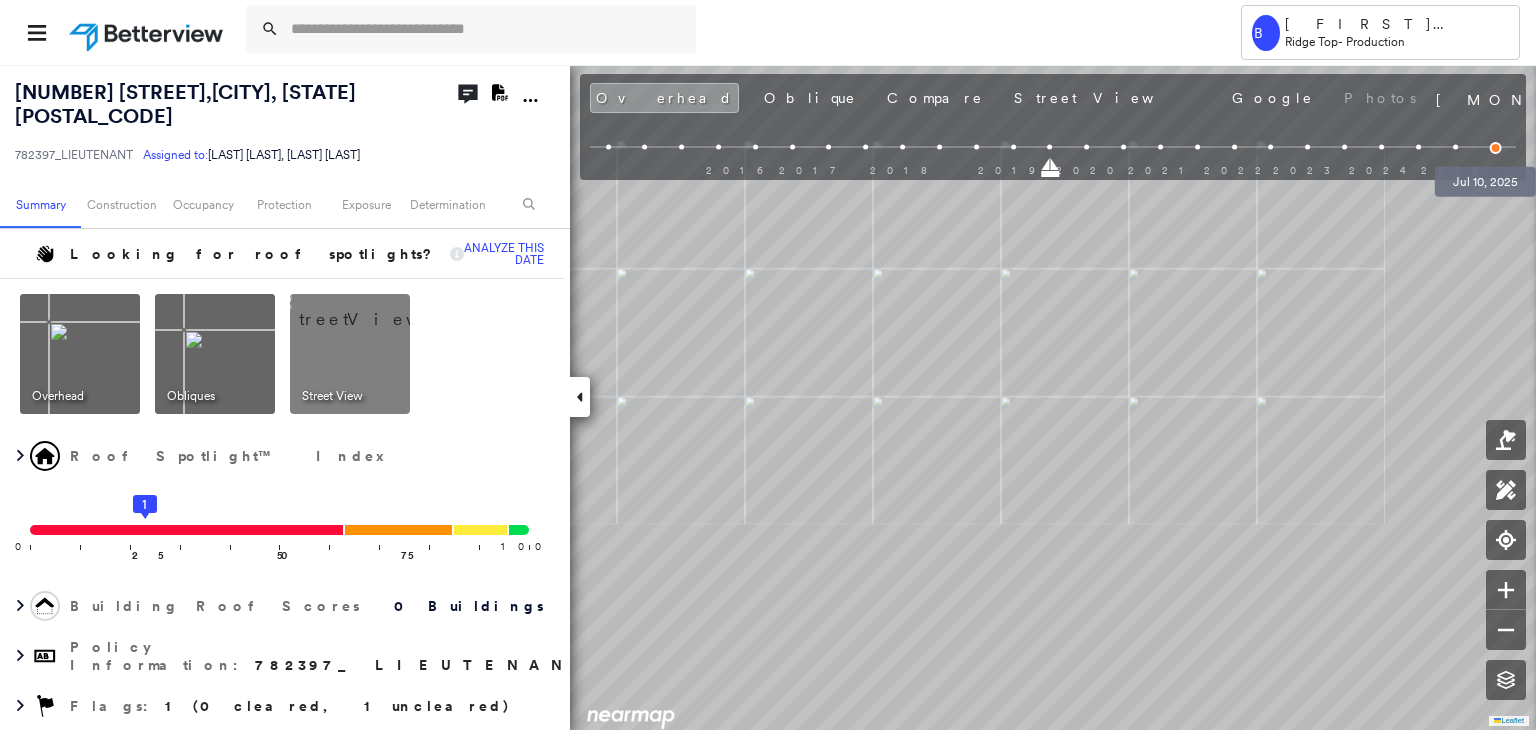 click at bounding box center (1496, 148) 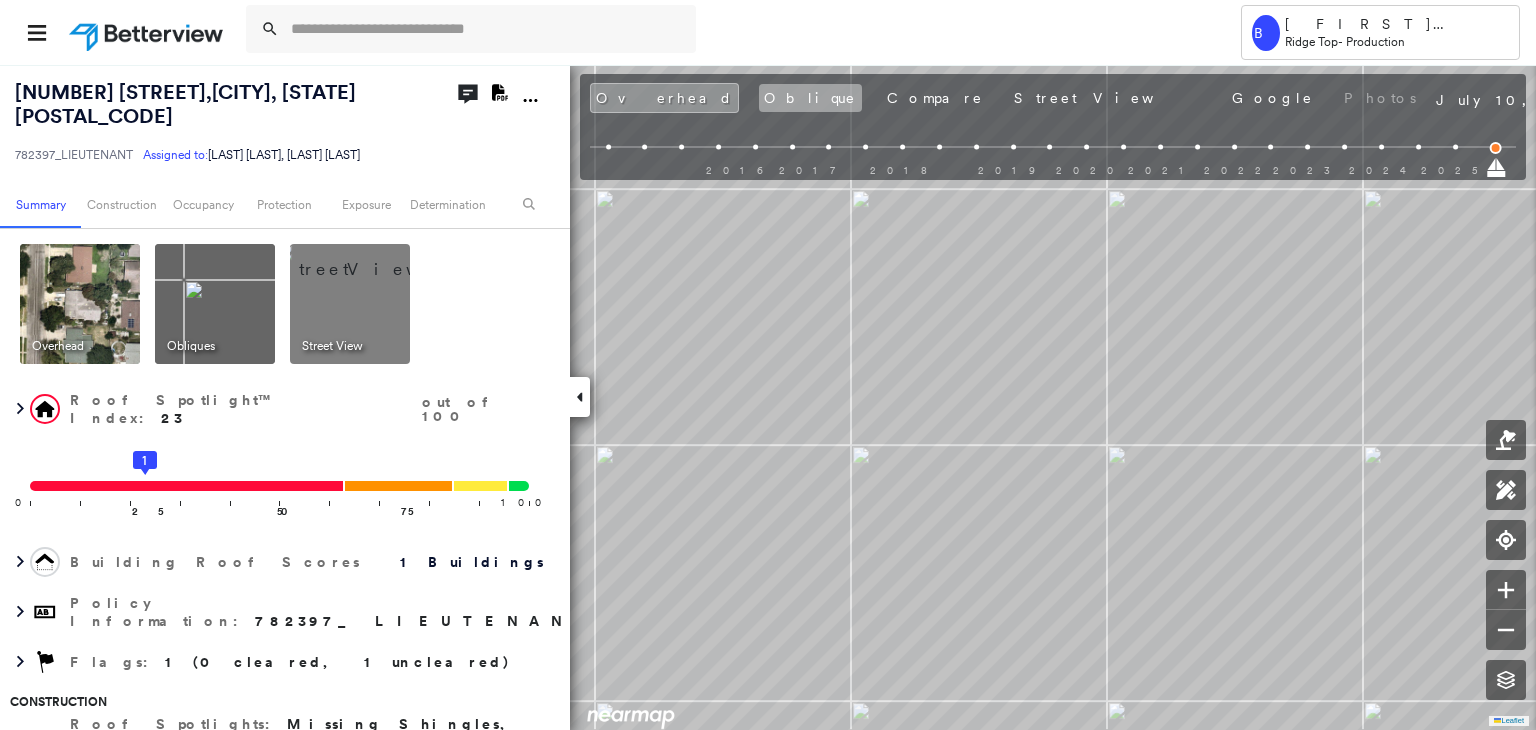 click on "Oblique" at bounding box center [810, 98] 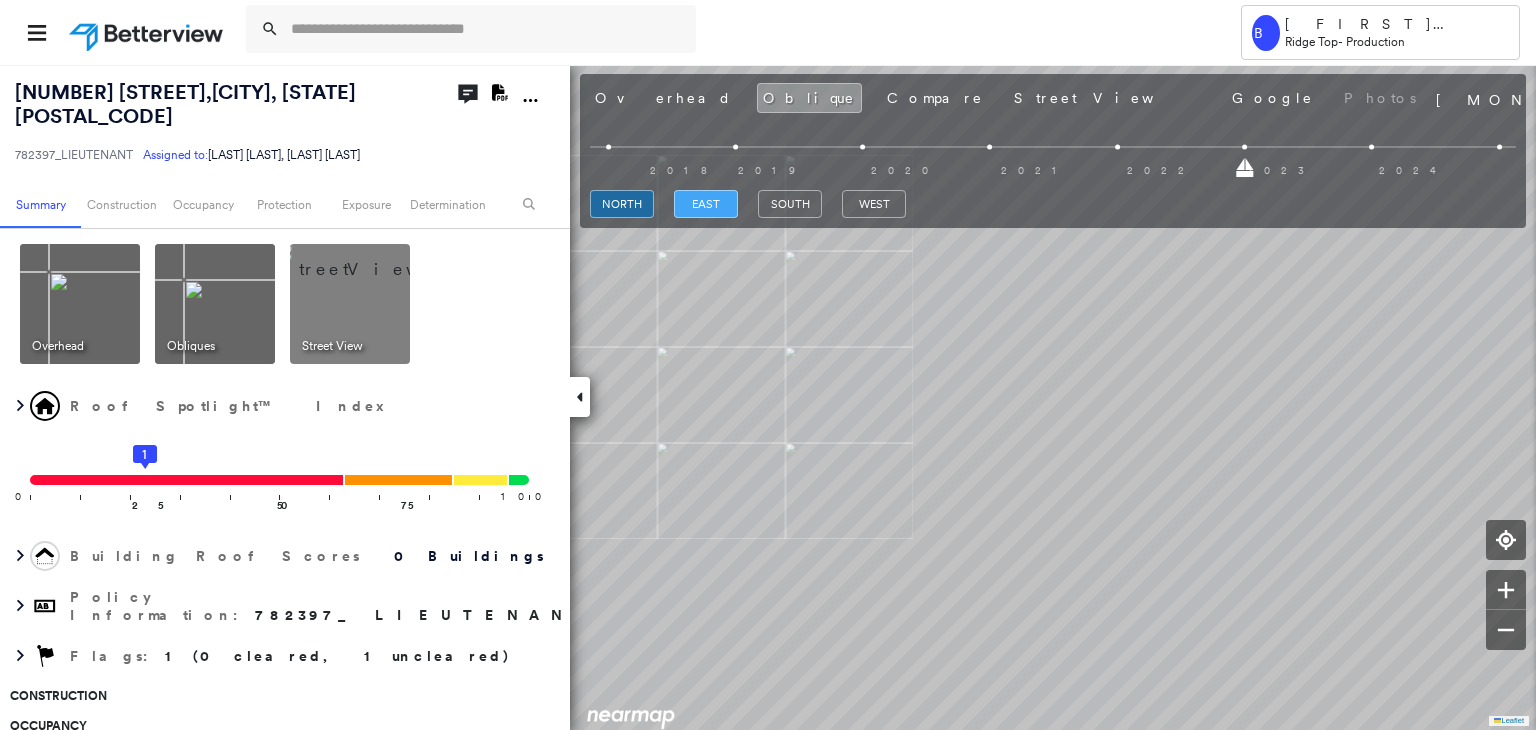 click on "east" at bounding box center [706, 204] 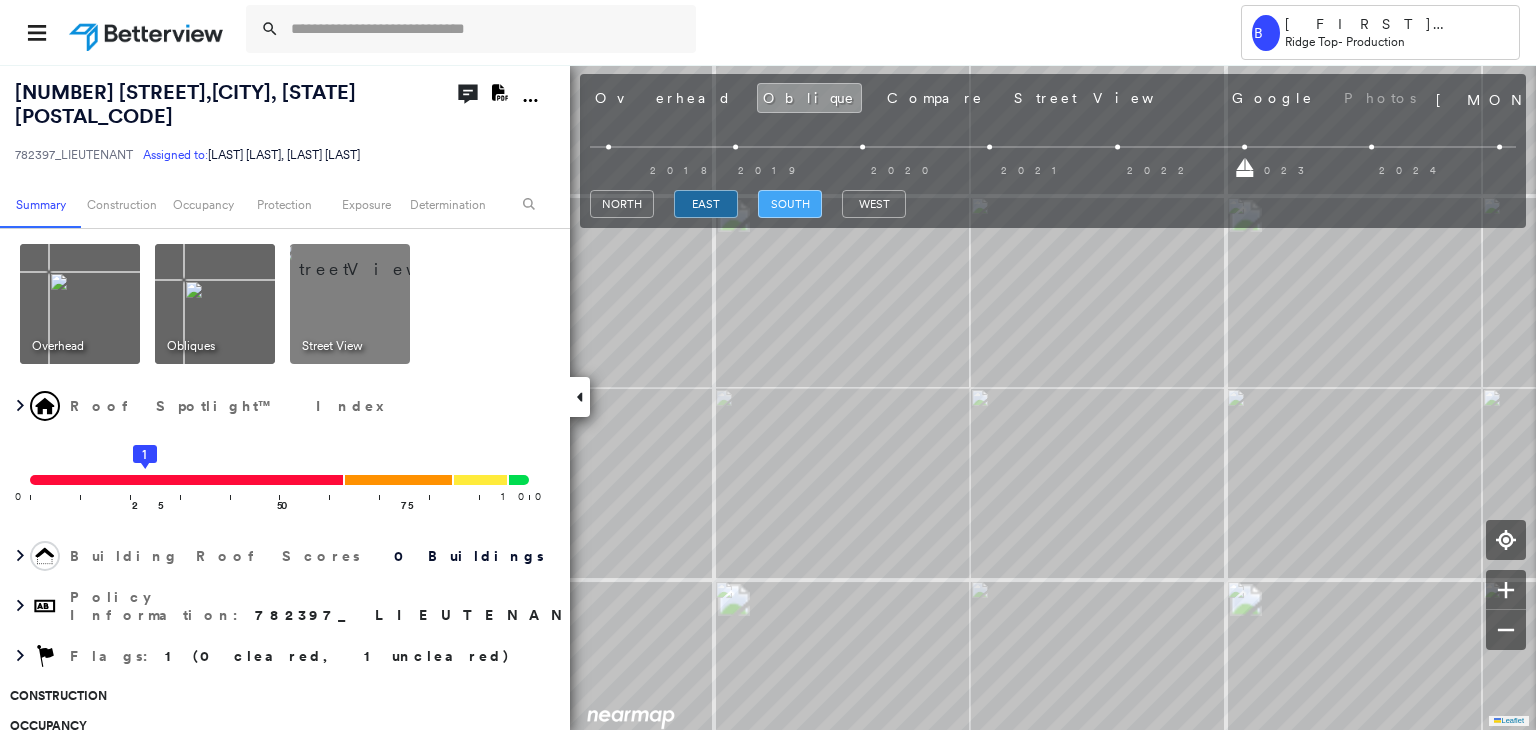 click on "south" at bounding box center (790, 204) 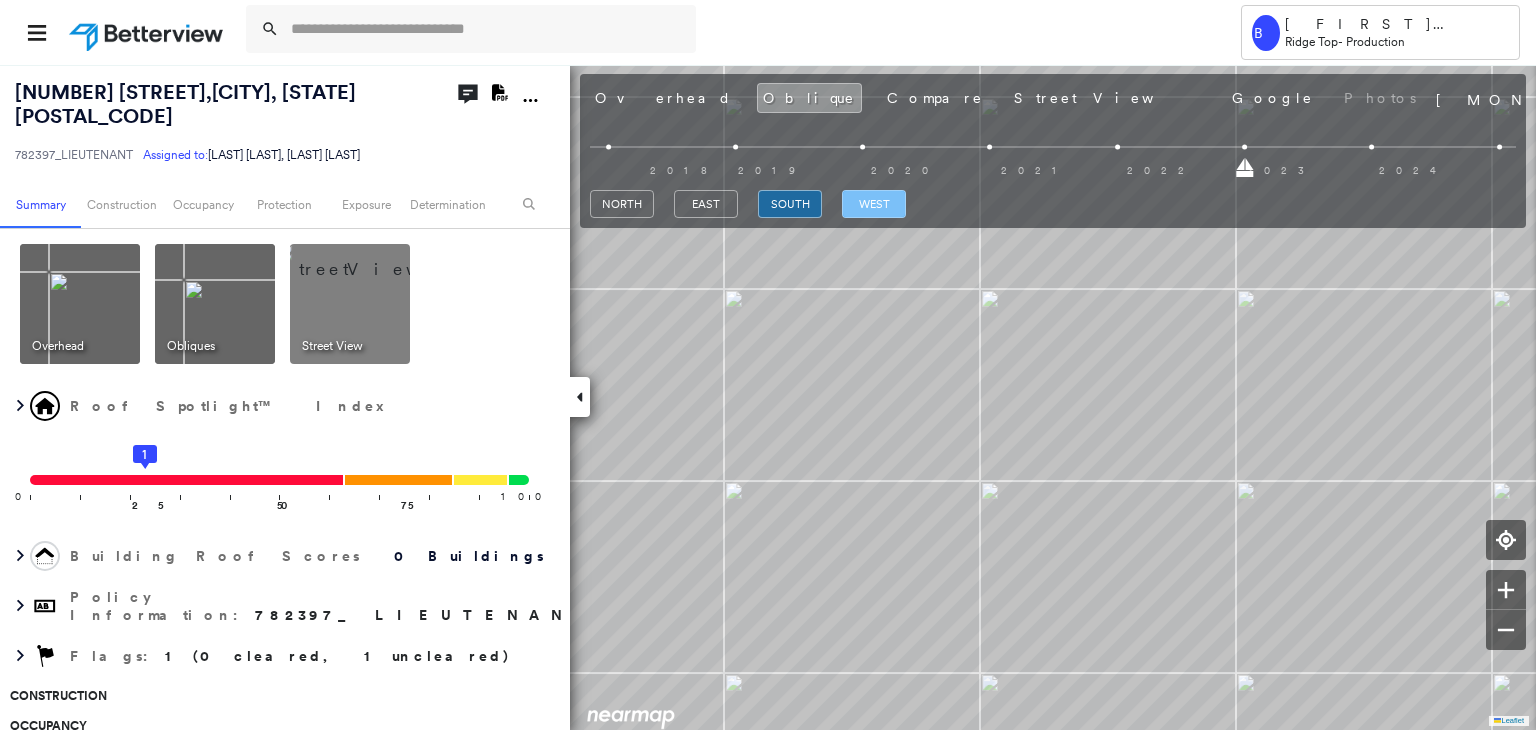 click on "west" at bounding box center (874, 204) 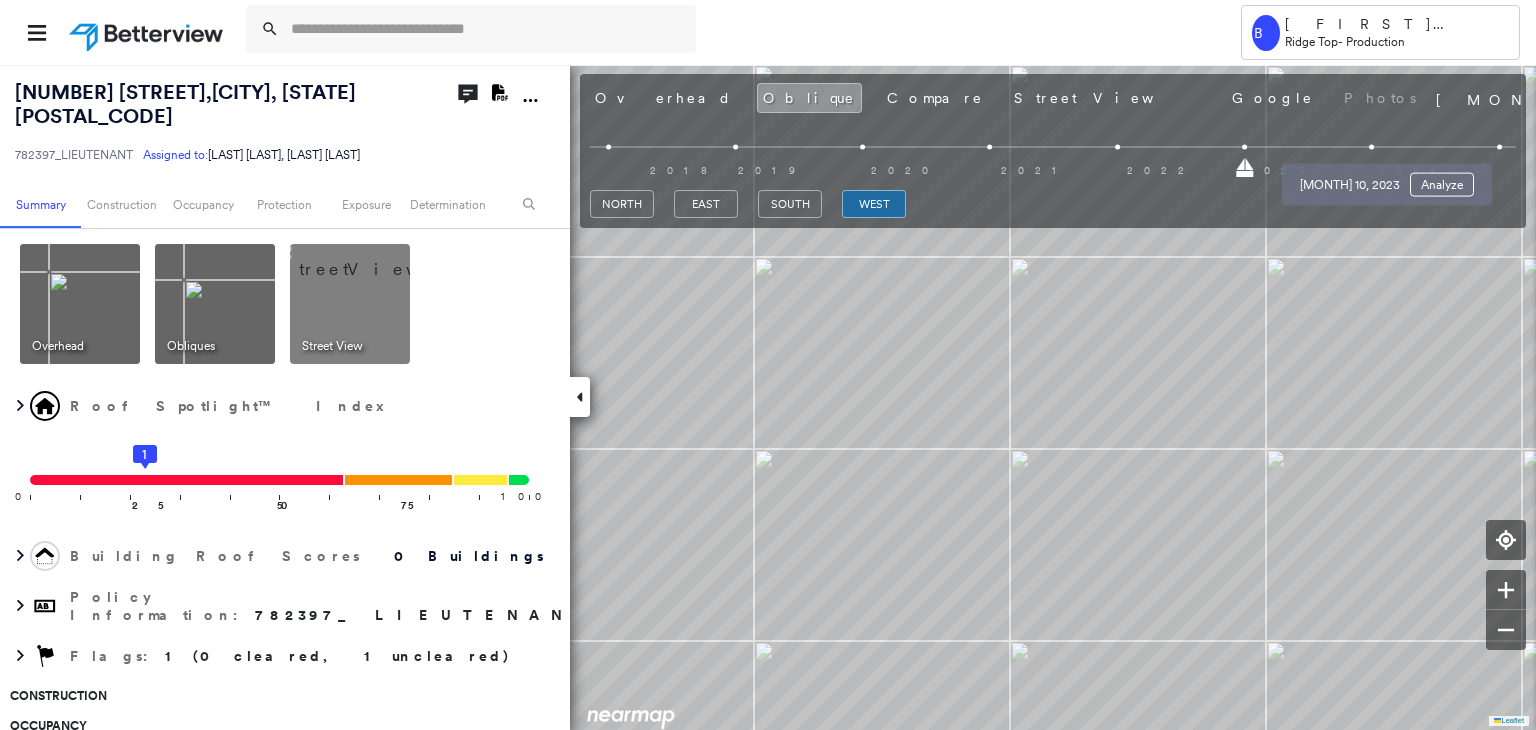 click at bounding box center [1371, 147] 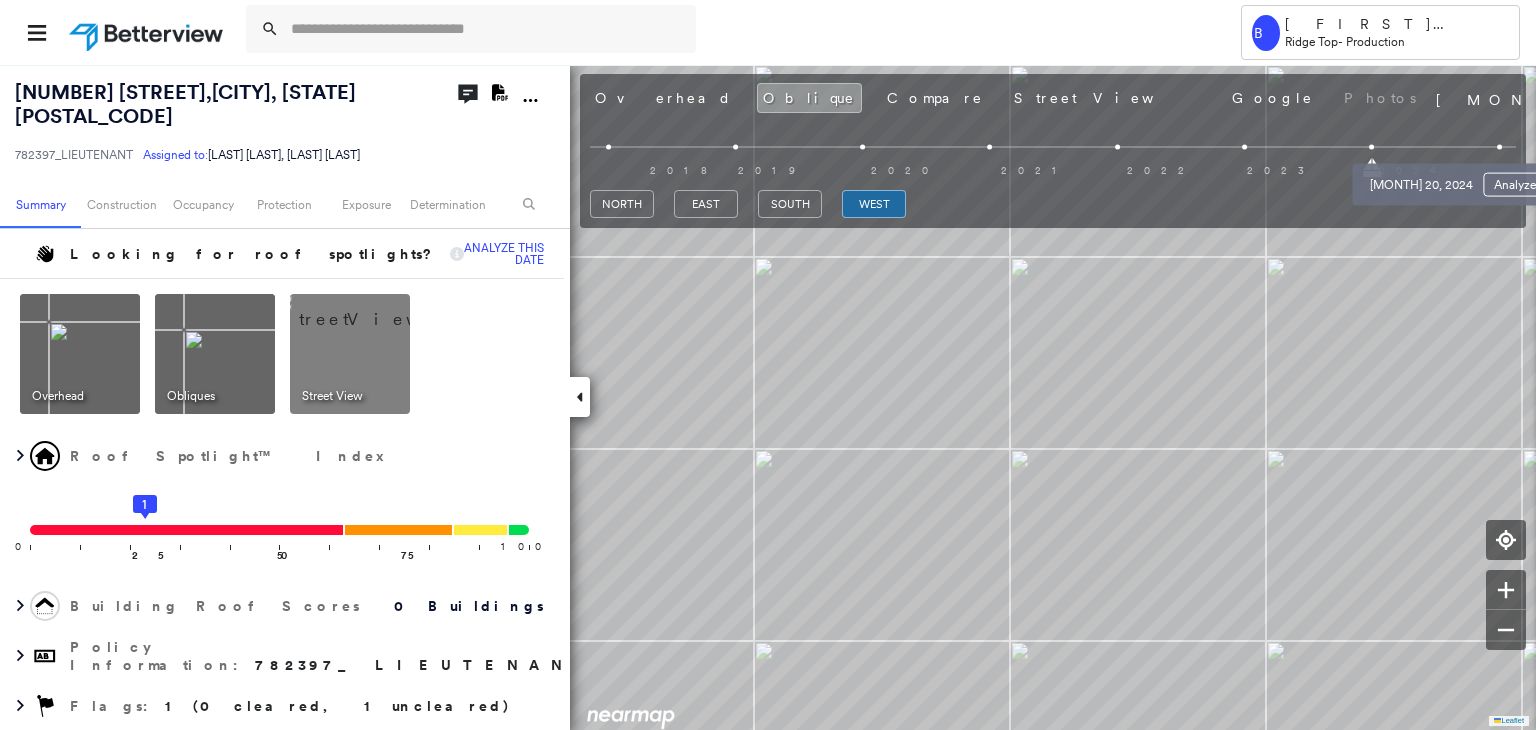 click at bounding box center (1499, 147) 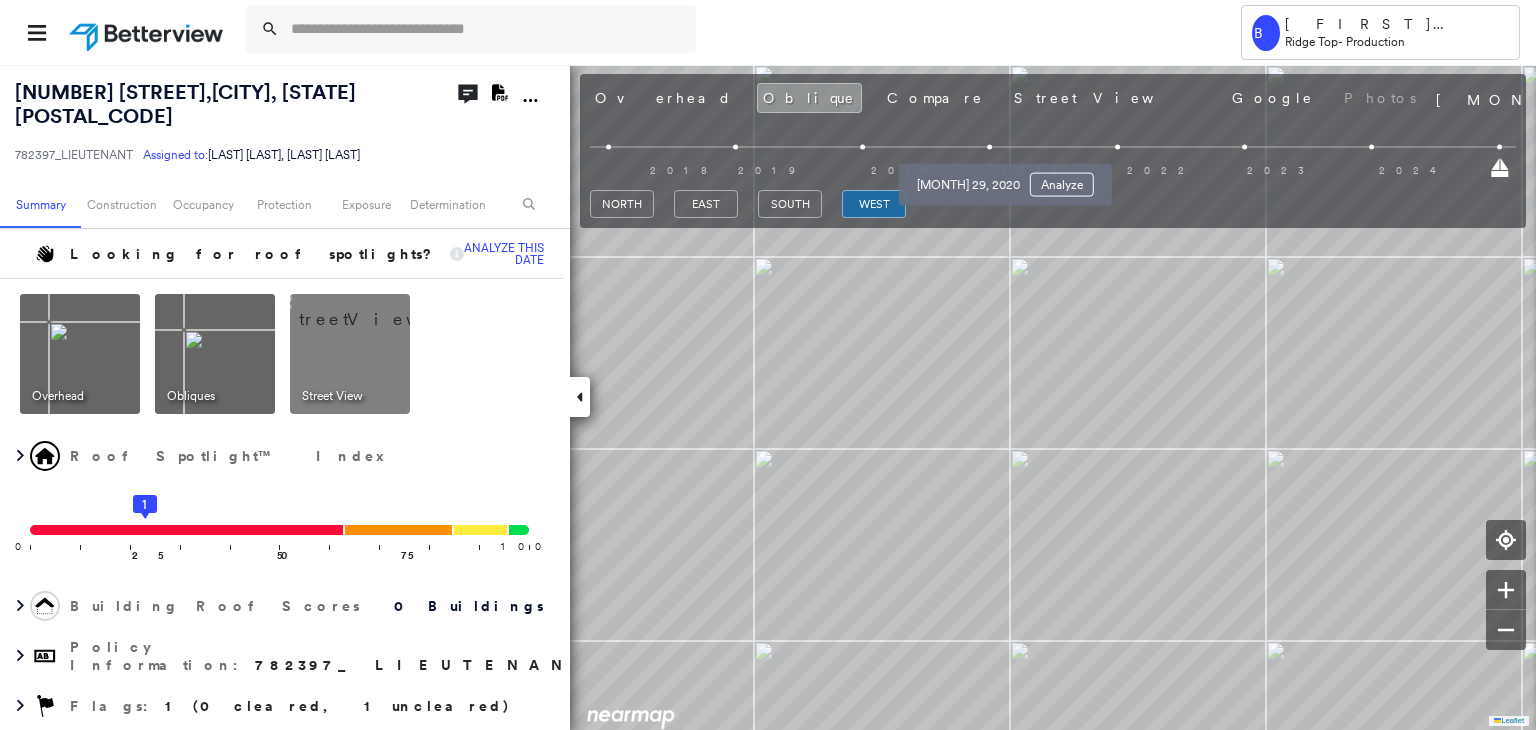 click at bounding box center (989, 147) 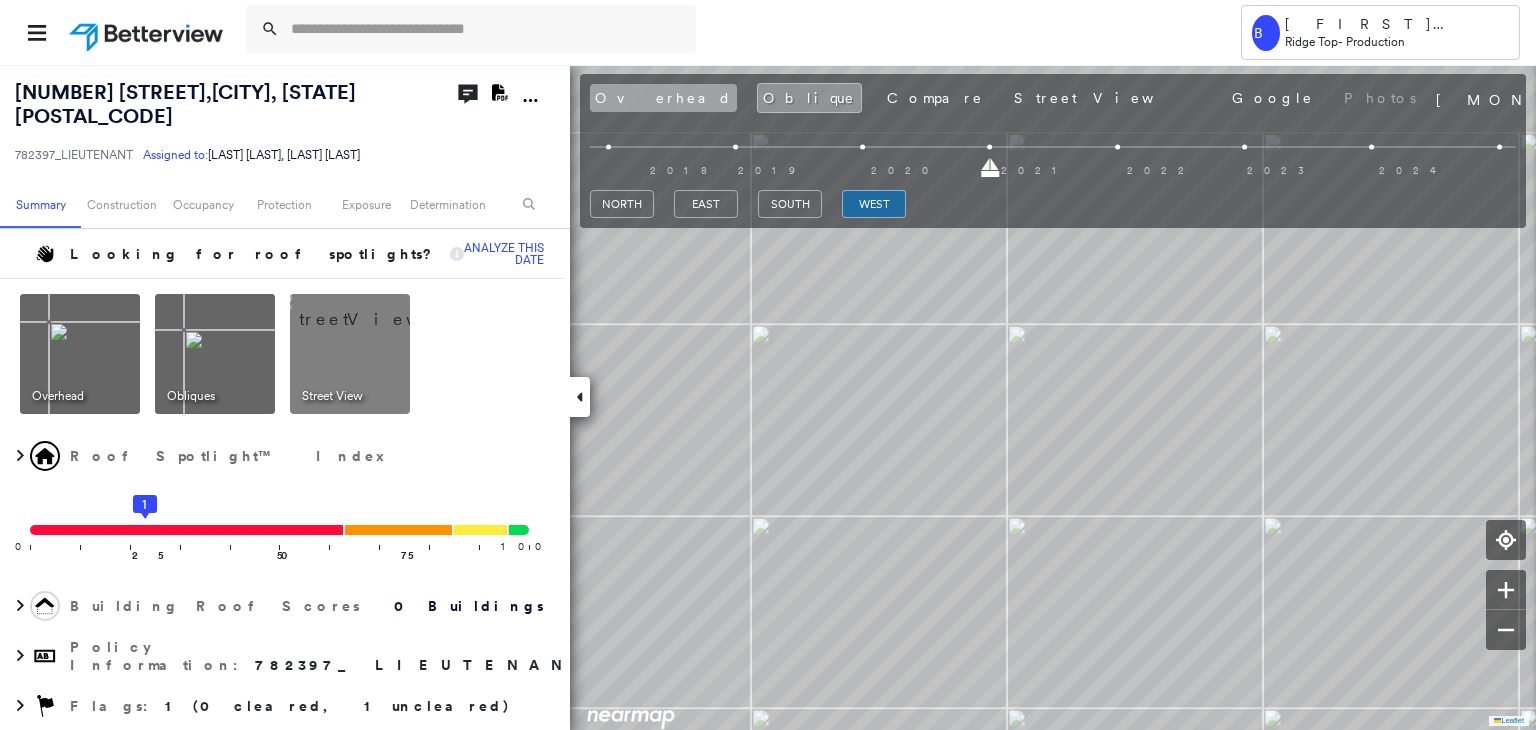 click on "Overhead" at bounding box center (663, 98) 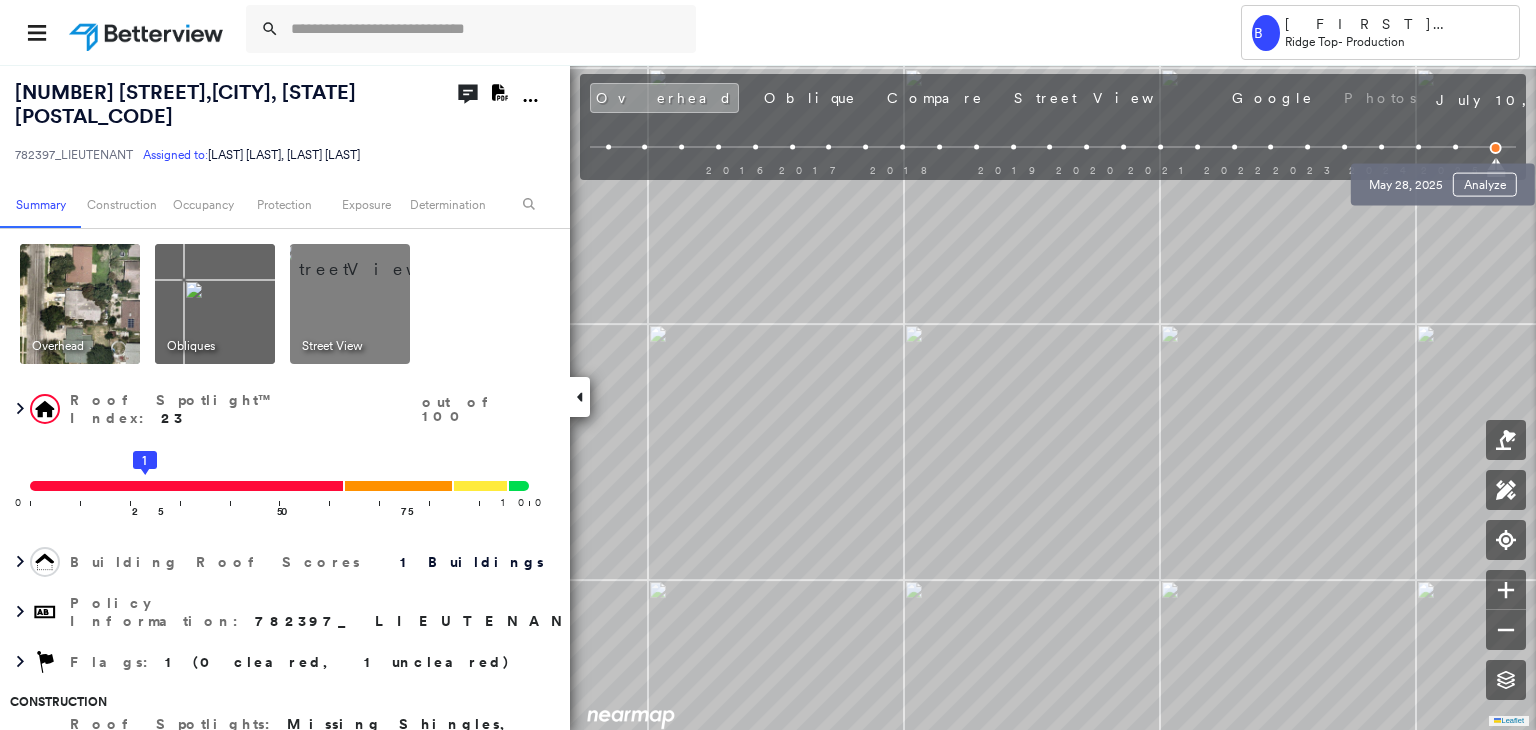 click on "[MONTH] 28, 2025 Analyze" at bounding box center (1443, 179) 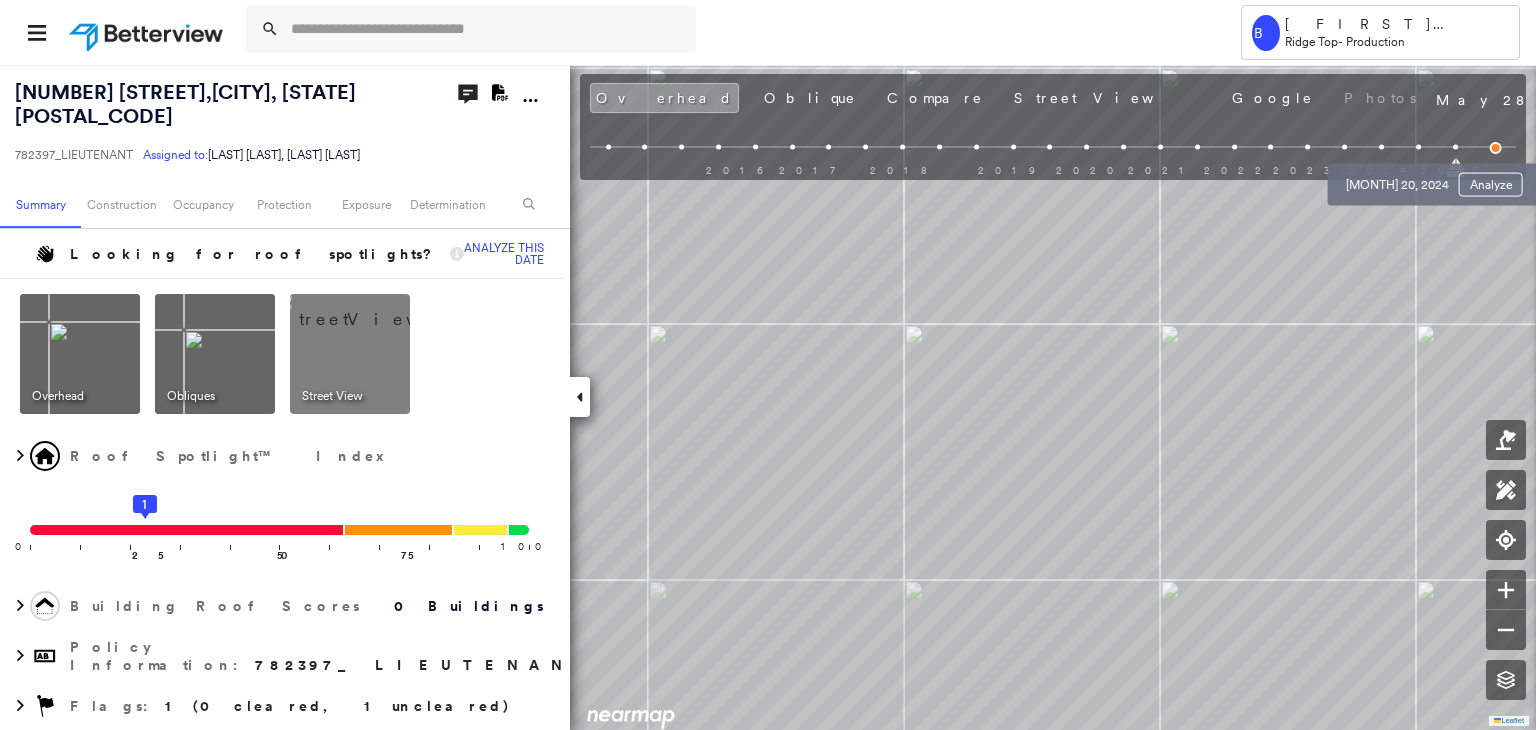 click at bounding box center [1418, 147] 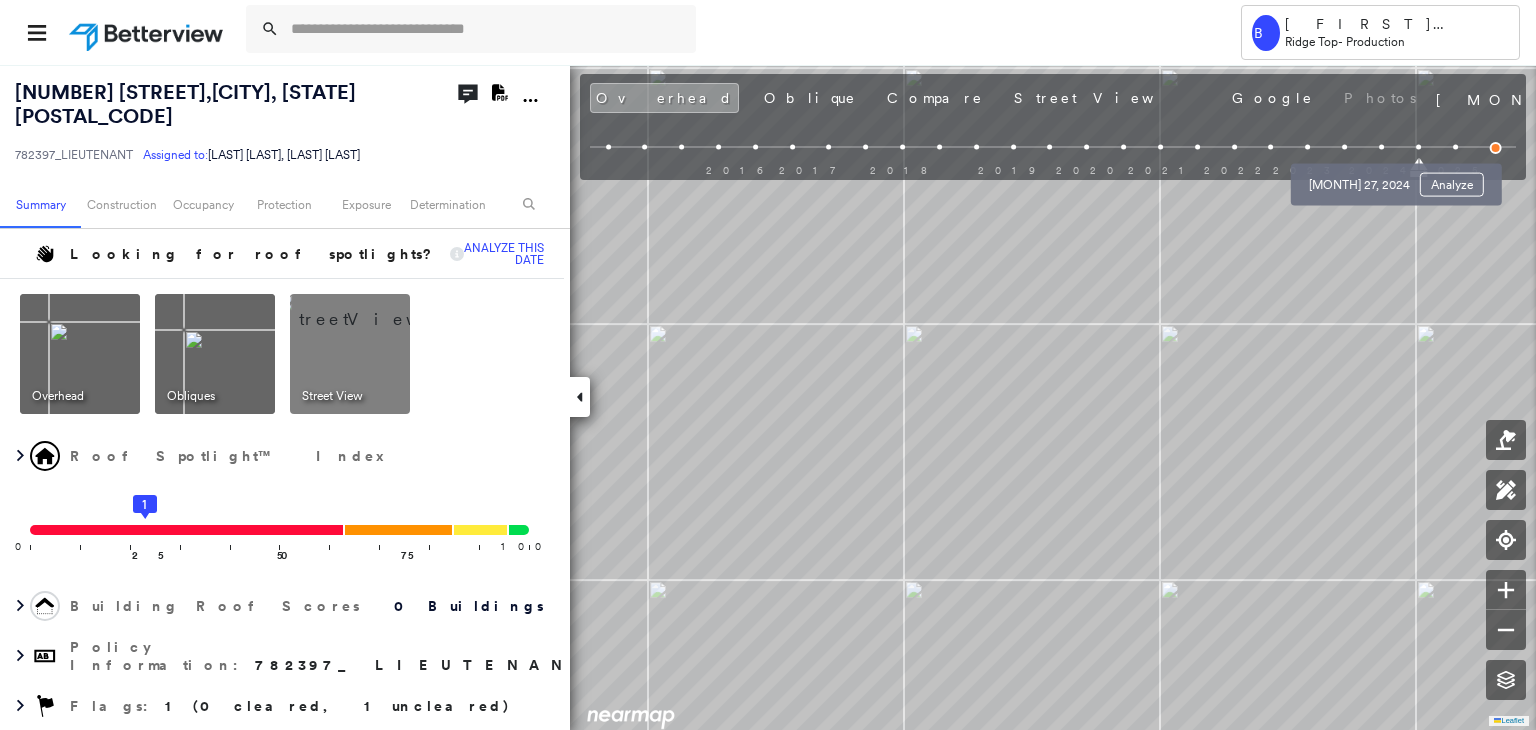 click at bounding box center (1381, 147) 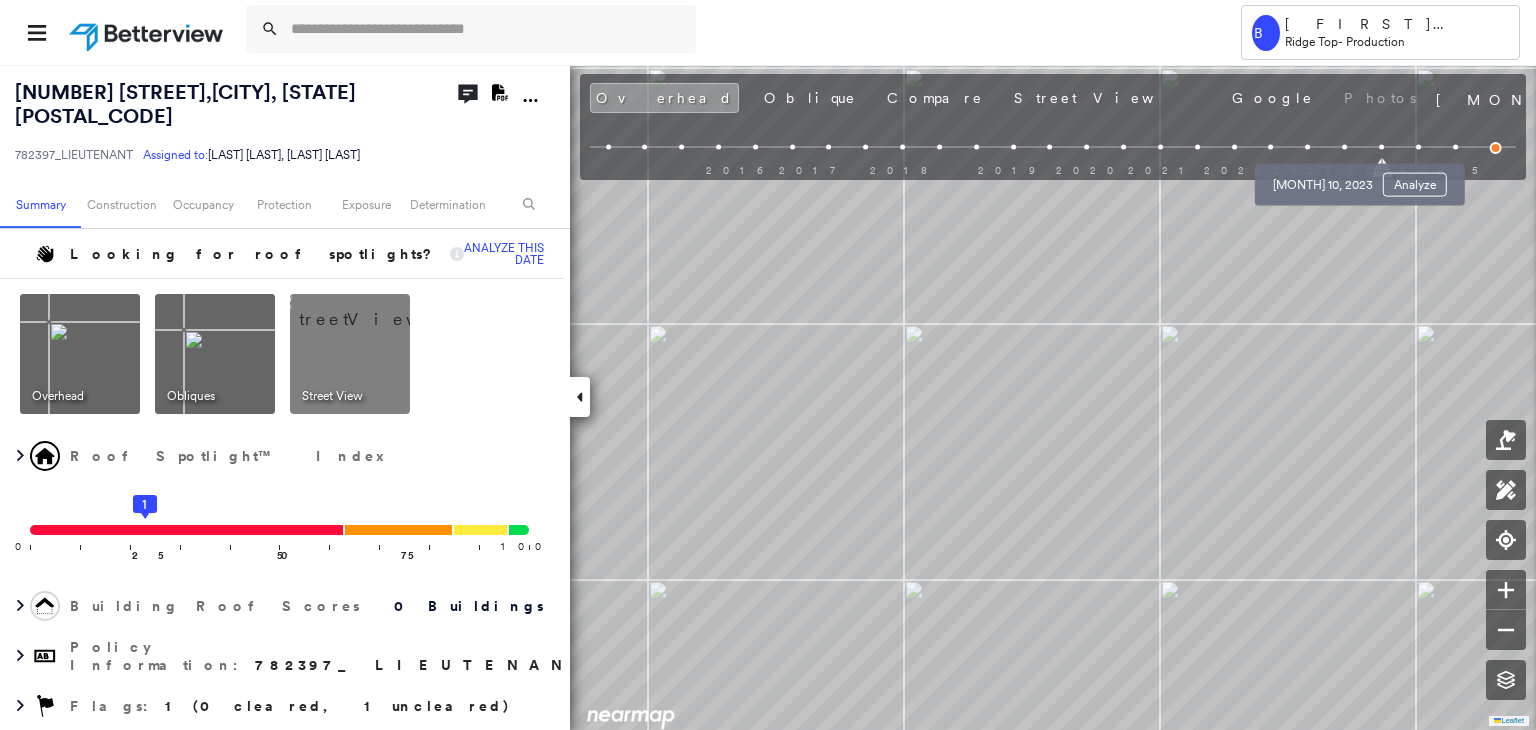 click at bounding box center [1344, 147] 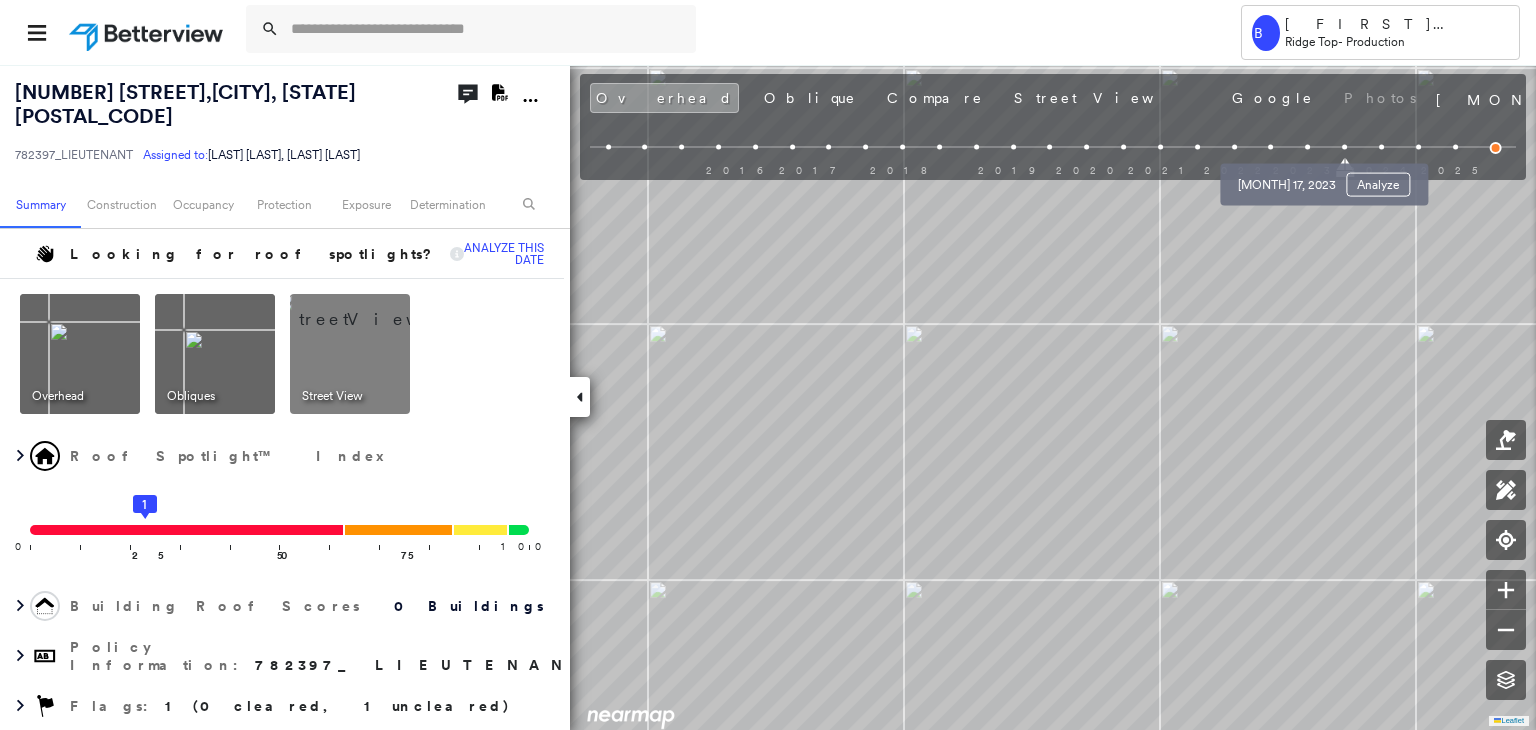 click on "[MONTH] 17, 2023 Analyze" at bounding box center [1324, 179] 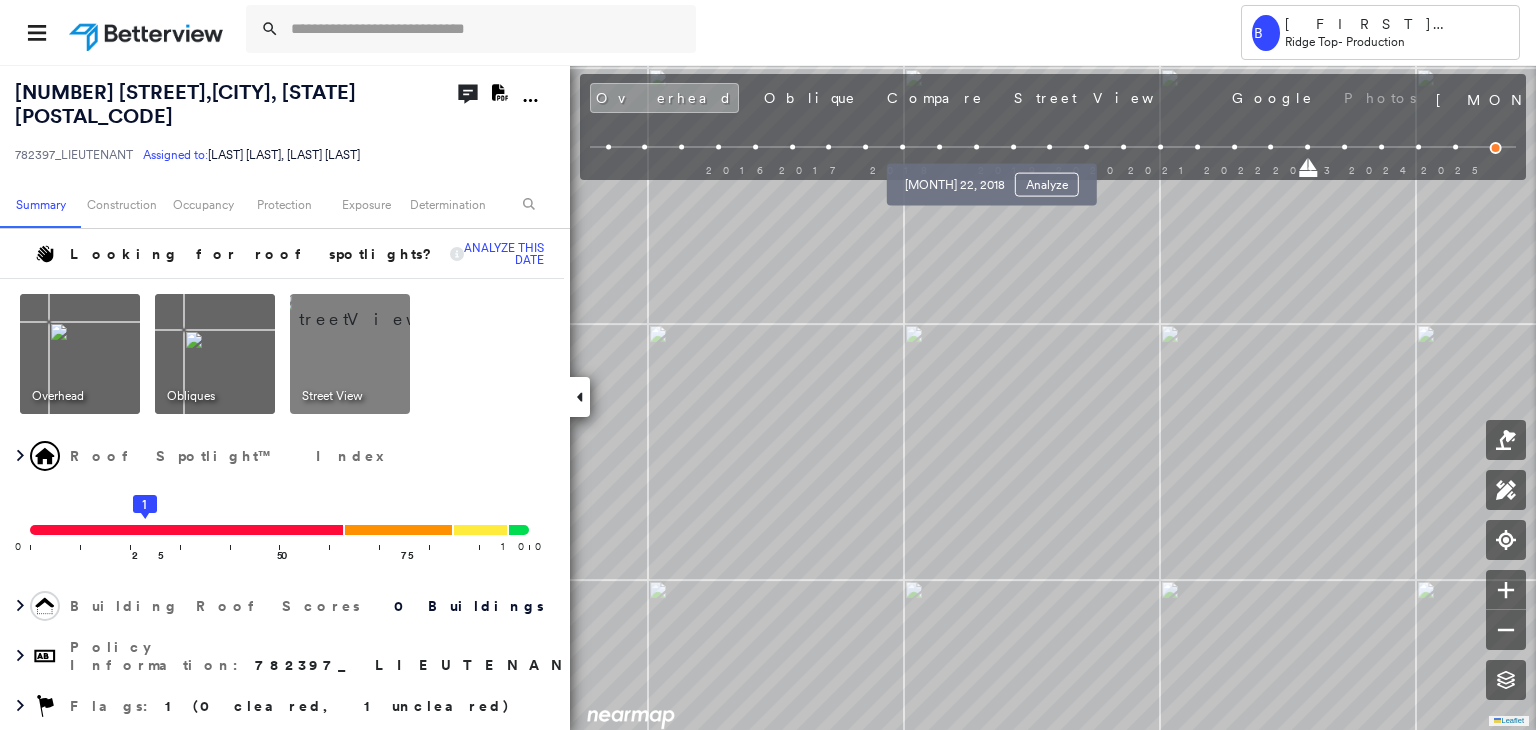 click at bounding box center (976, 147) 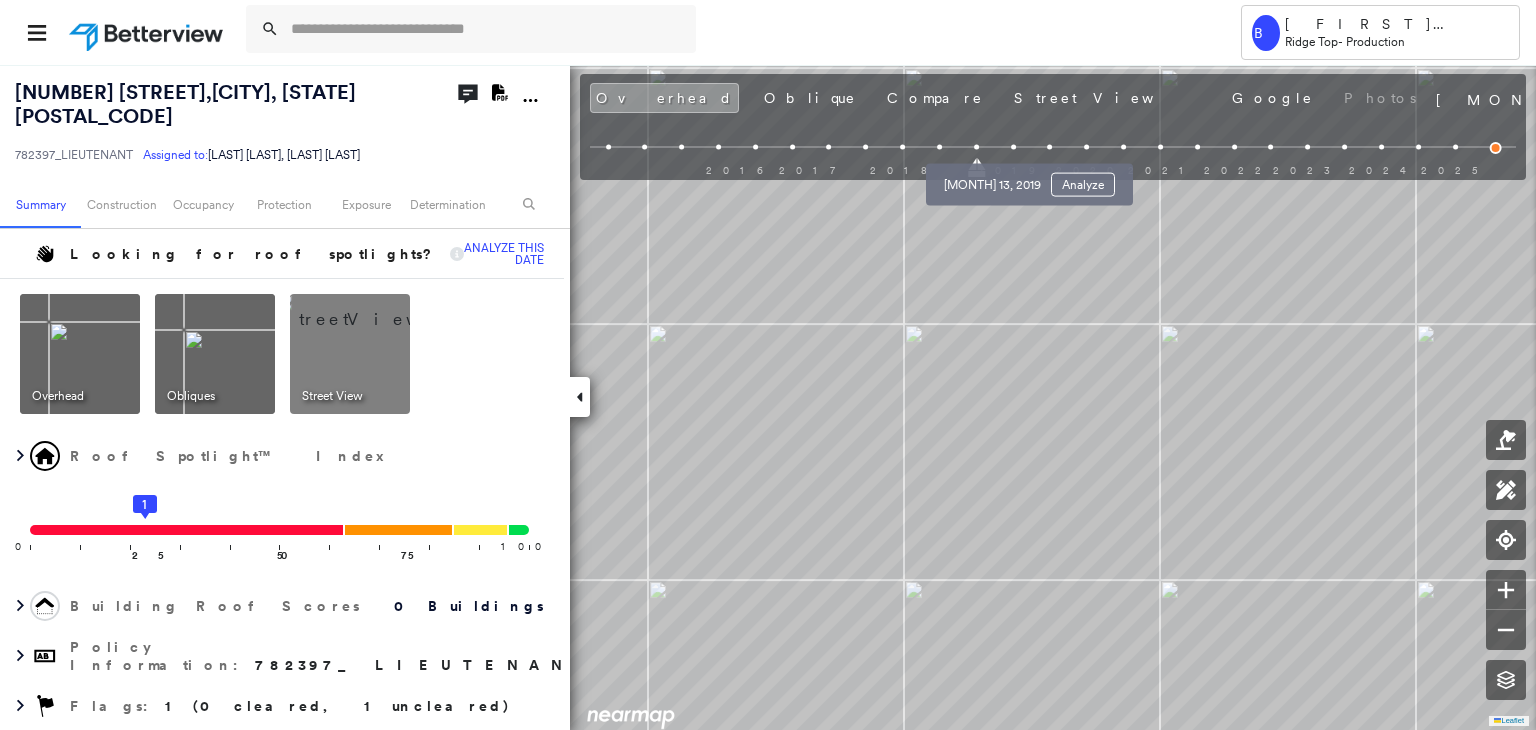 click at bounding box center (1013, 147) 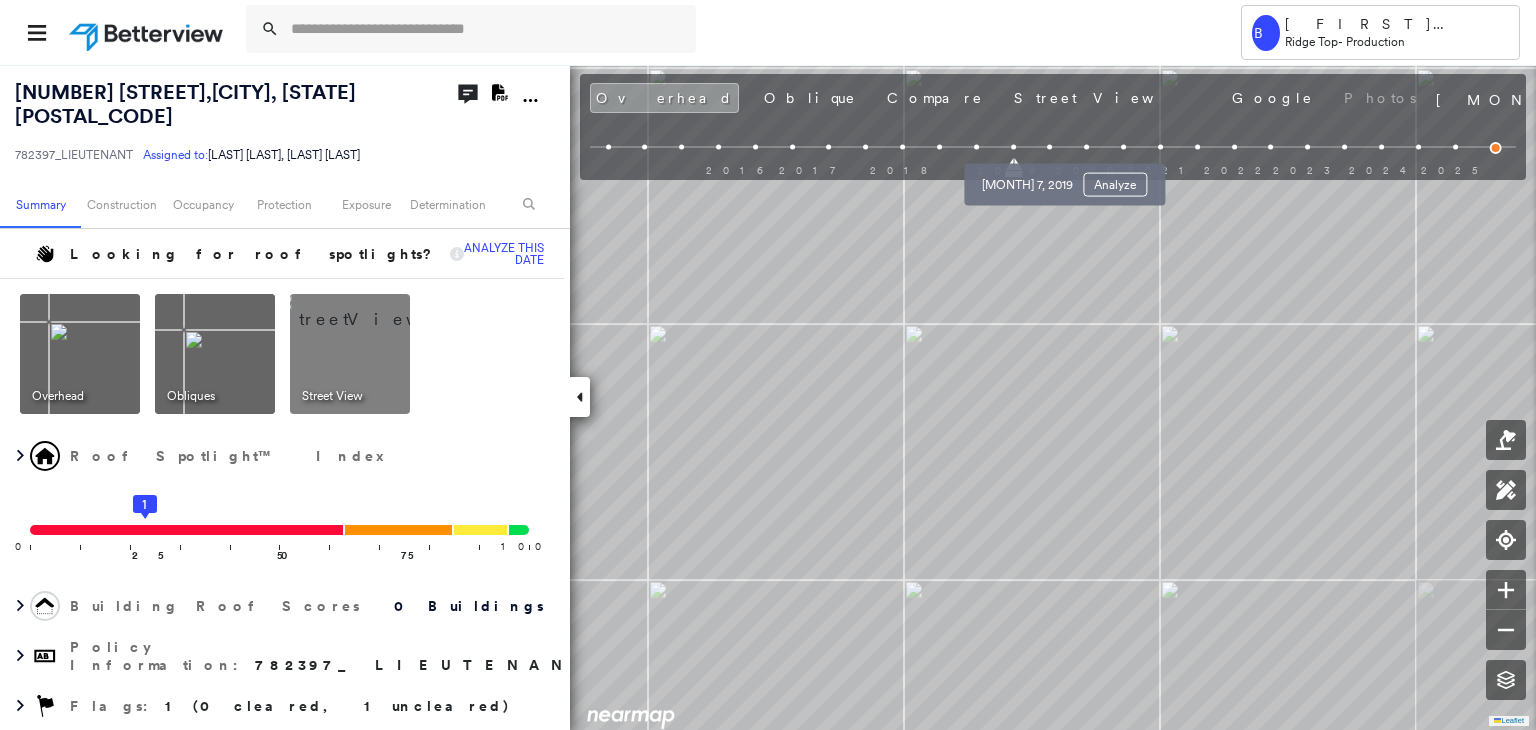 click at bounding box center [1050, 147] 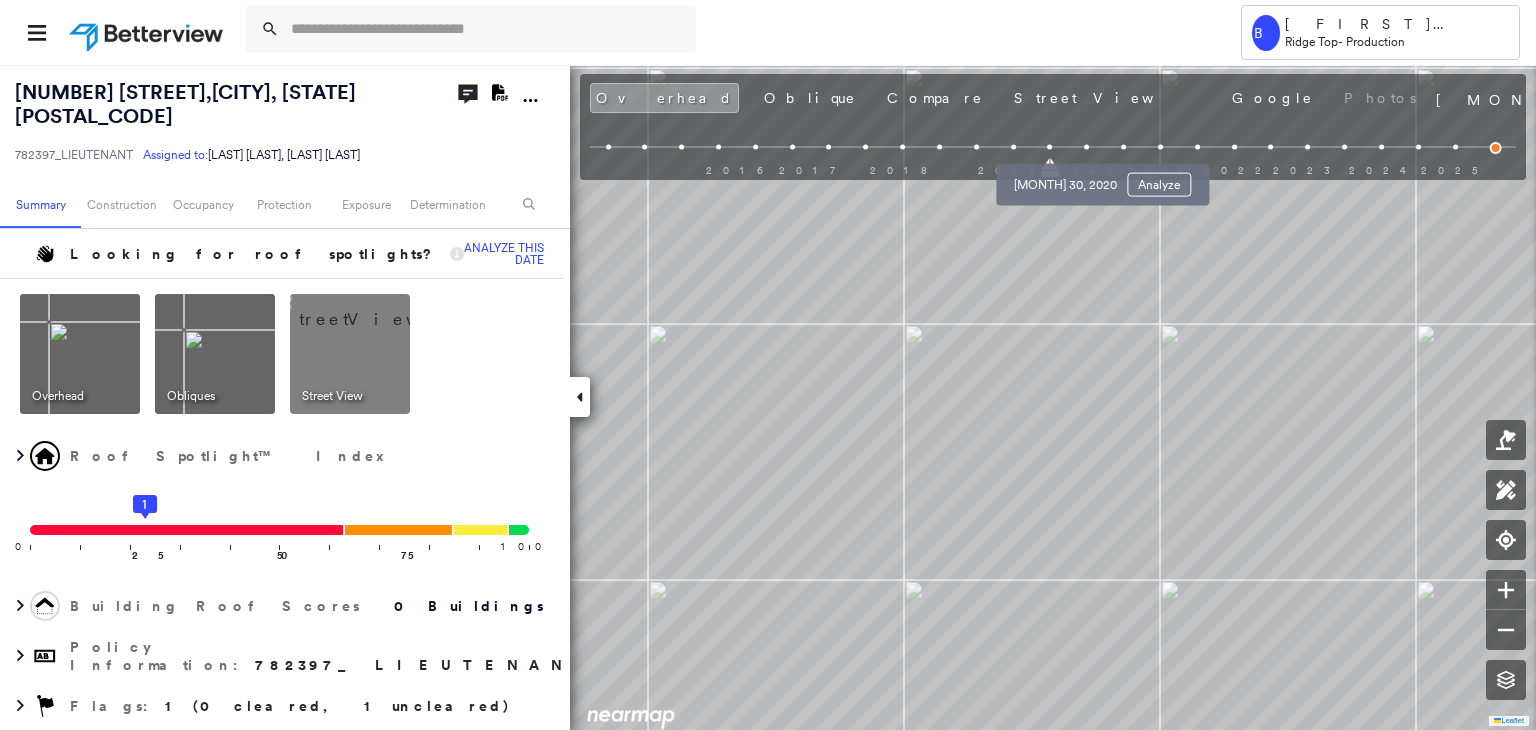 click at bounding box center [1086, 147] 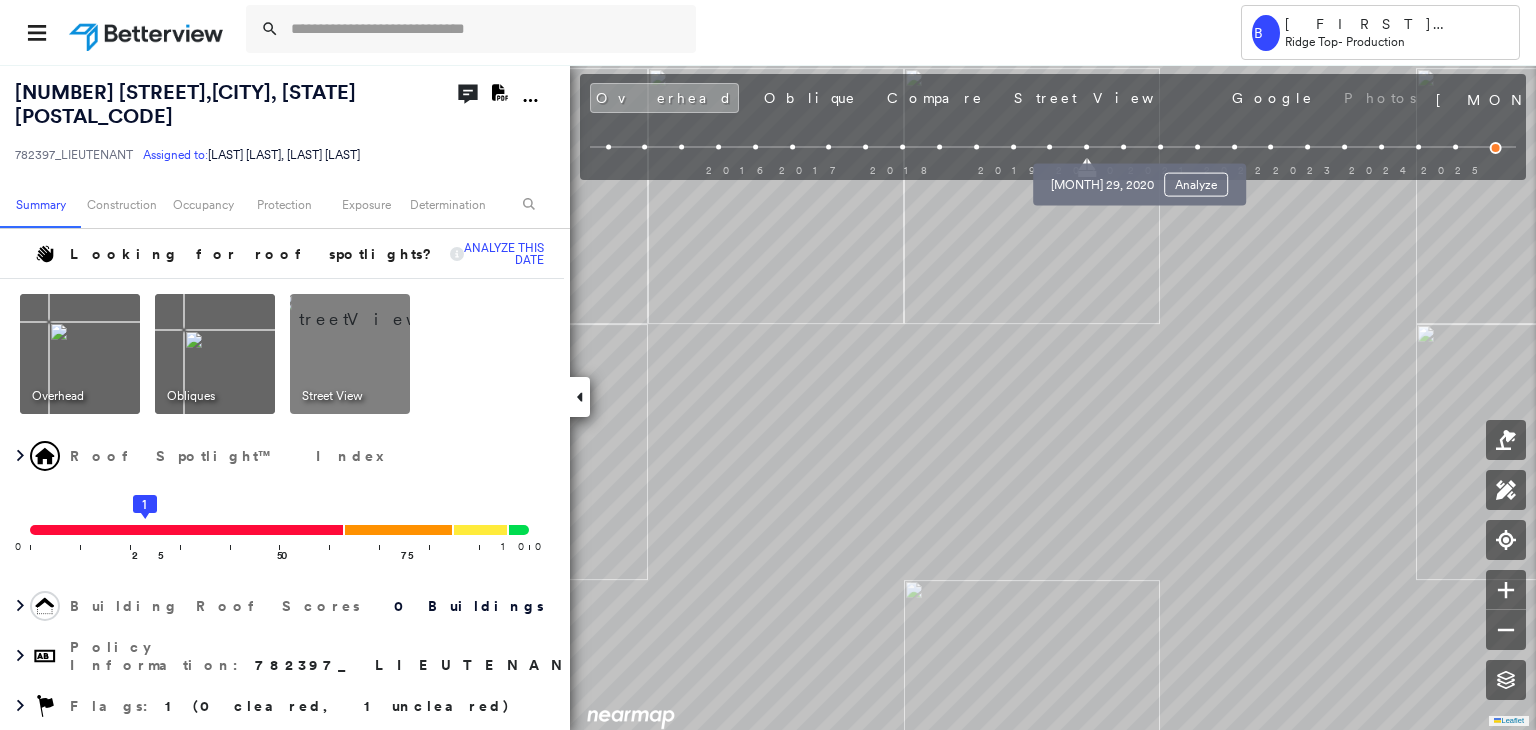 click at bounding box center [1123, 147] 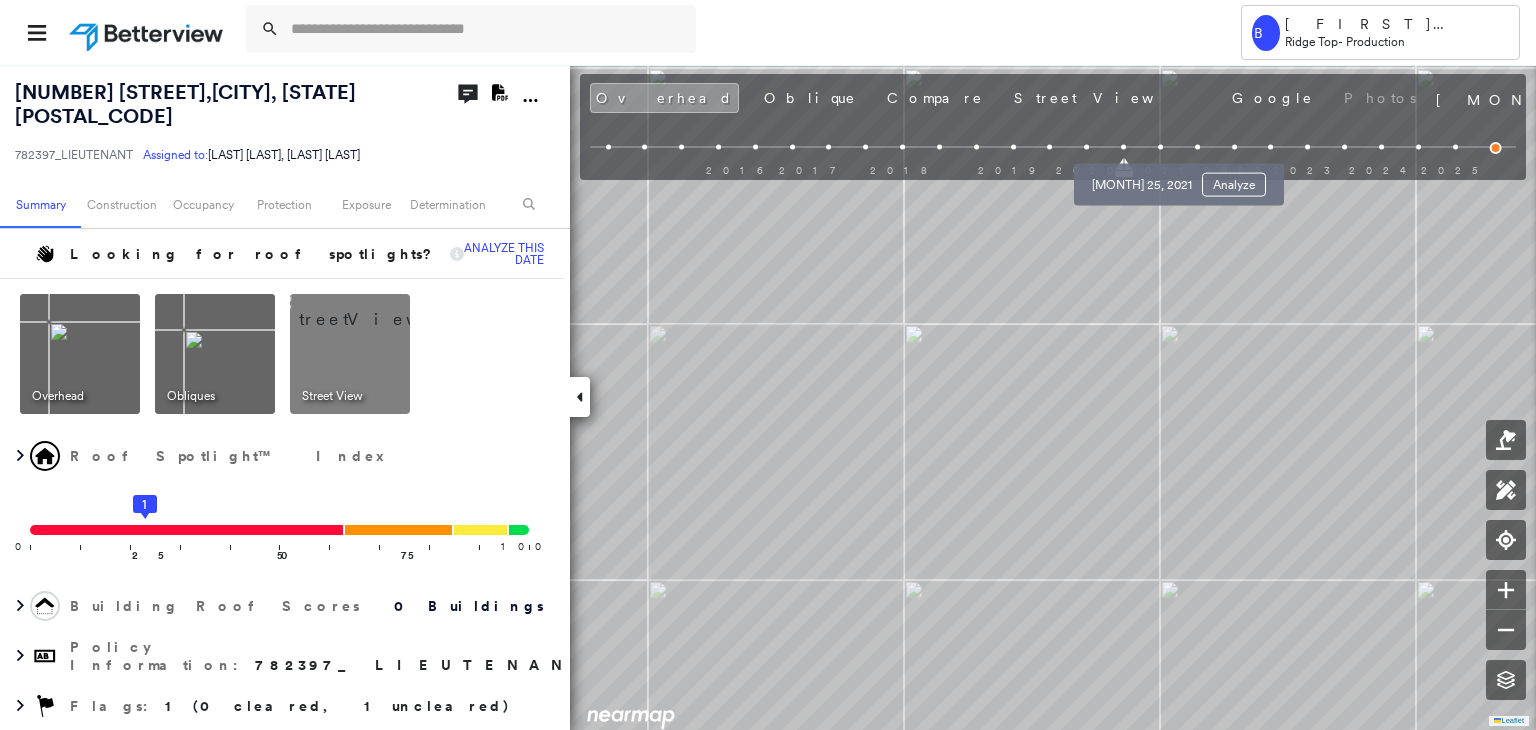click at bounding box center [1160, 147] 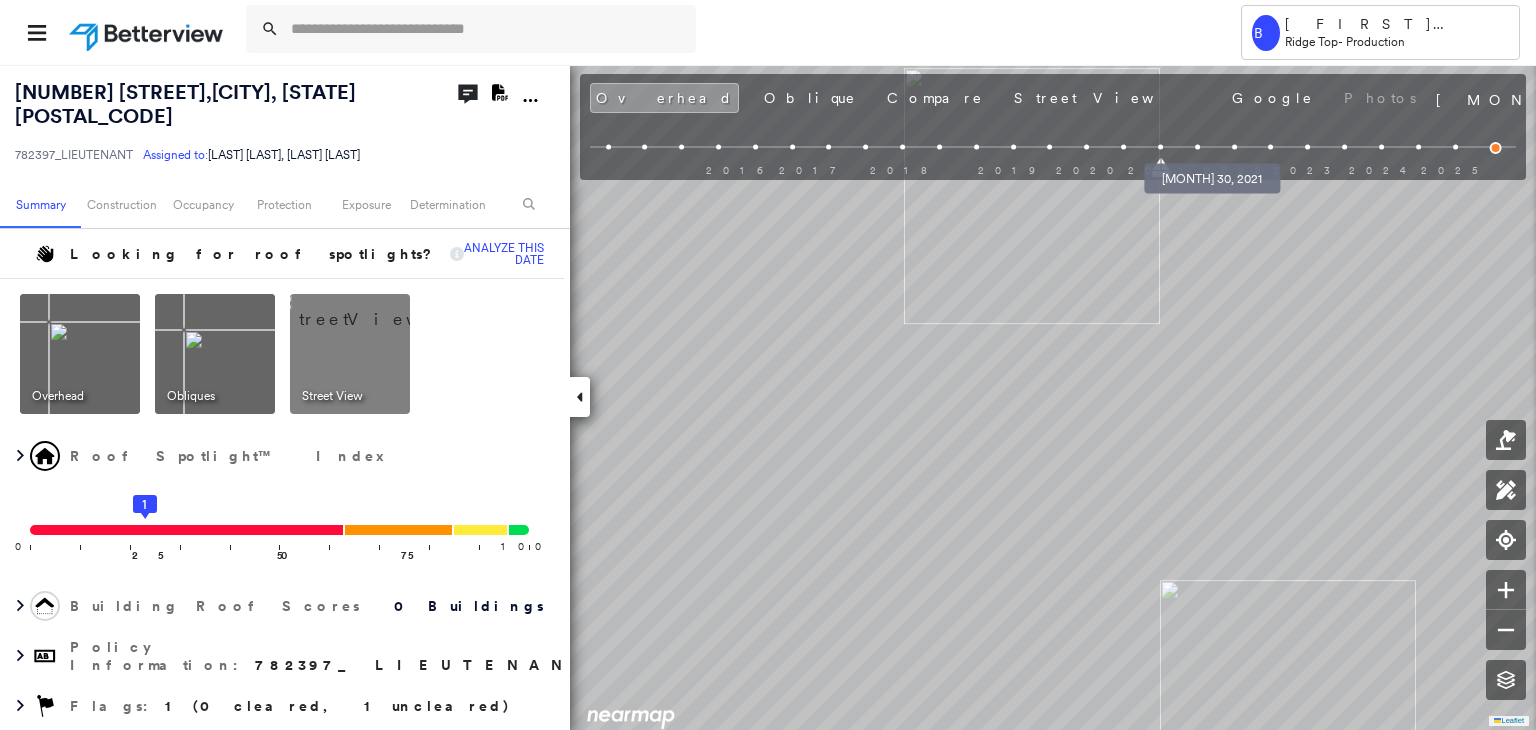 click at bounding box center (1197, 147) 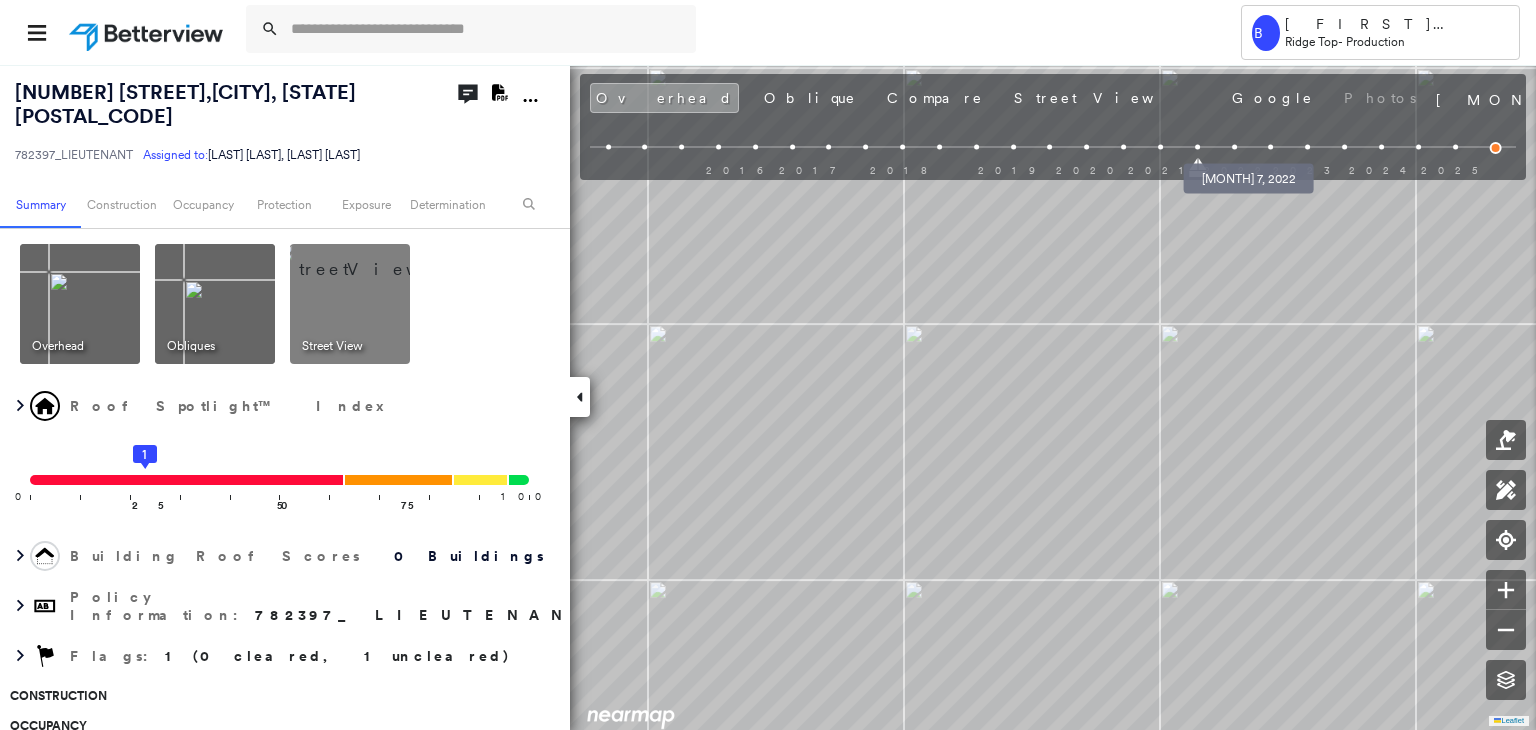 click at bounding box center [1234, 147] 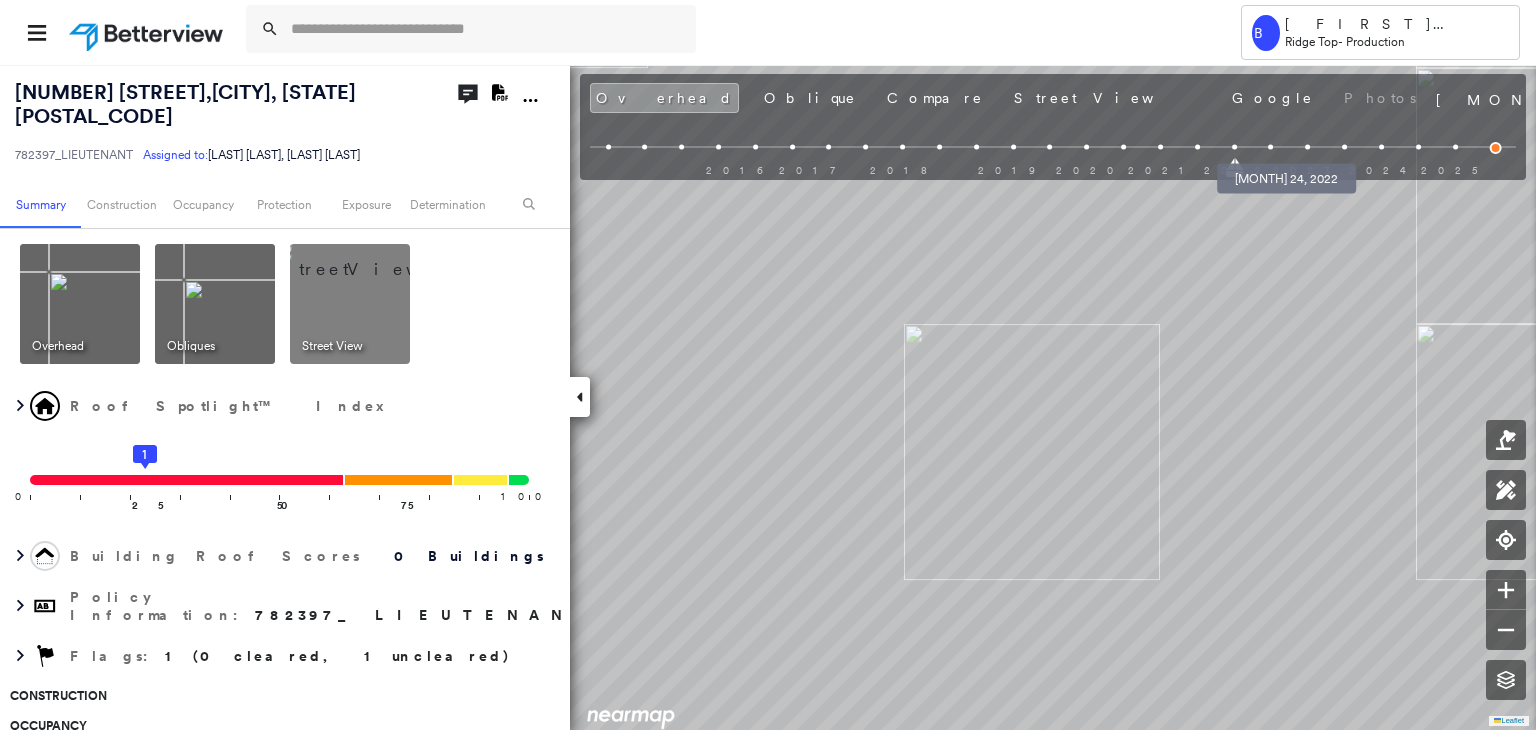 click at bounding box center (1271, 147) 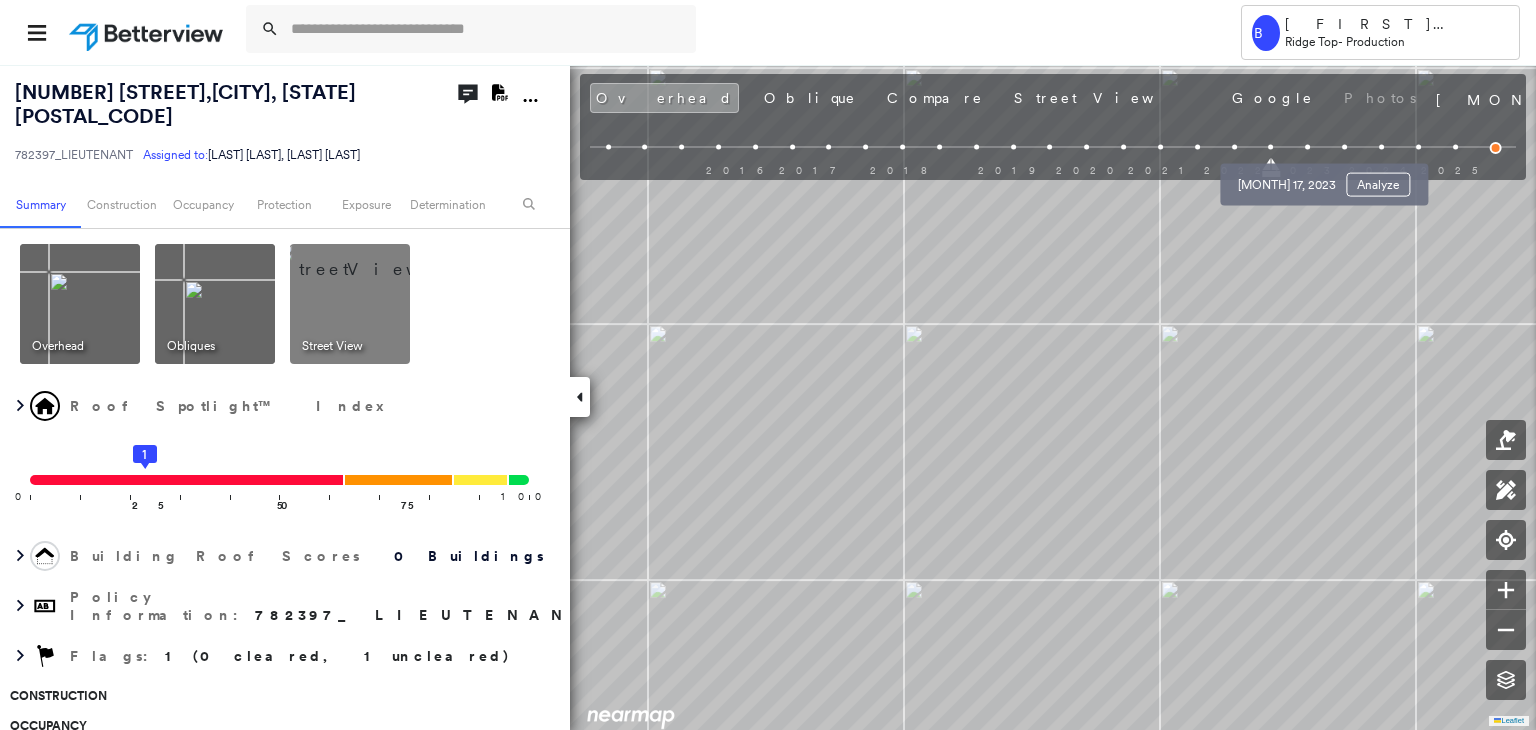 click on "[MONTH] 17, 2023 Analyze" at bounding box center [1324, 179] 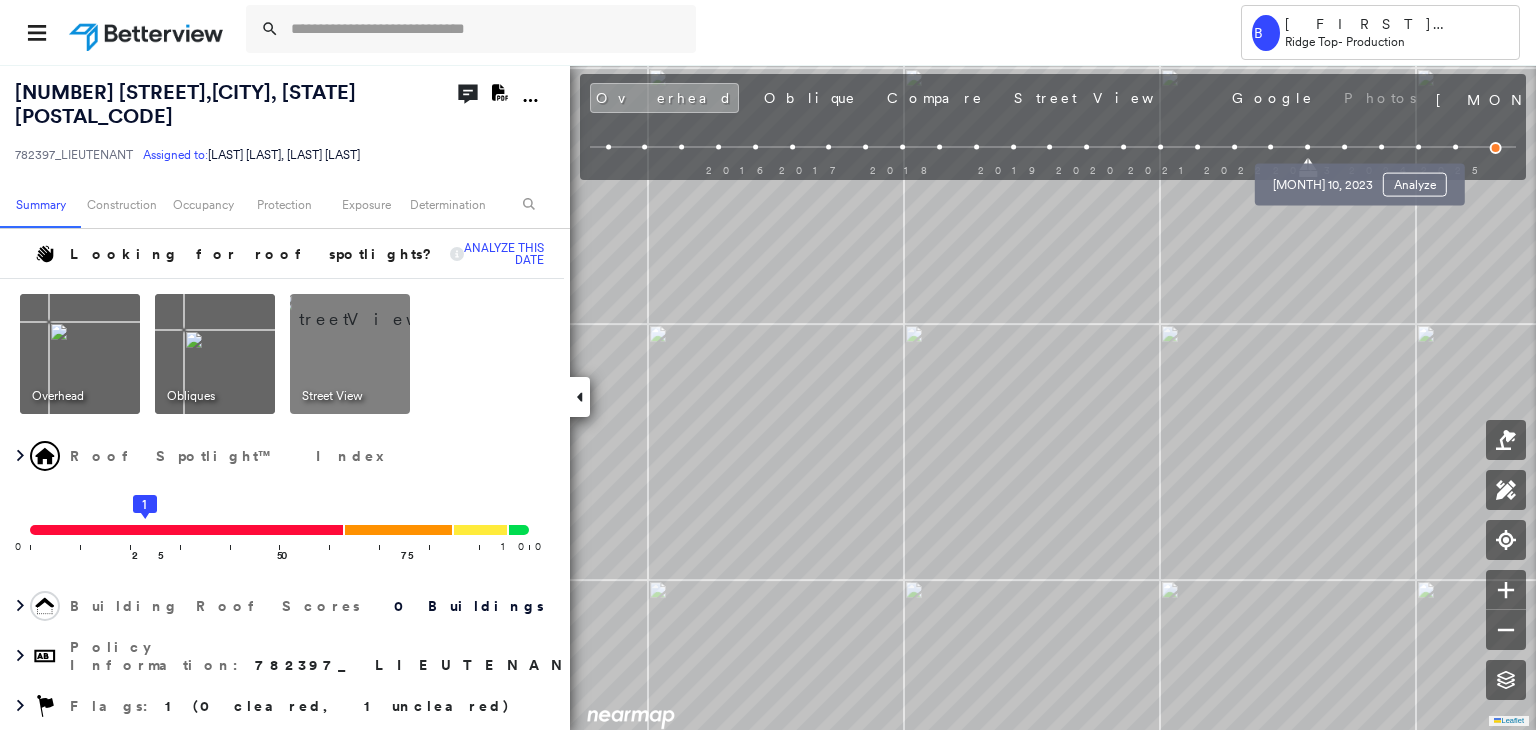 click at bounding box center (1344, 147) 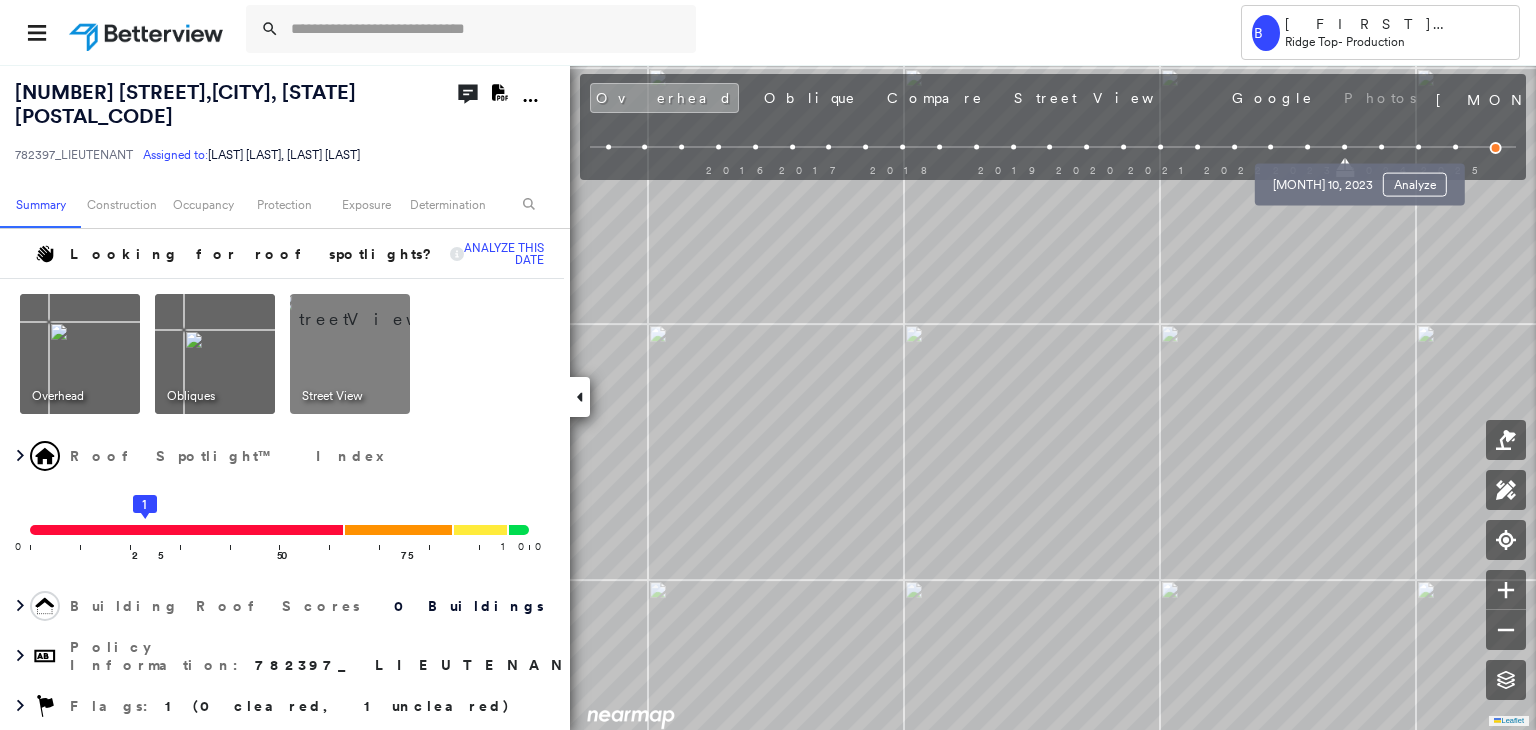click at bounding box center (1344, 147) 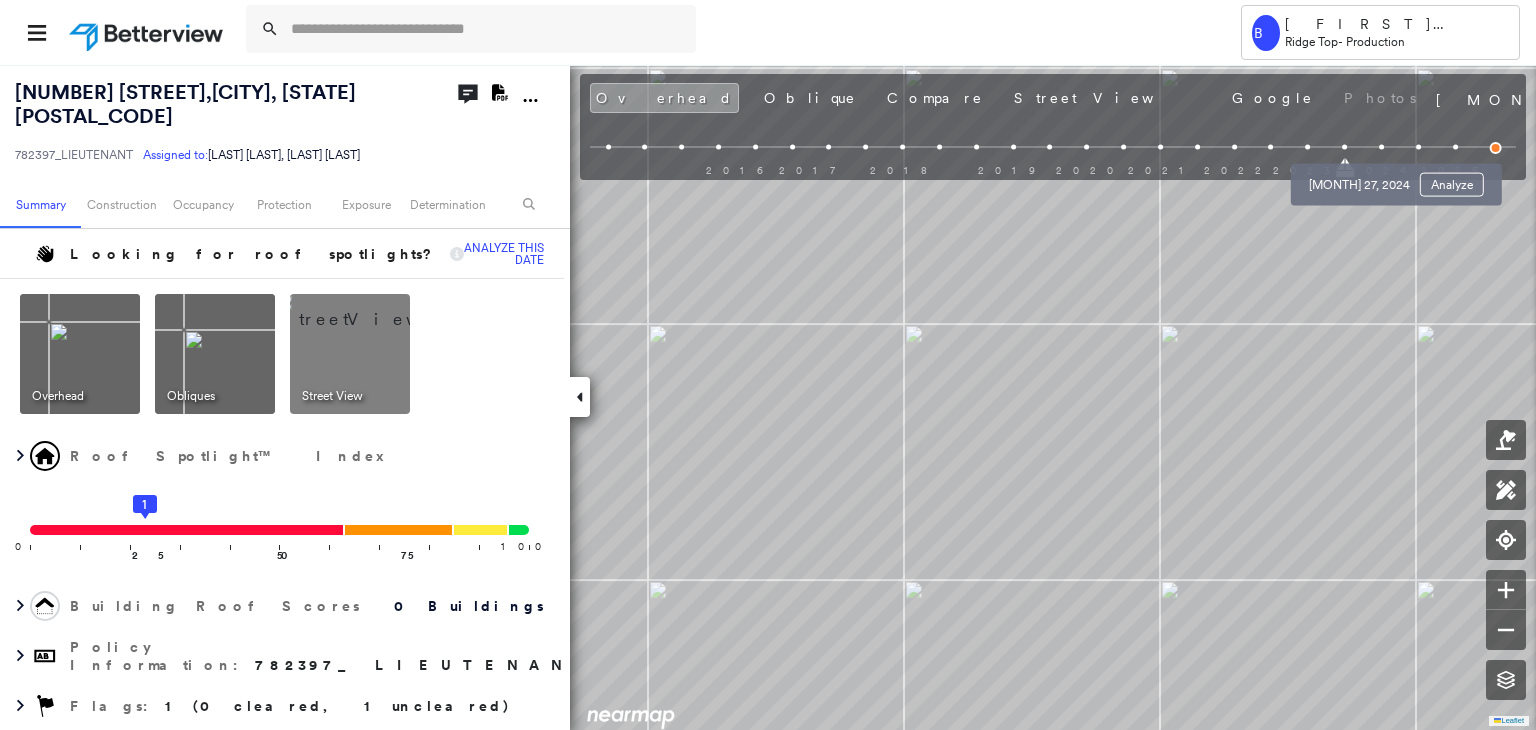click at bounding box center (1381, 147) 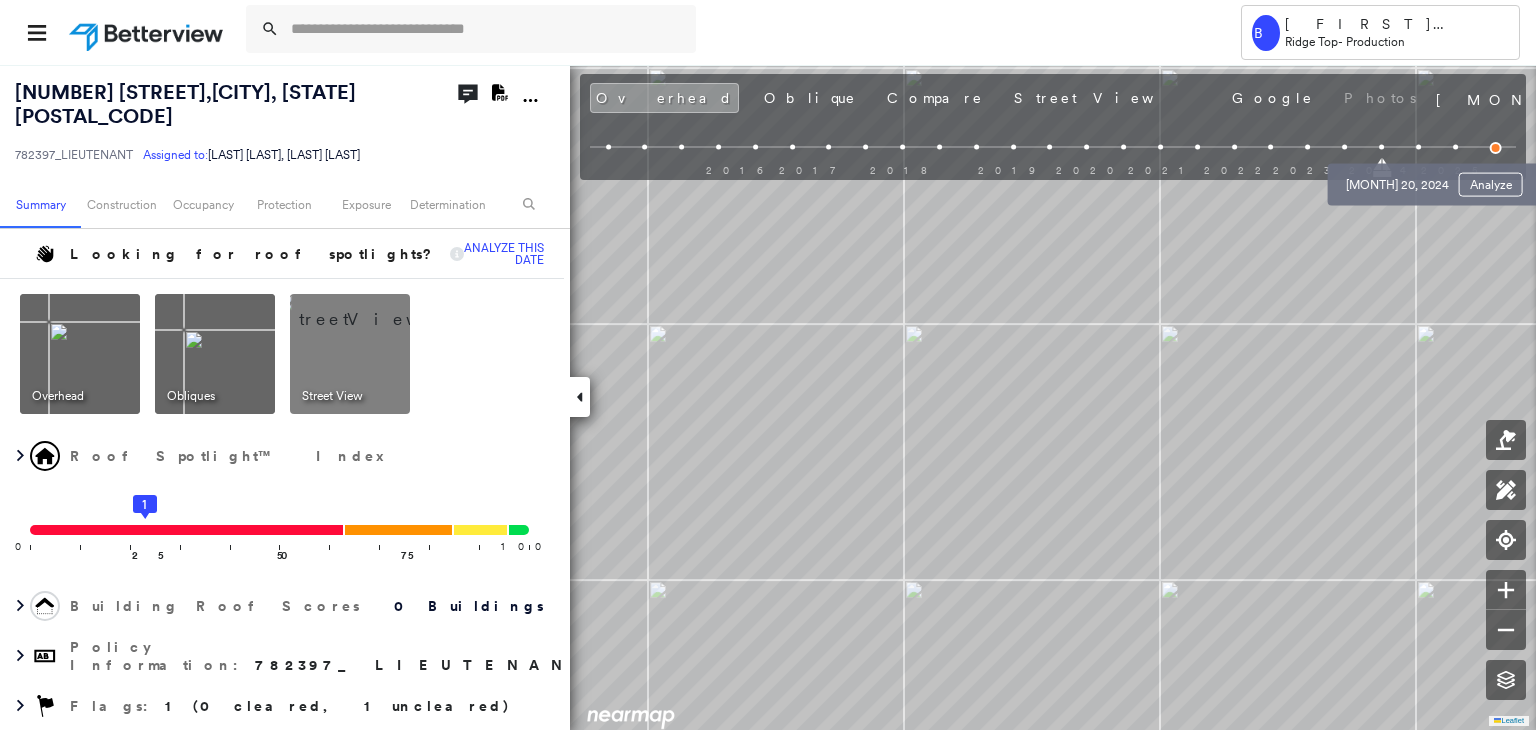 click at bounding box center [1418, 147] 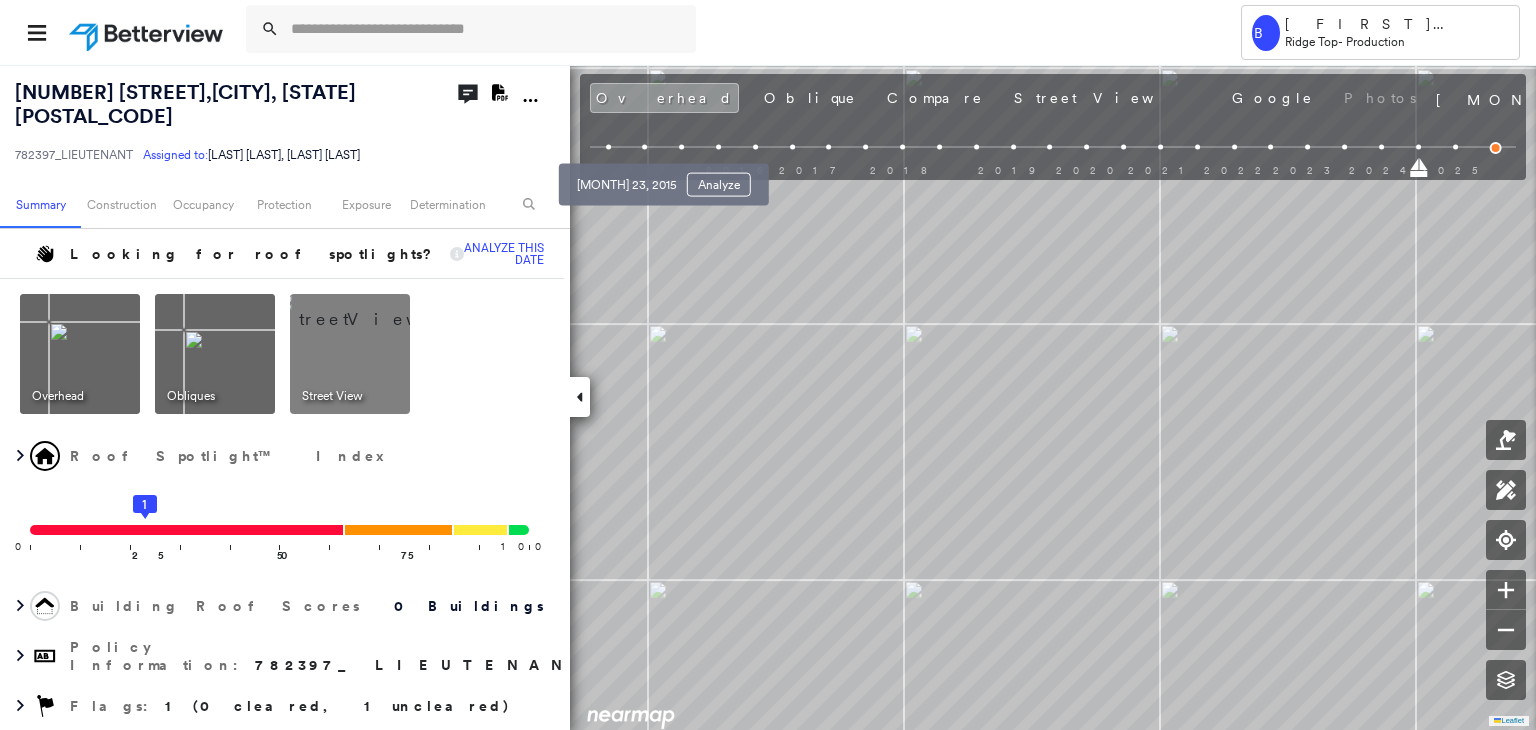 click at bounding box center [644, 147] 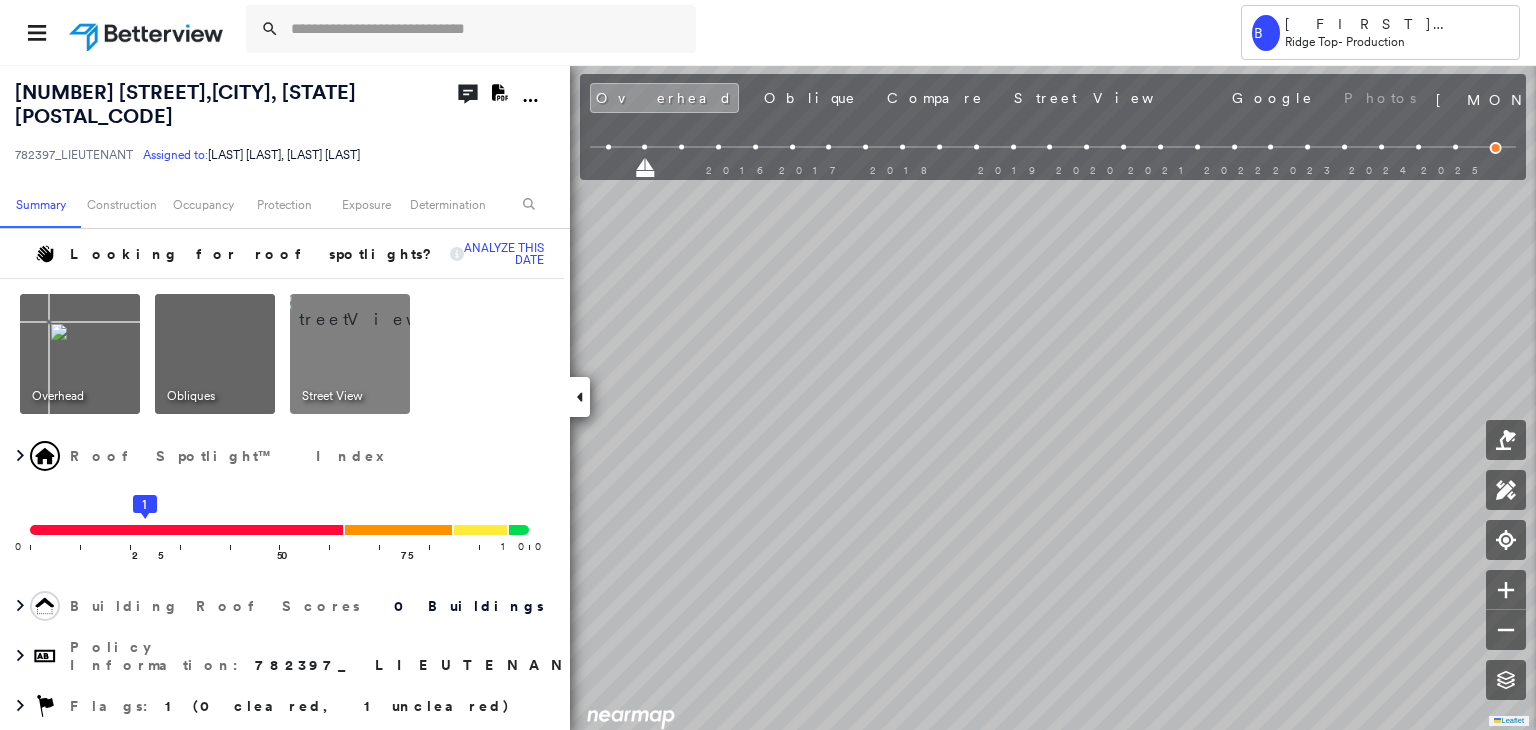 click on "2016 2017 2018 2019 2020 2021 2022 2023 2024 2025" at bounding box center [1053, 150] 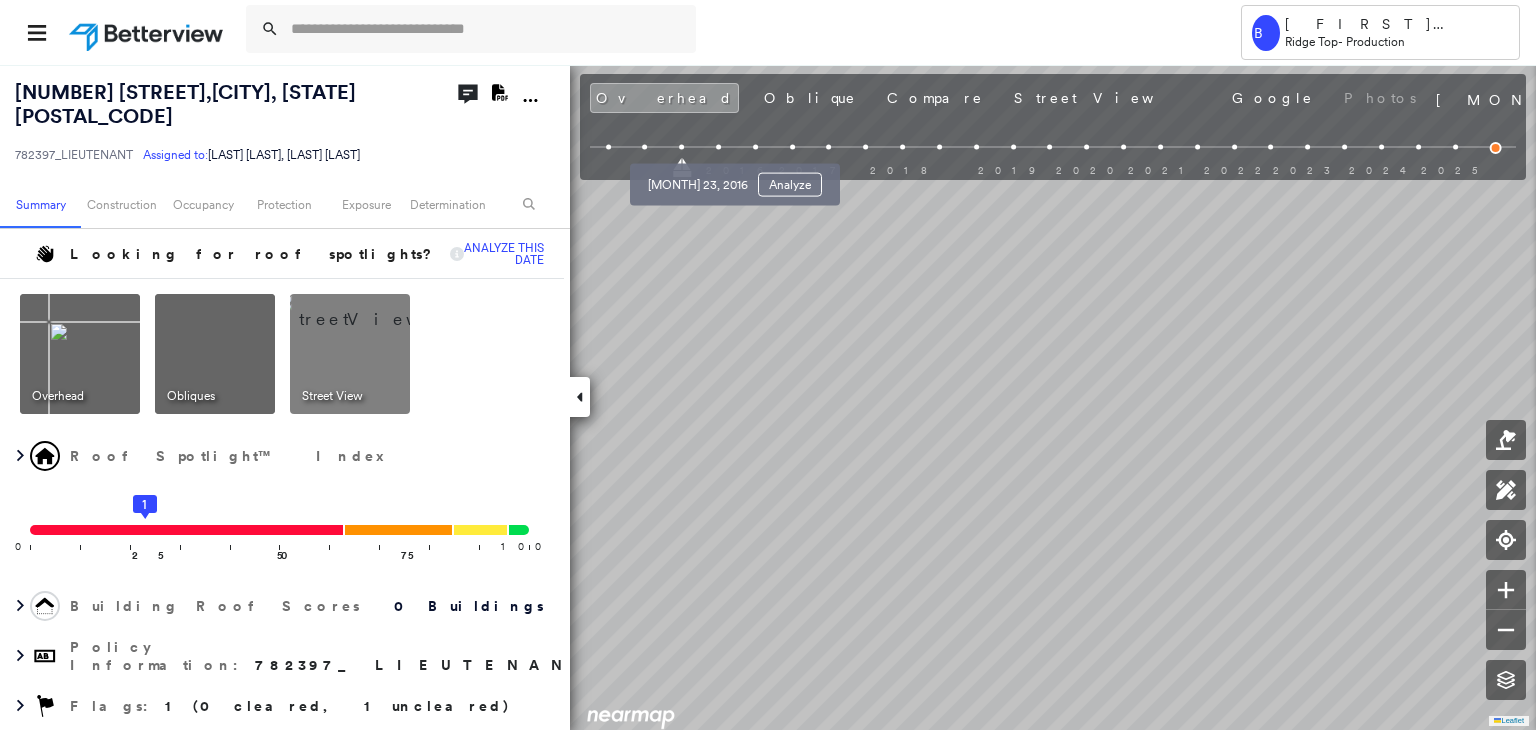 click at bounding box center [718, 147] 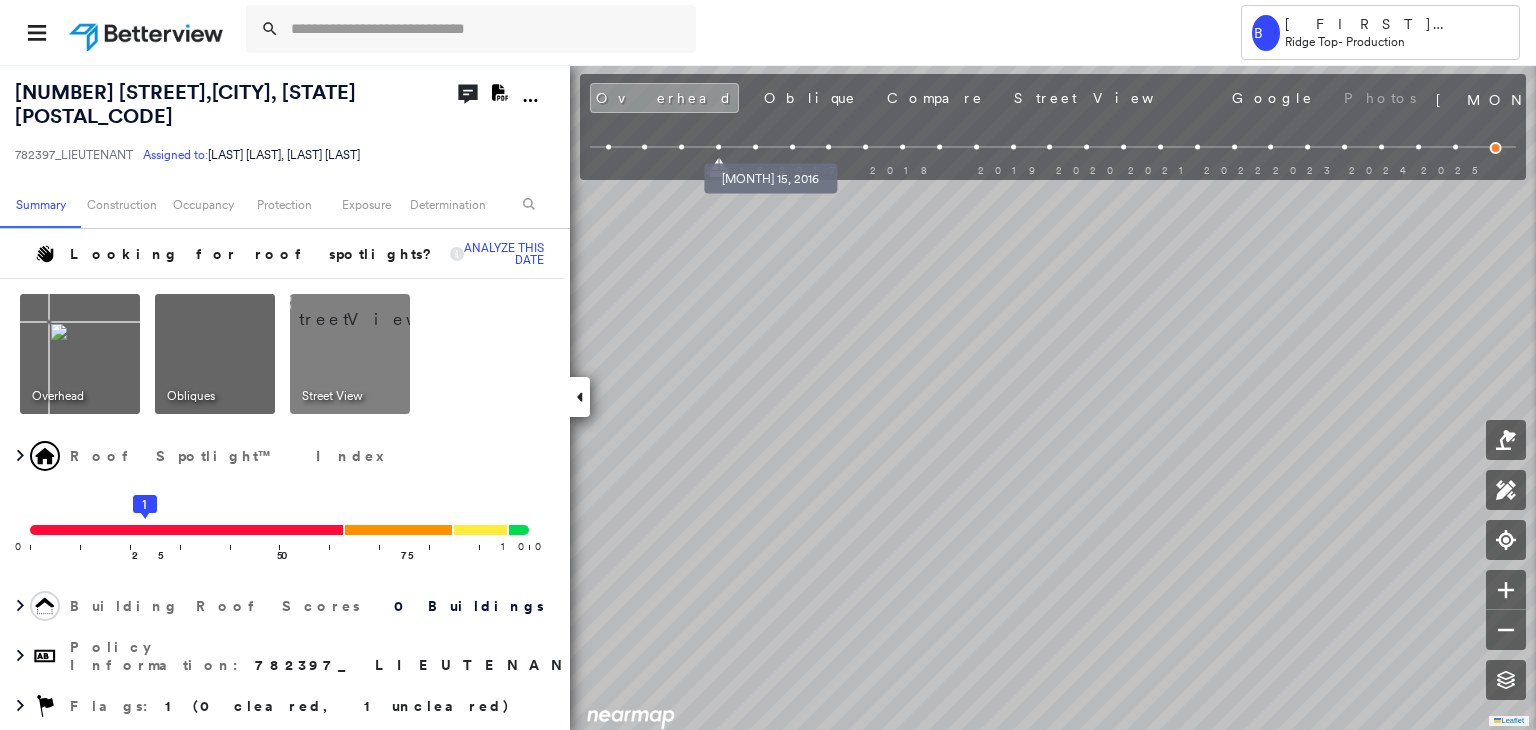 click at bounding box center (755, 147) 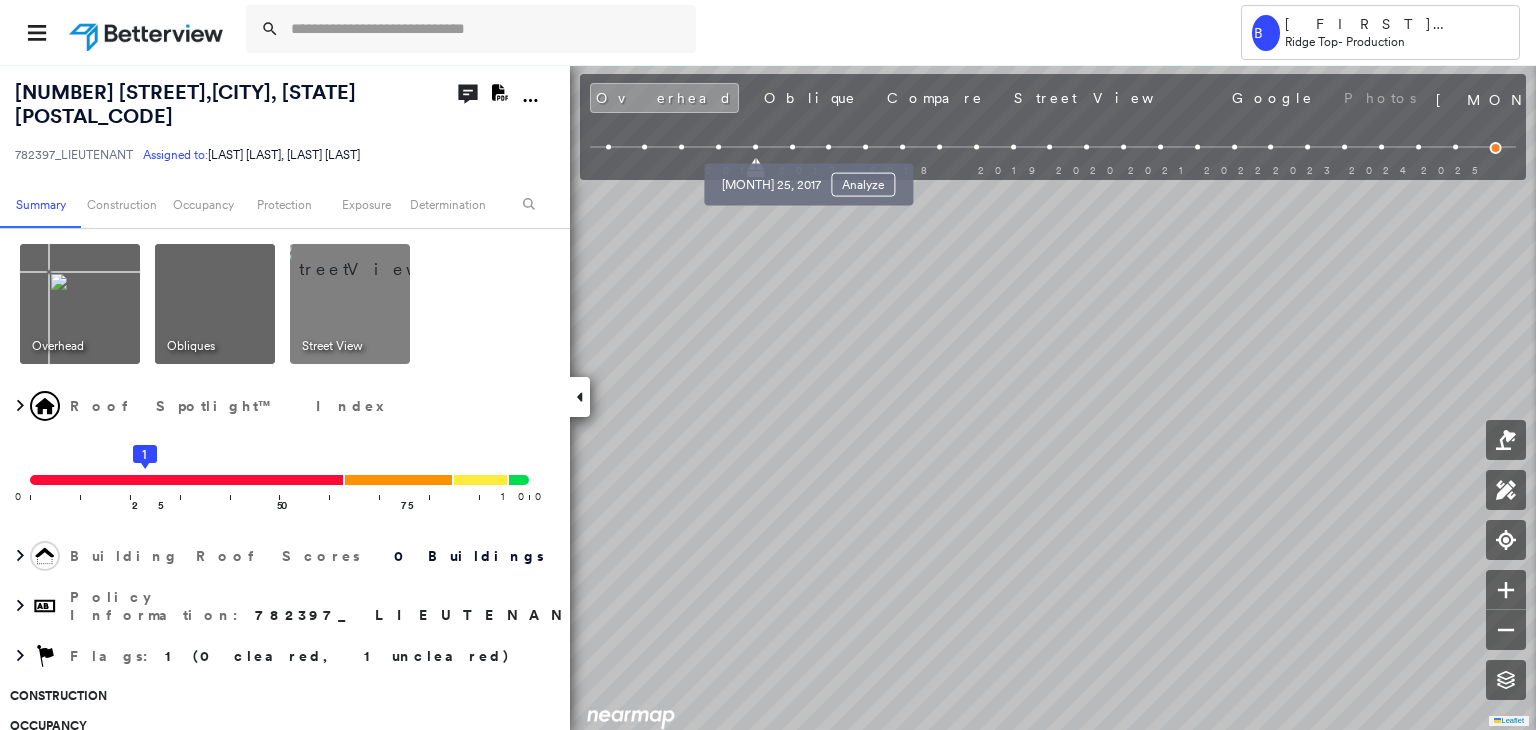 click at bounding box center (792, 147) 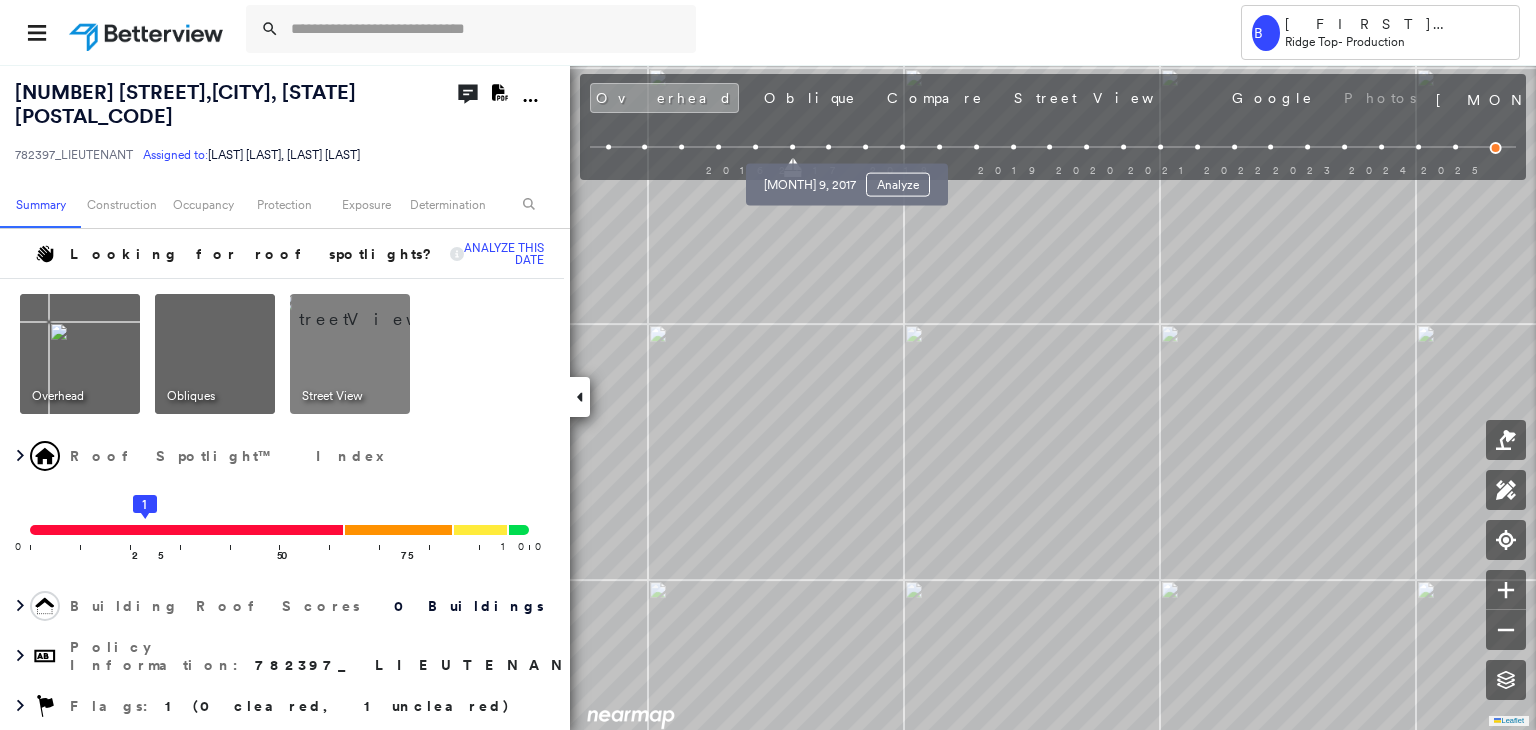 click at bounding box center [829, 147] 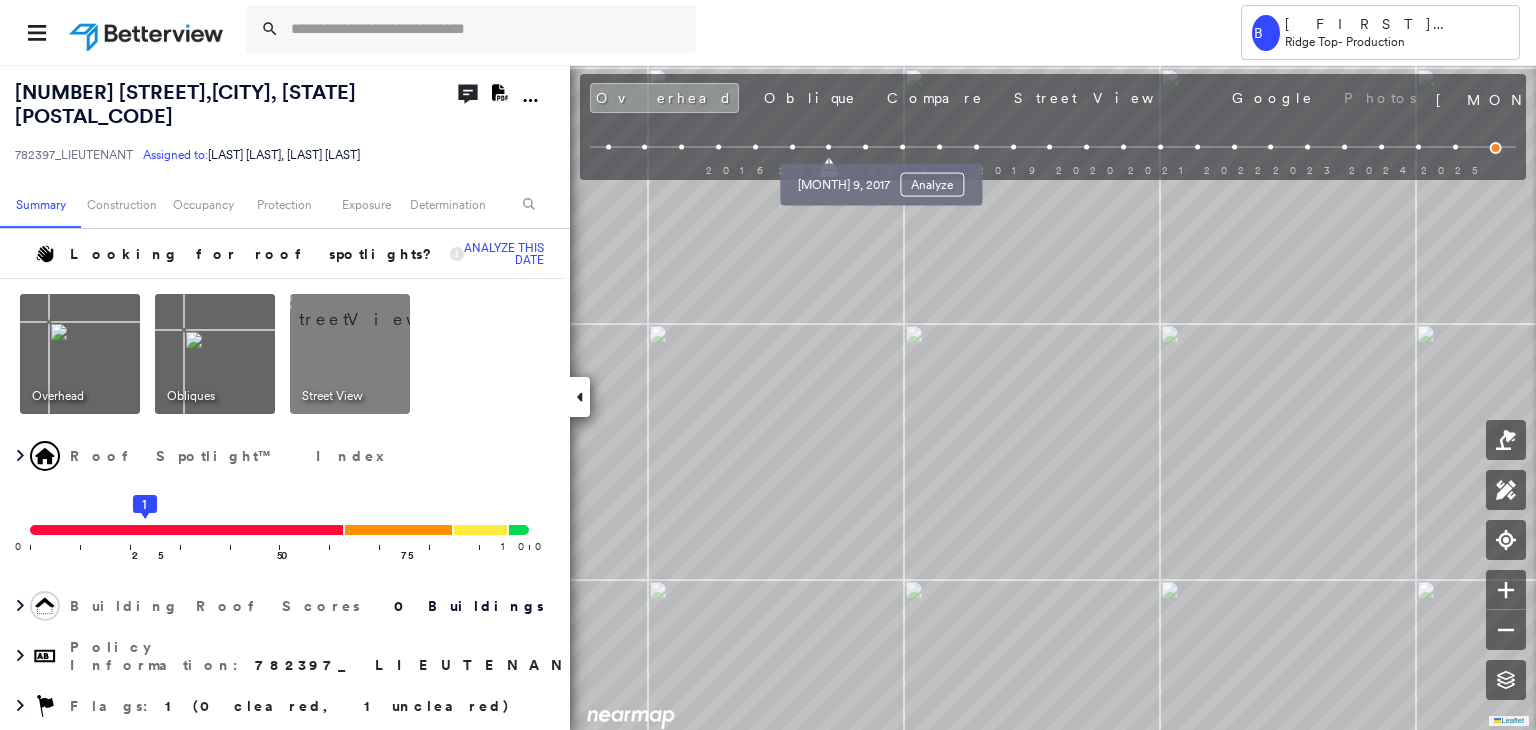click at bounding box center (865, 147) 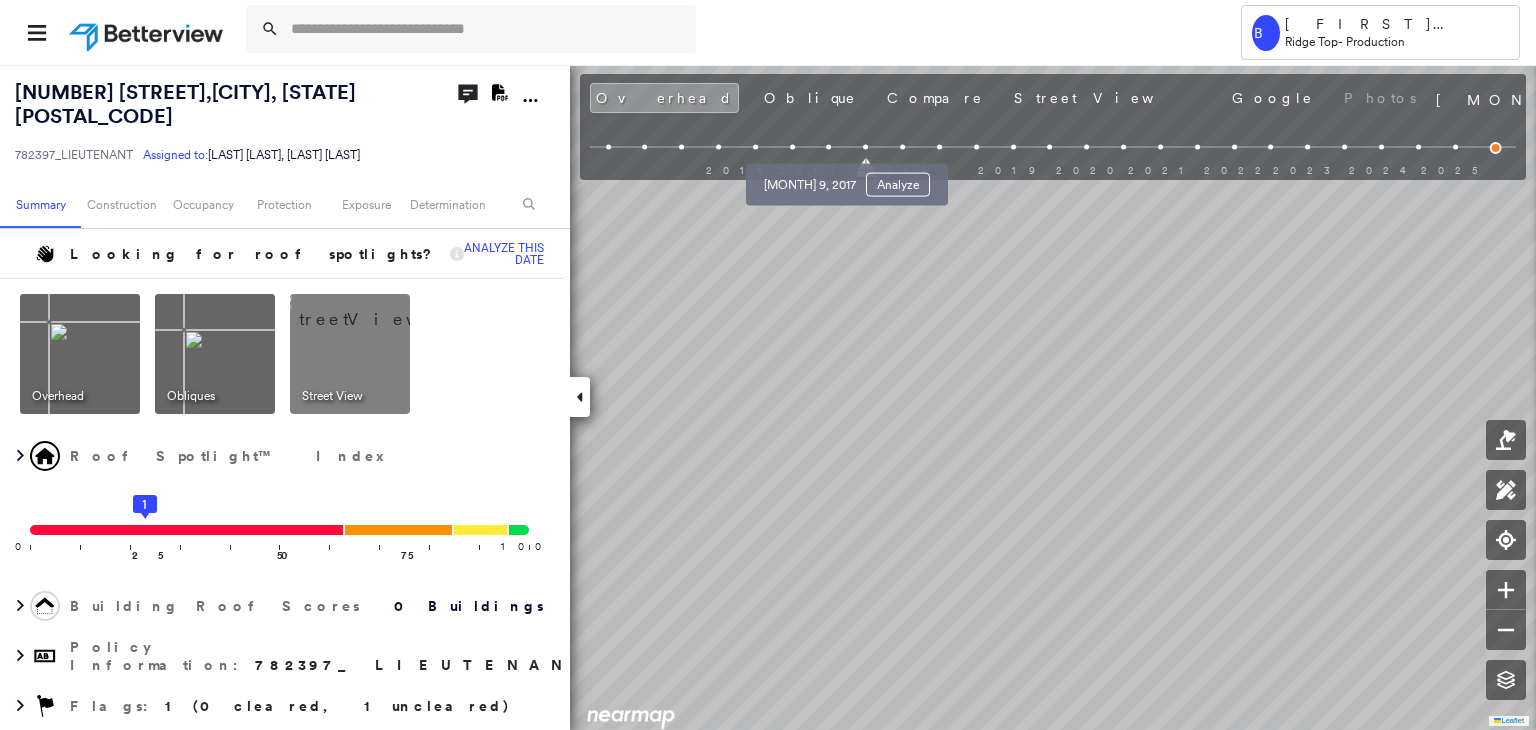 click at bounding box center (829, 147) 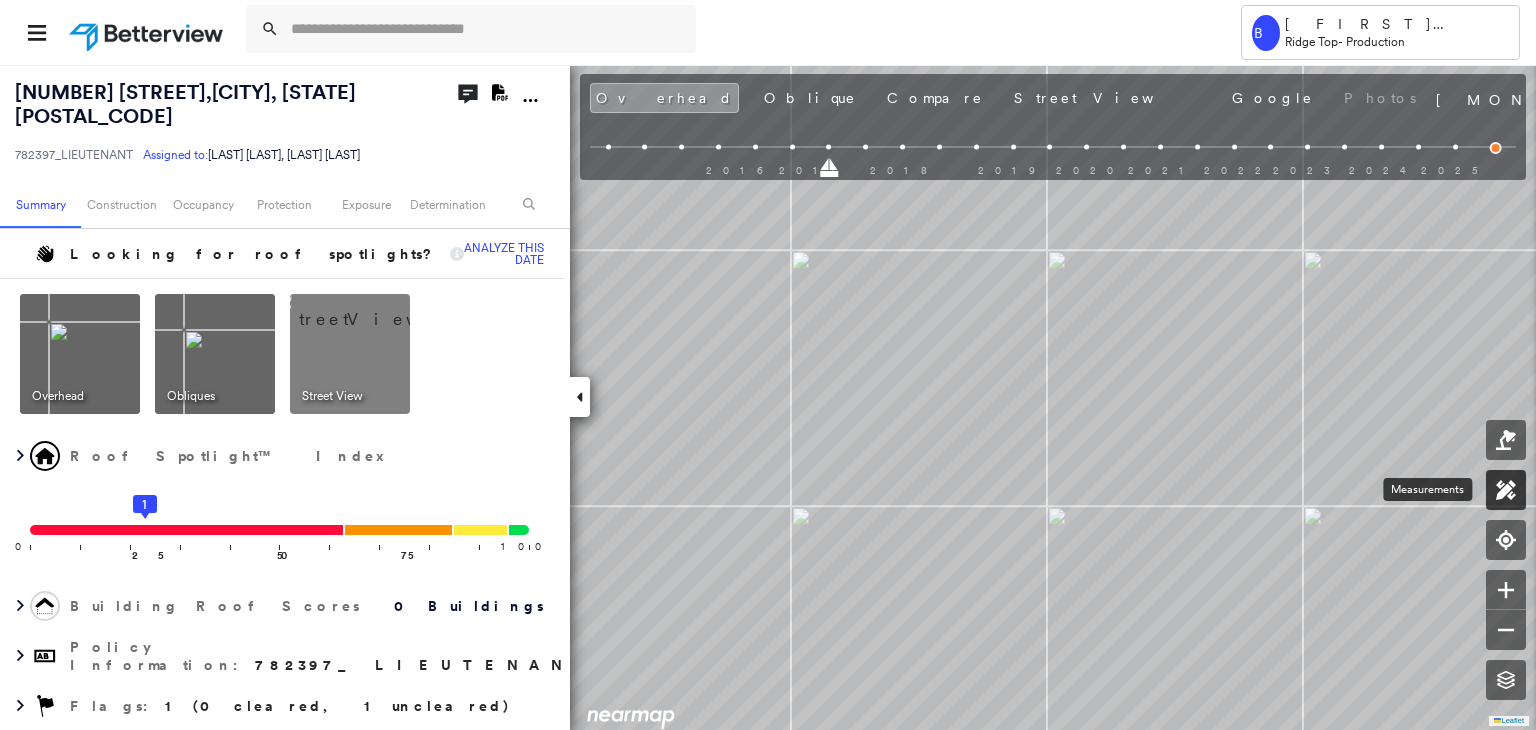 click 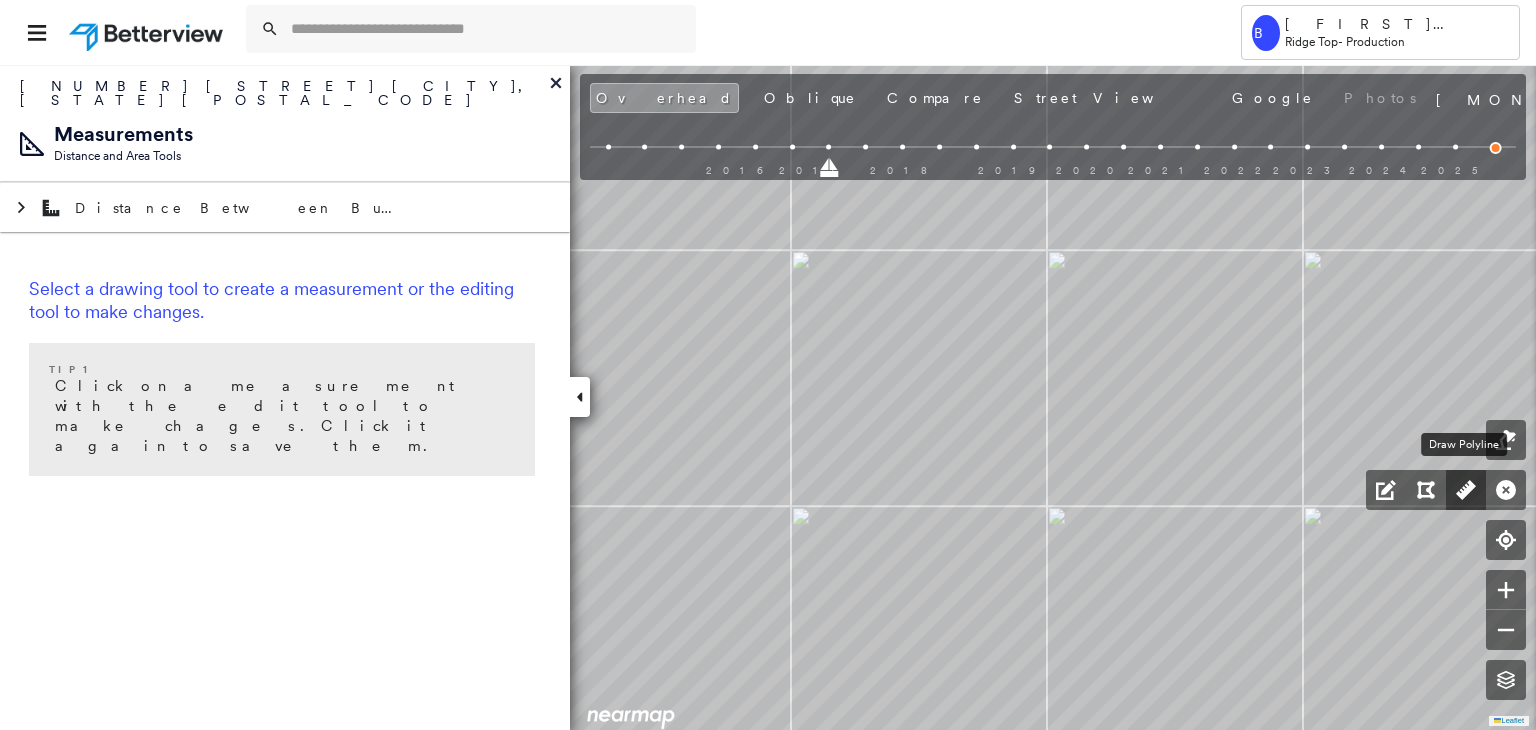 click 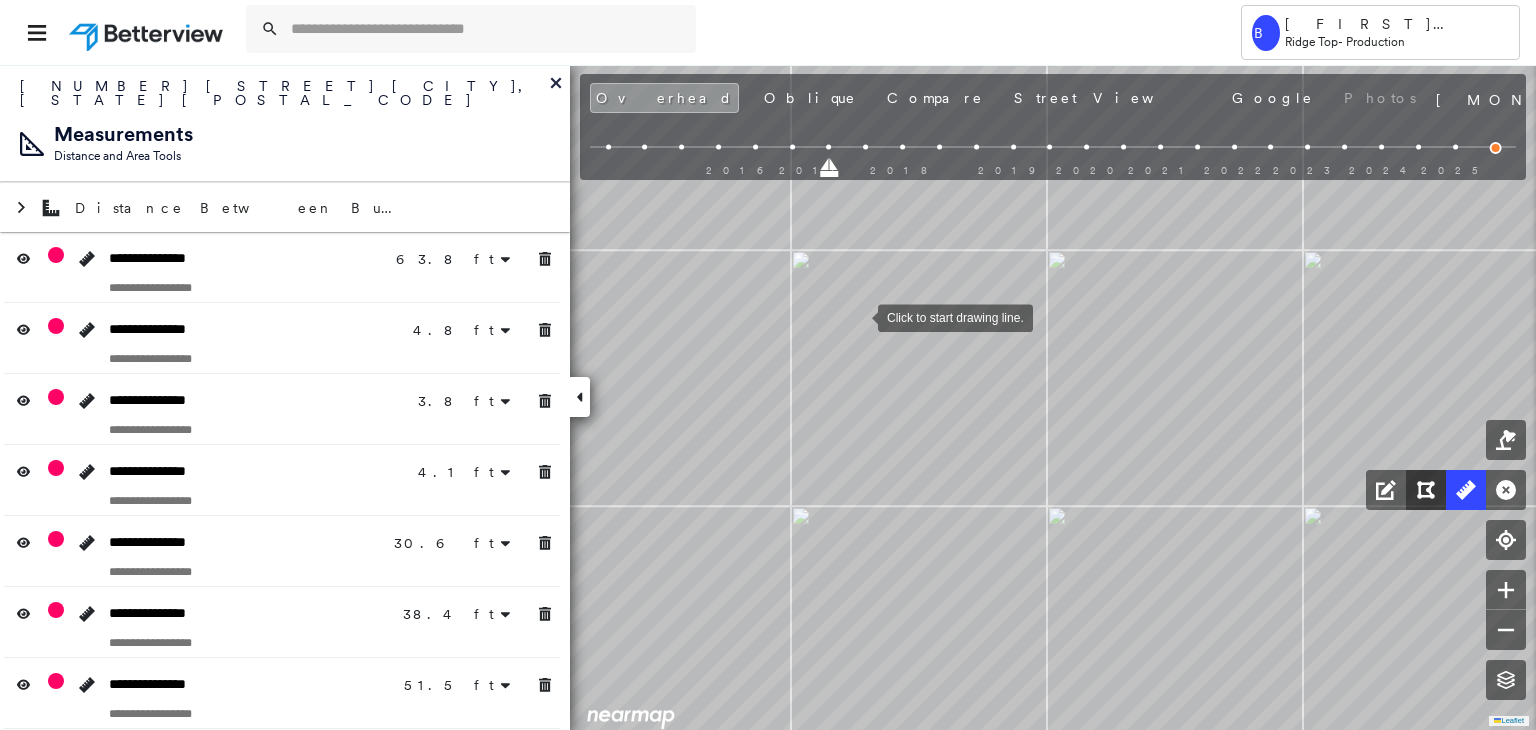 click at bounding box center (858, 316) 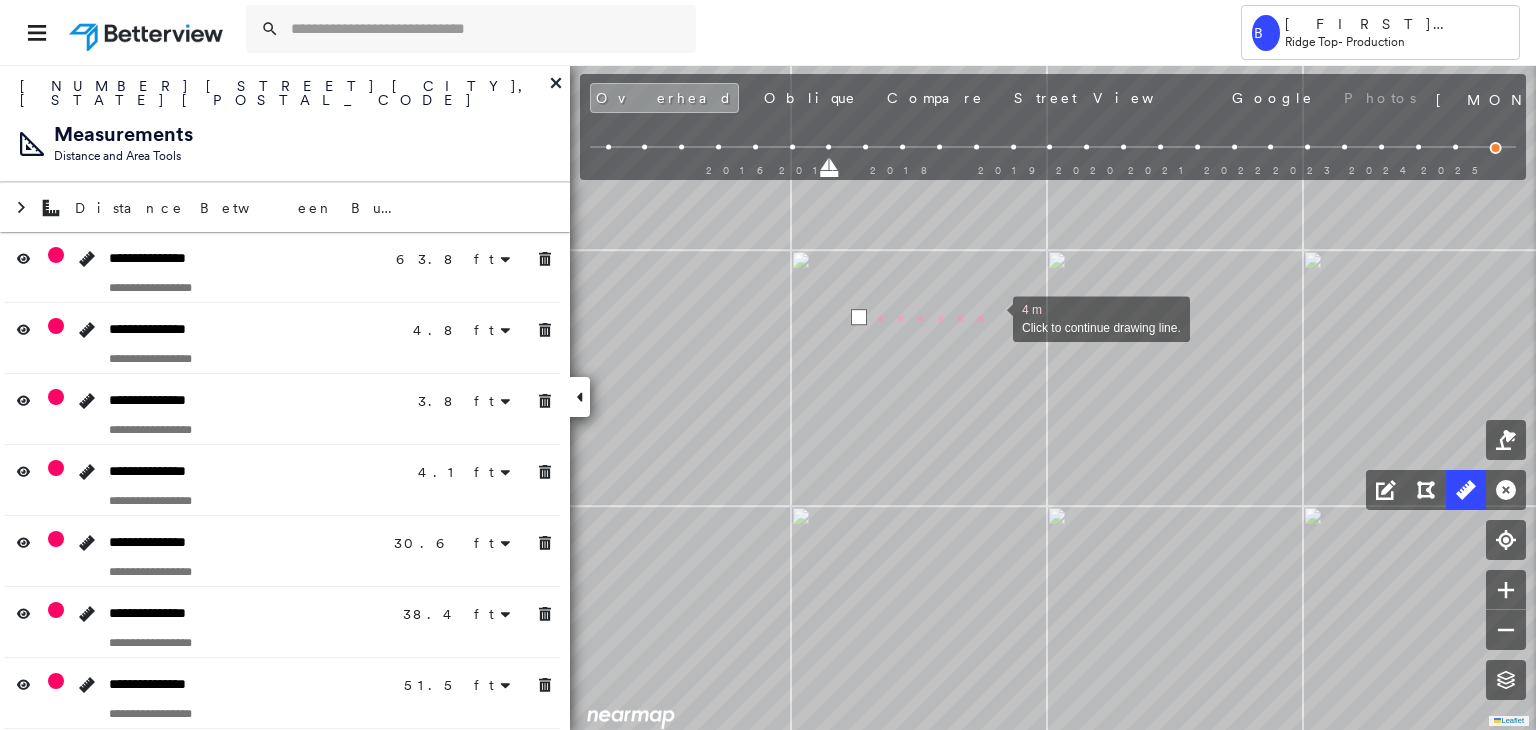 click at bounding box center [993, 317] 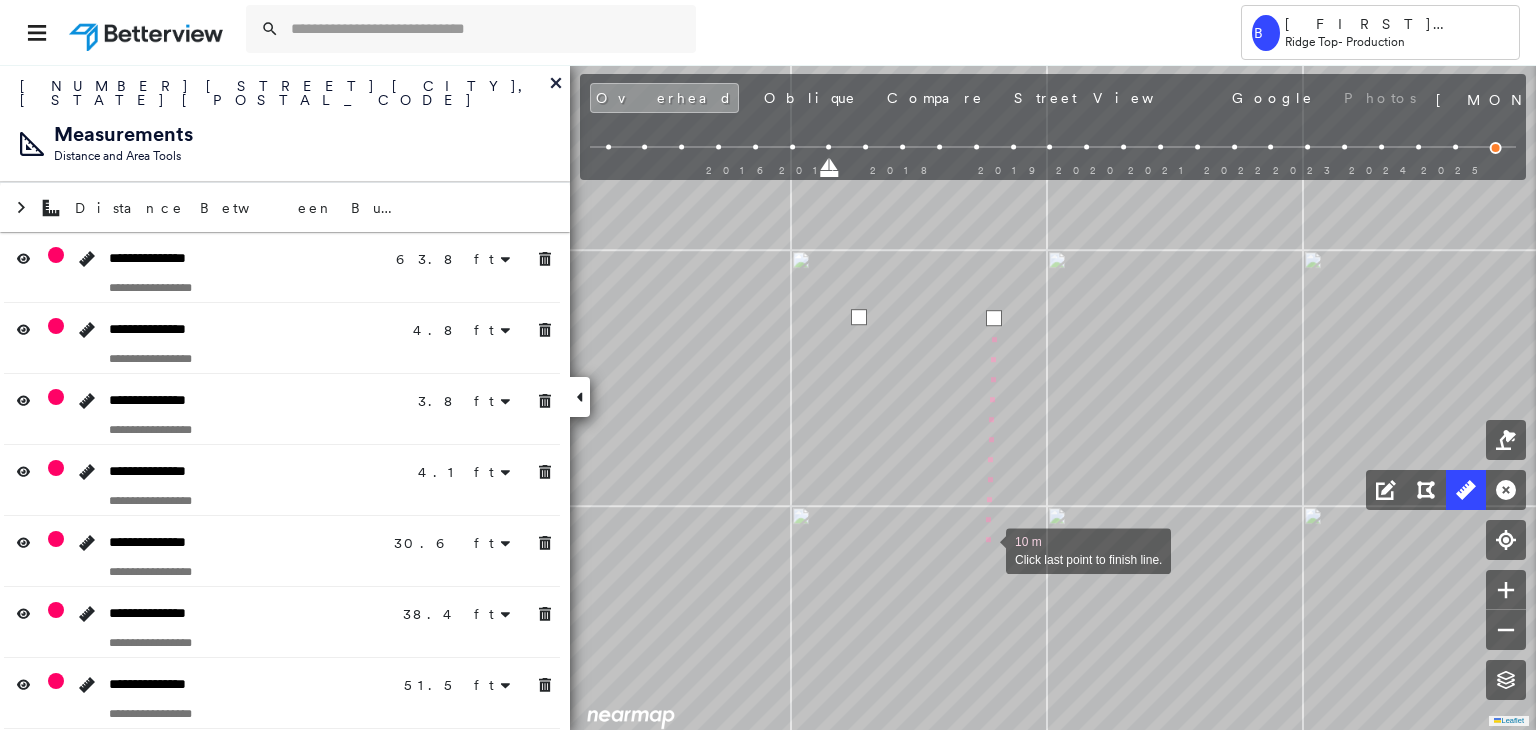 click at bounding box center (986, 549) 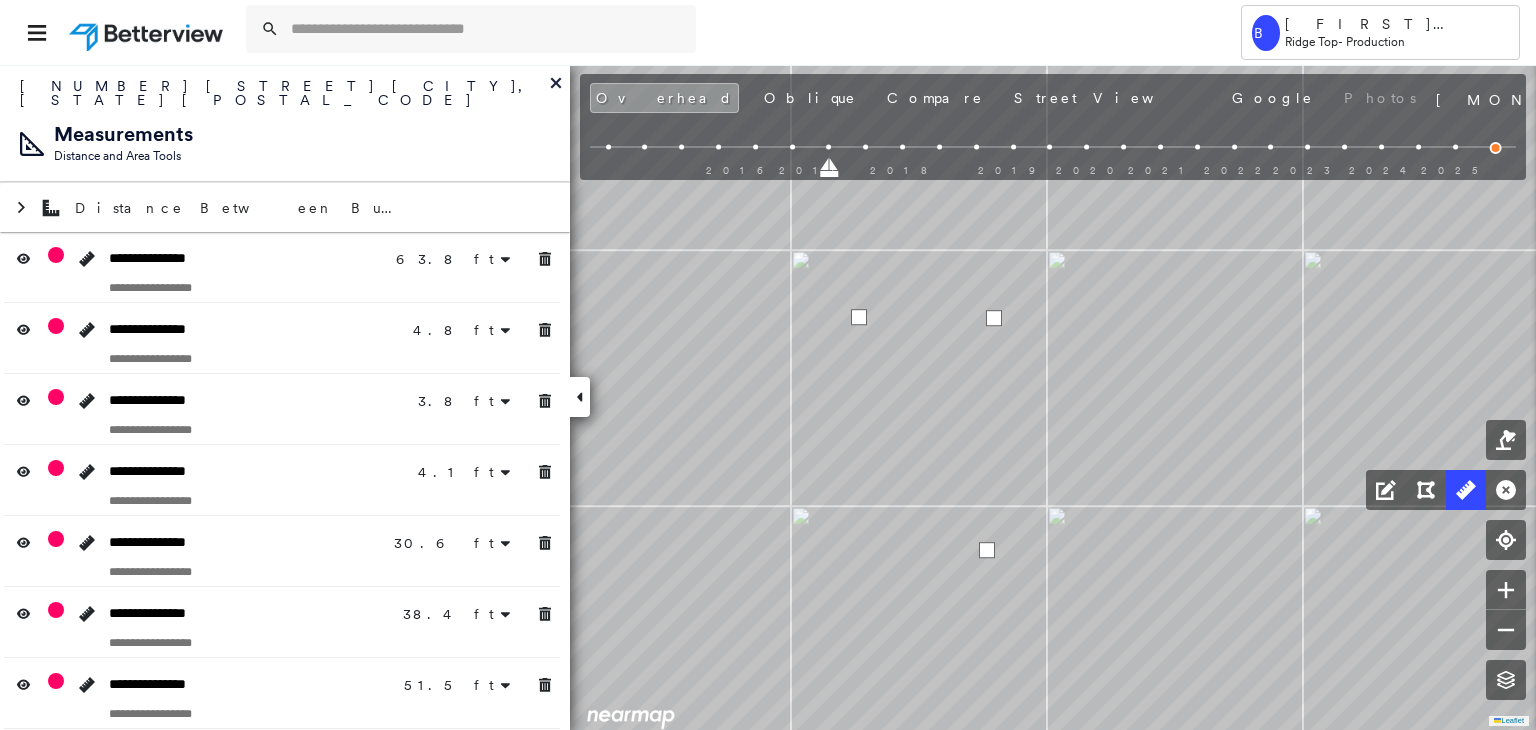 click at bounding box center (987, 550) 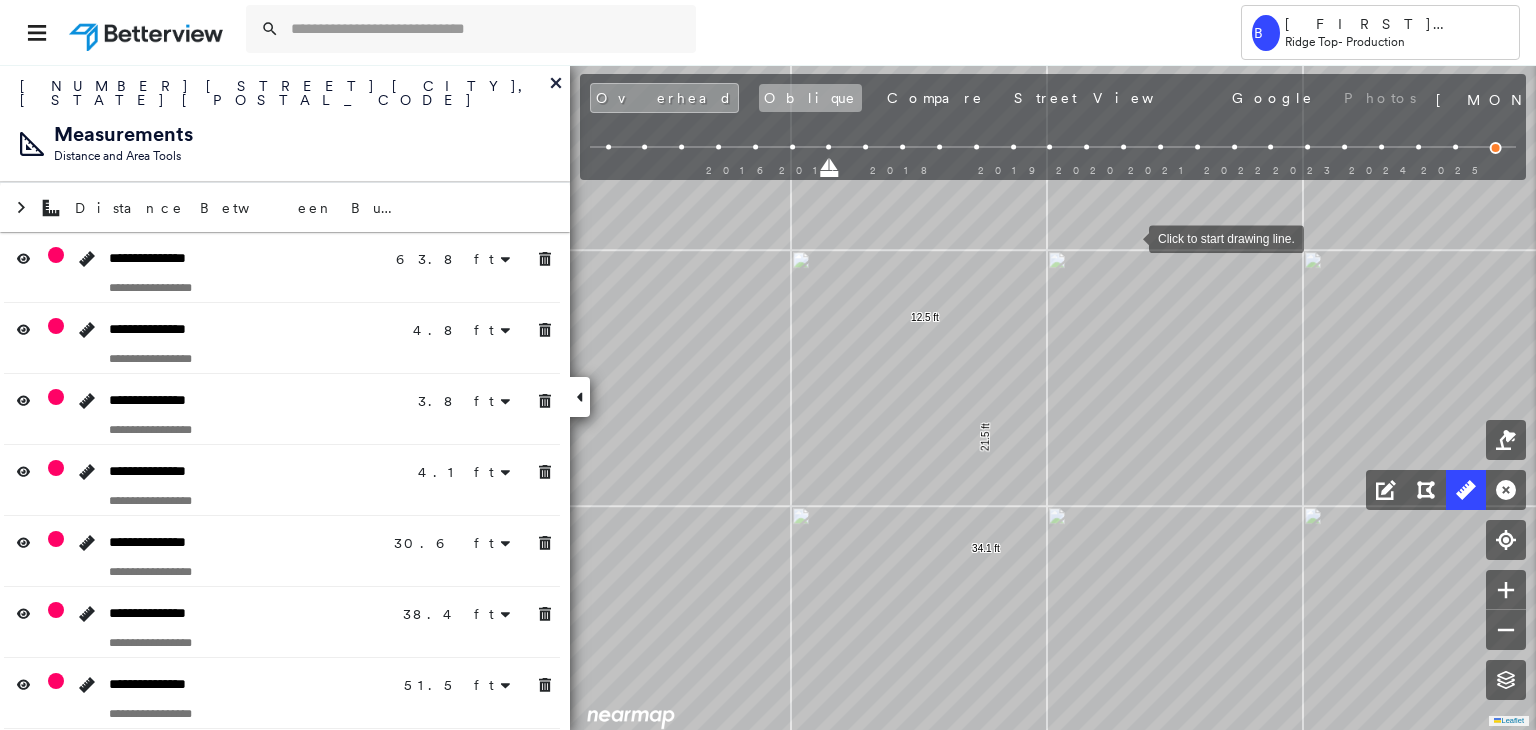 click on "Oblique" at bounding box center [810, 98] 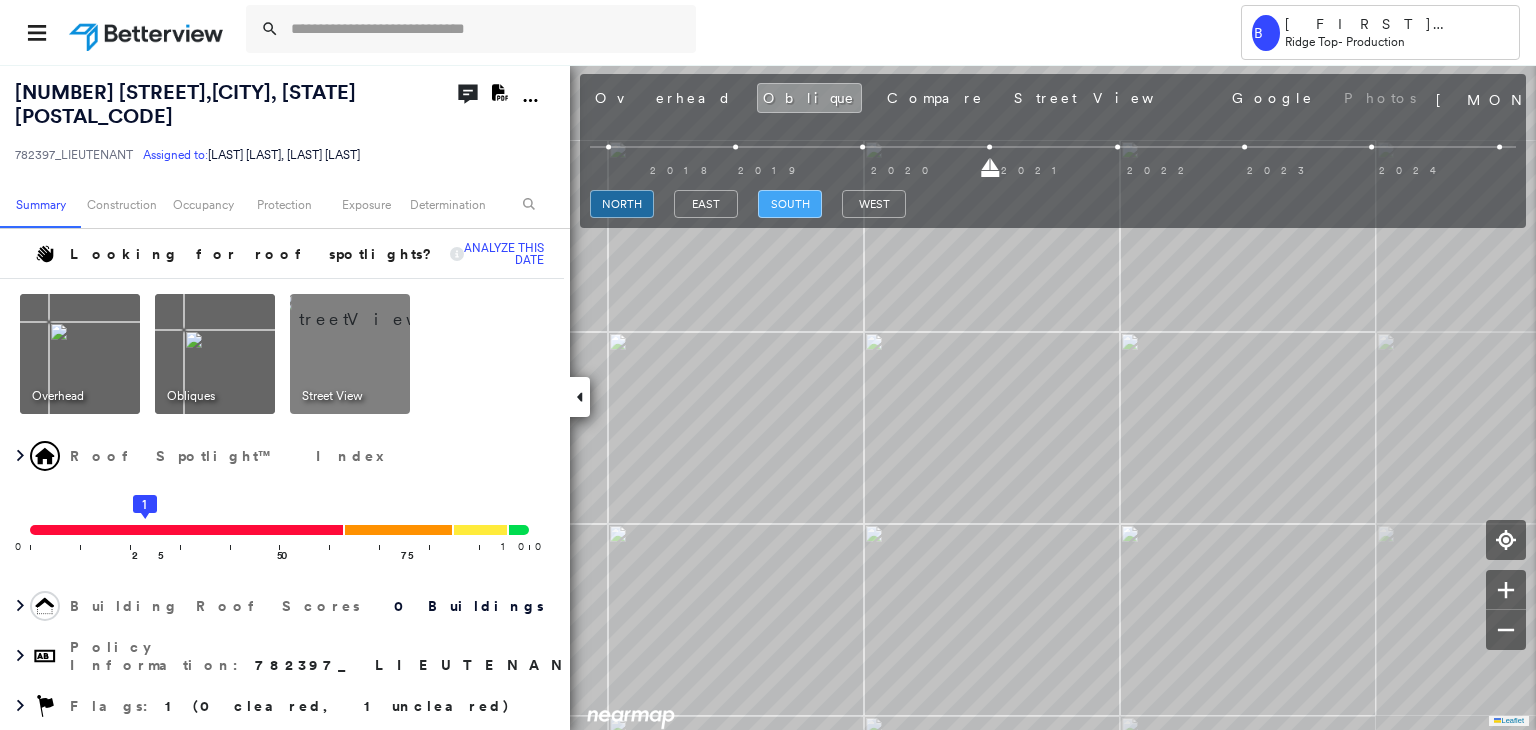 click on "south" at bounding box center [790, 204] 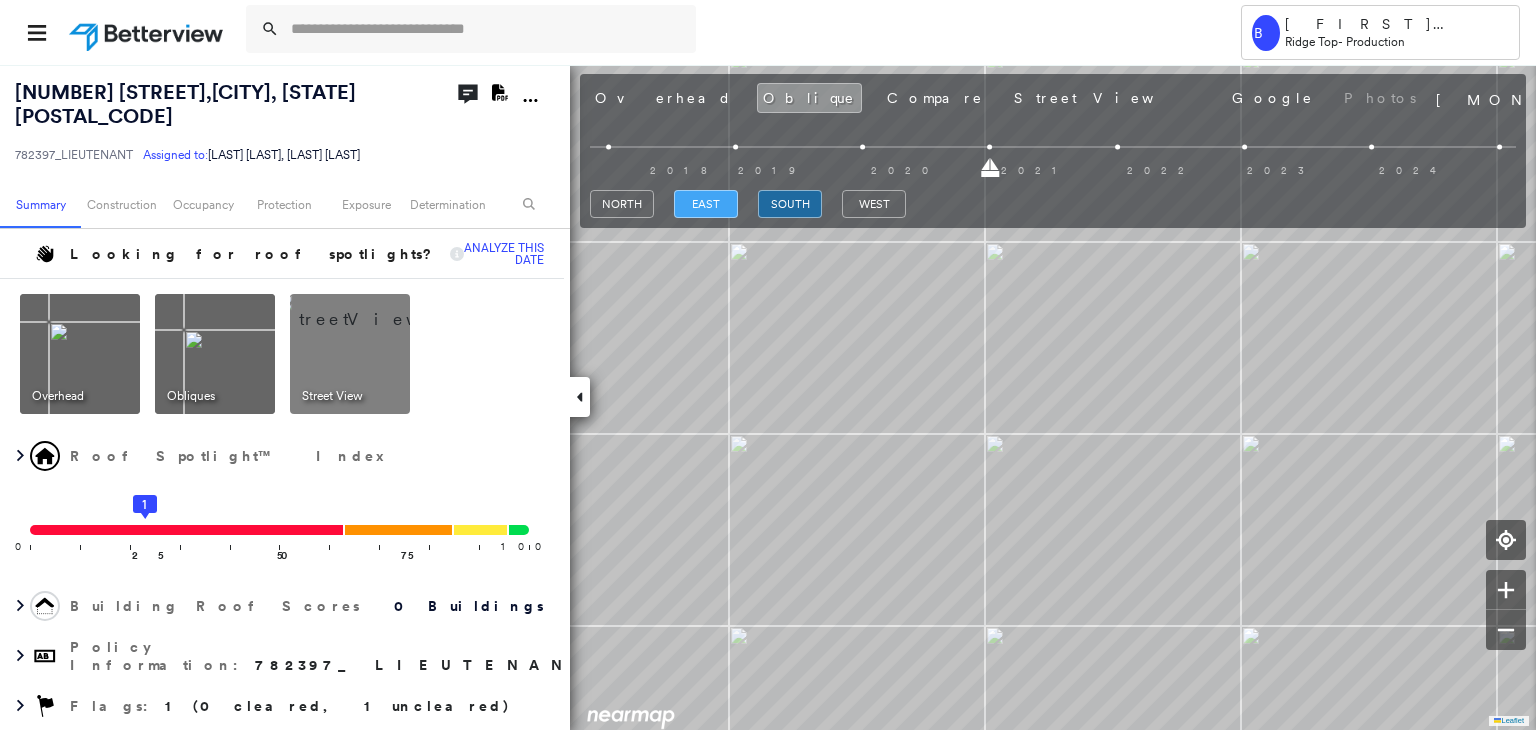 click on "east" at bounding box center (706, 204) 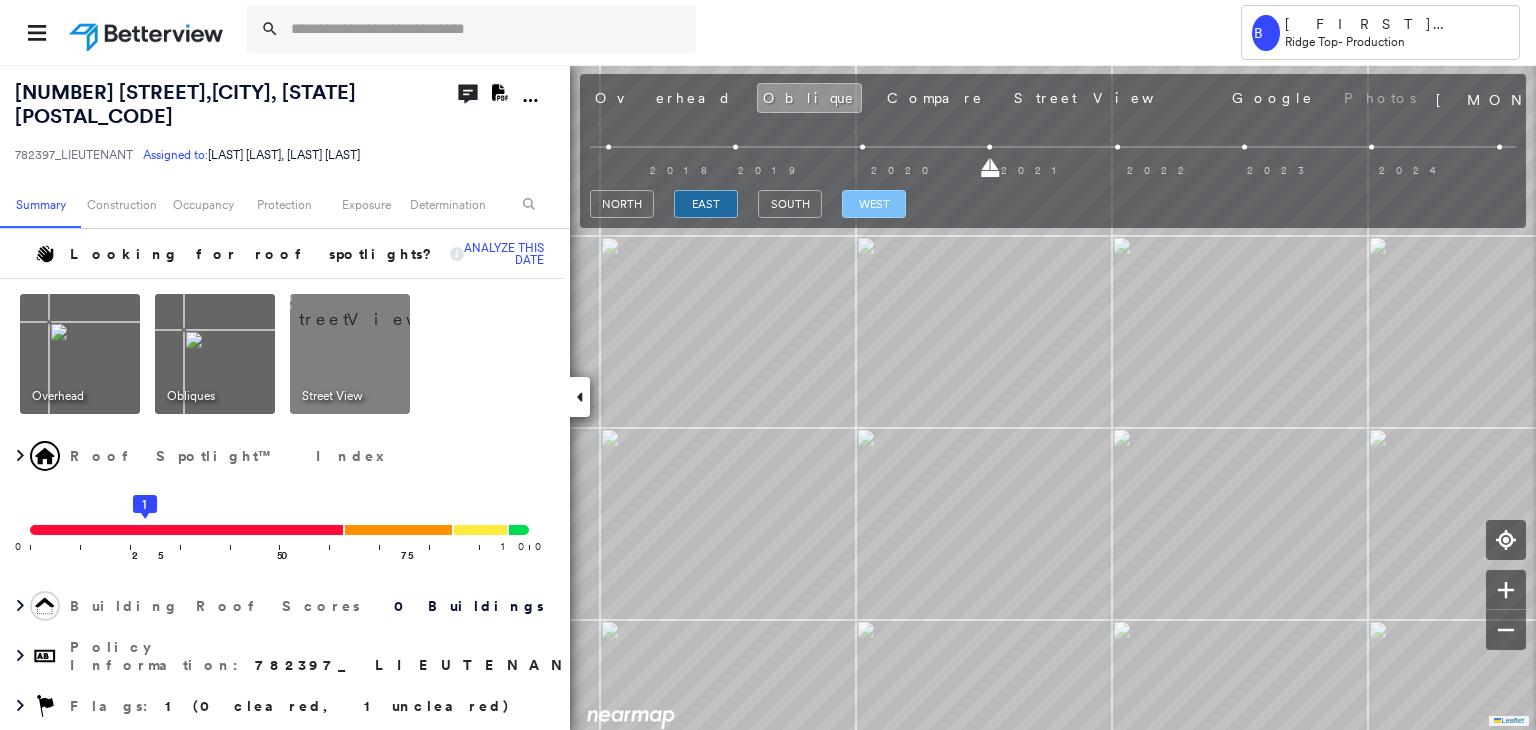click on "west" at bounding box center [874, 204] 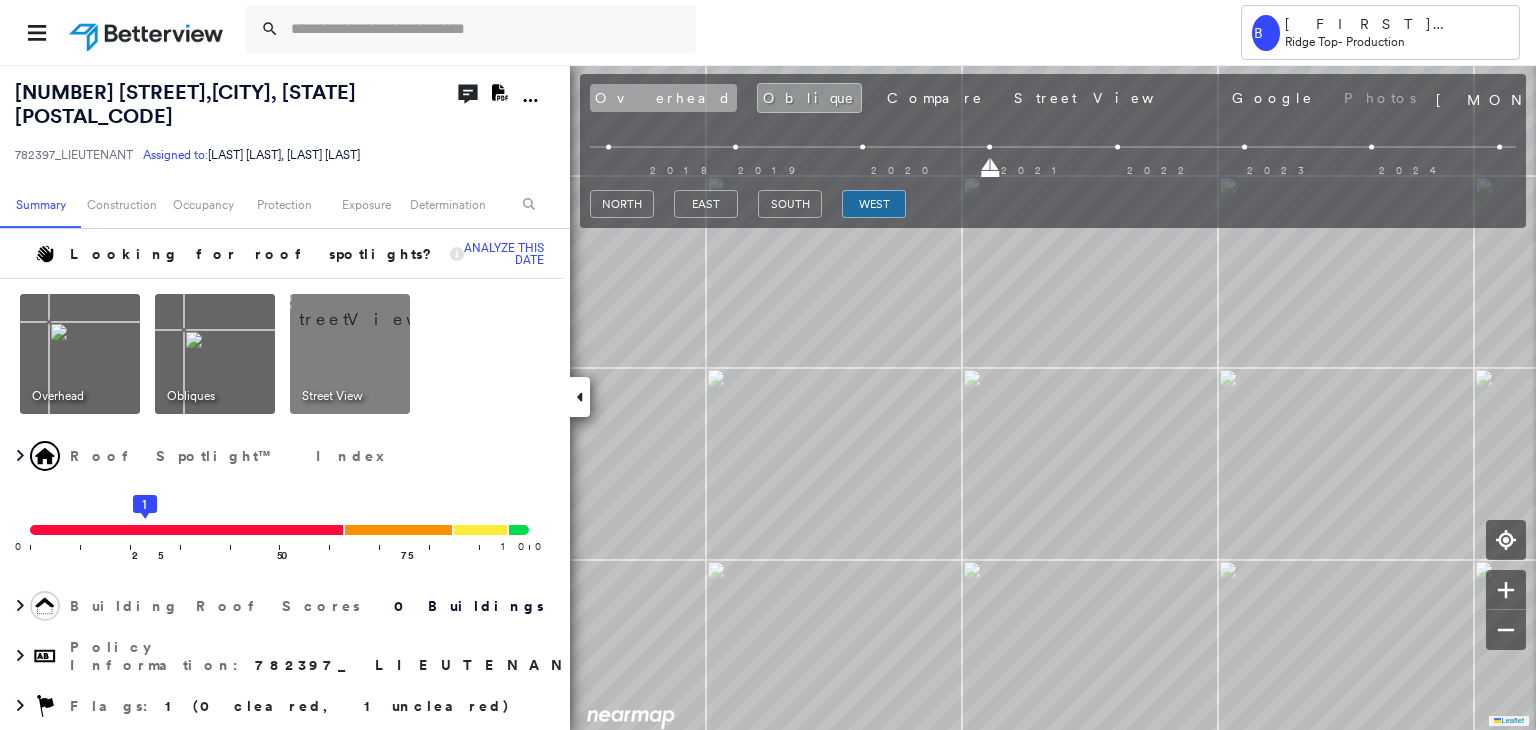 click on "Overhead" at bounding box center [663, 98] 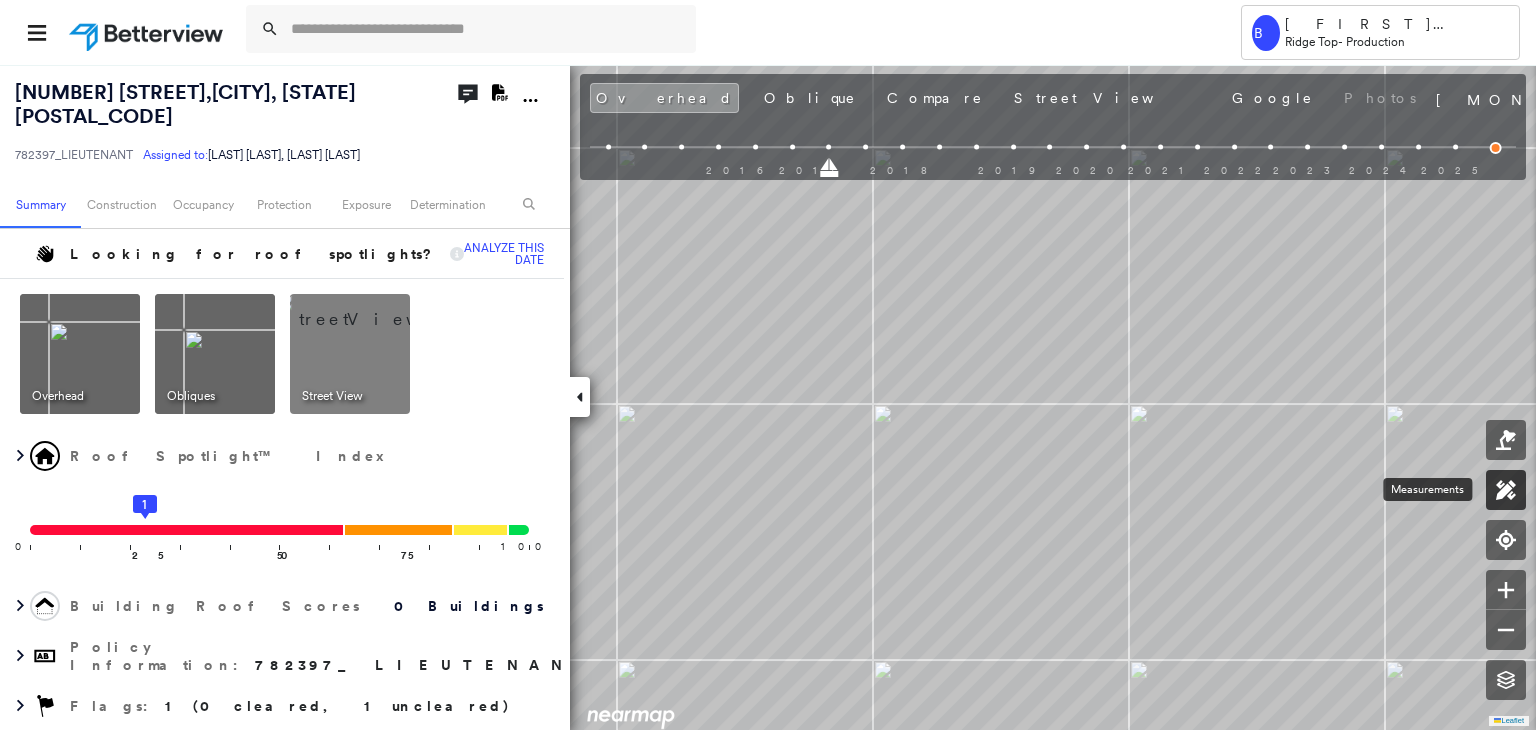 click 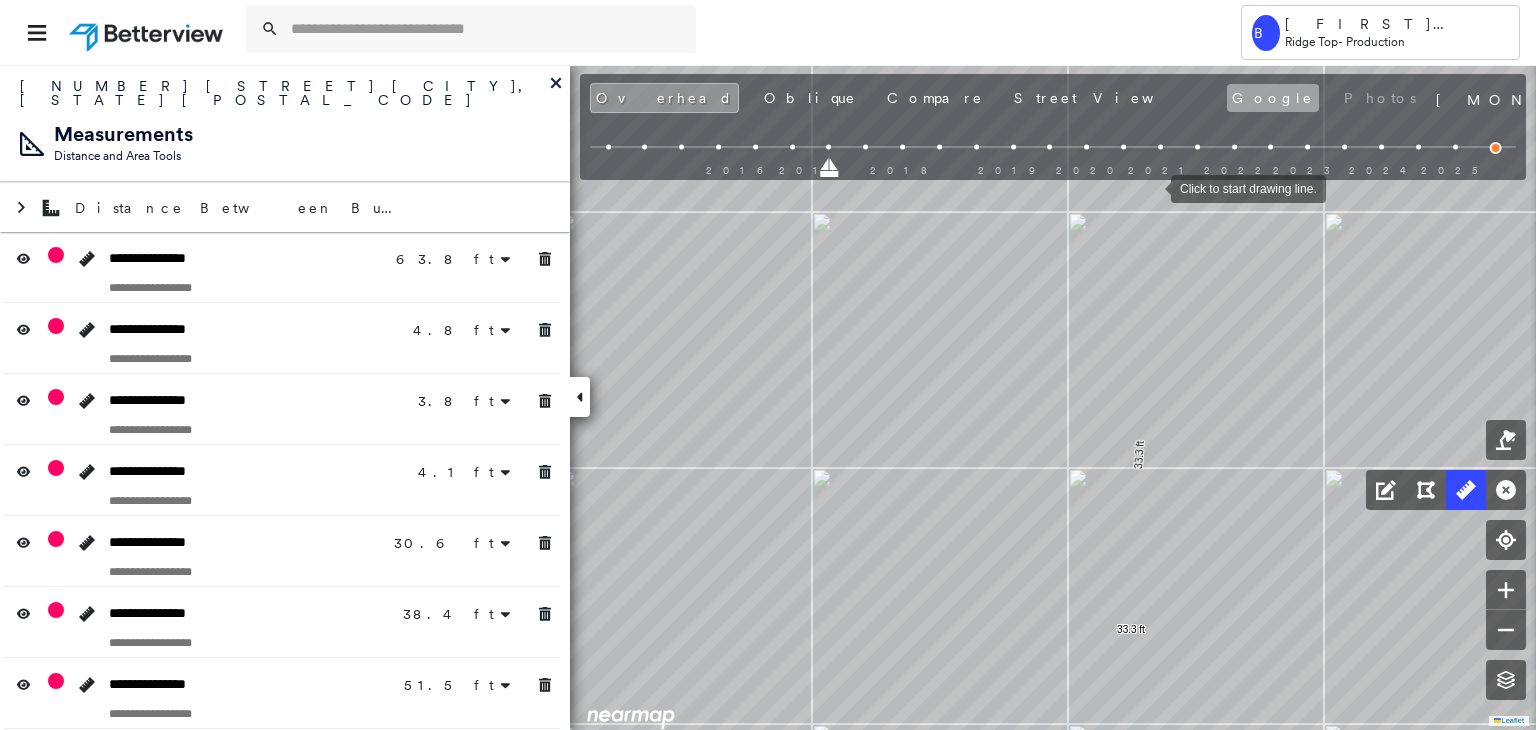click on "Google" at bounding box center (1273, 98) 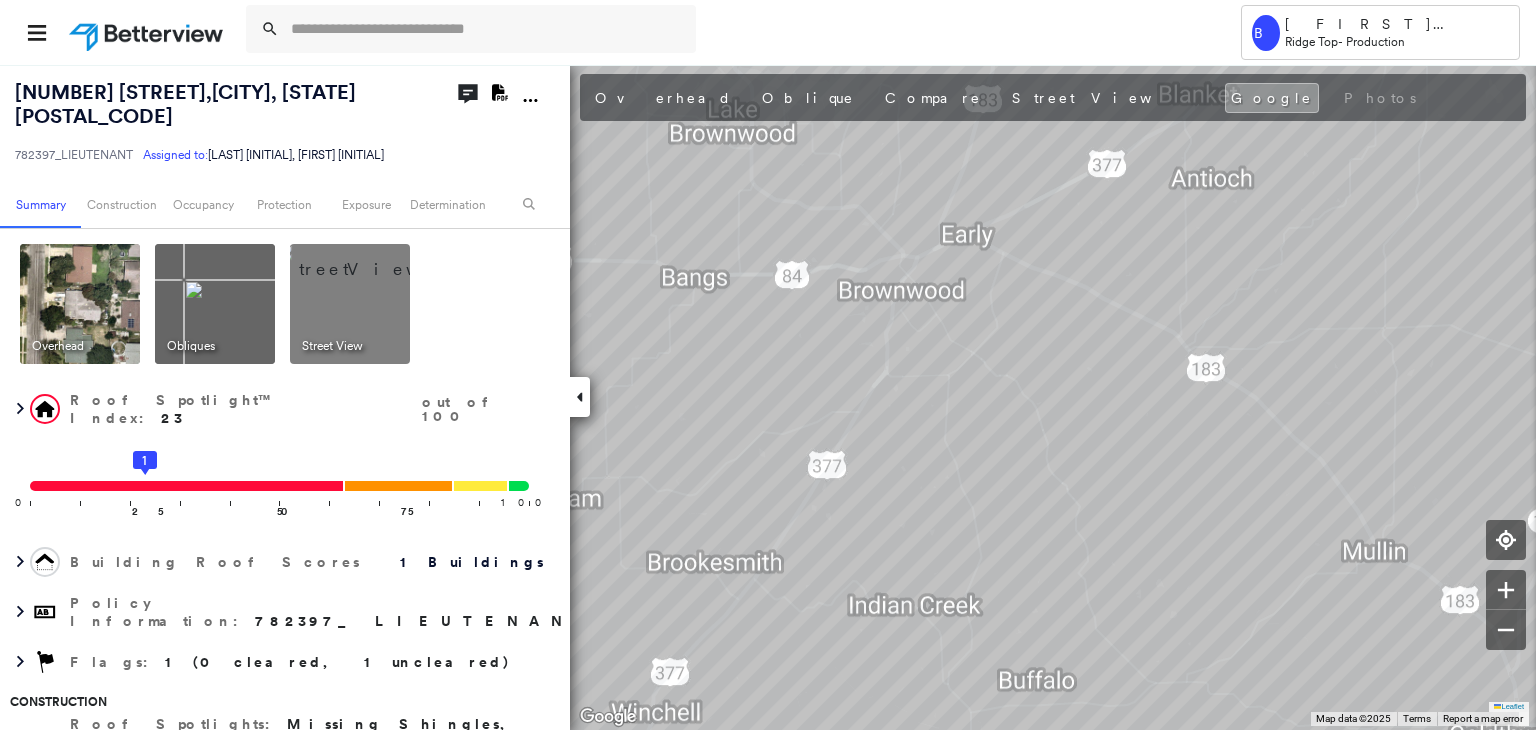 scroll, scrollTop: 0, scrollLeft: 0, axis: both 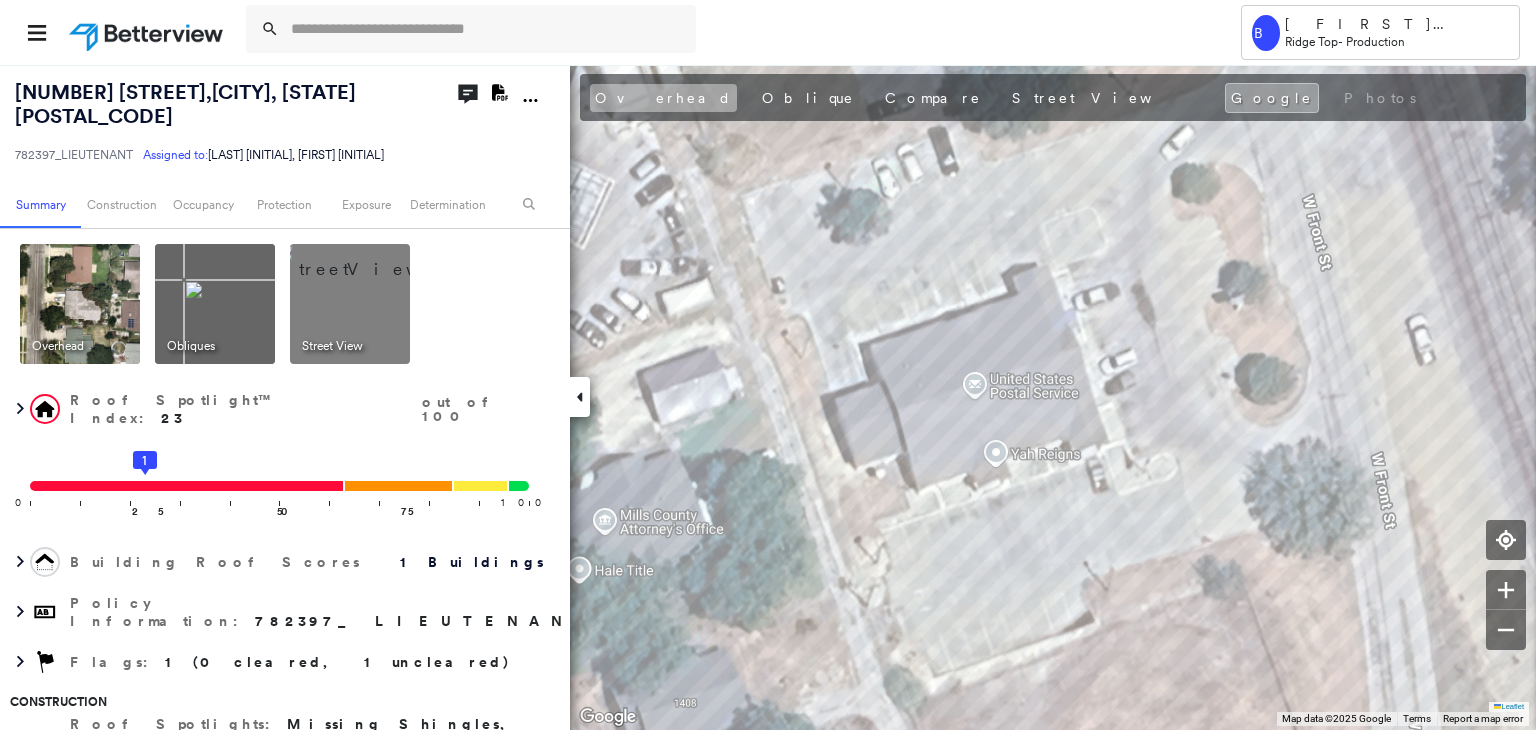 click on "Overhead" at bounding box center (663, 98) 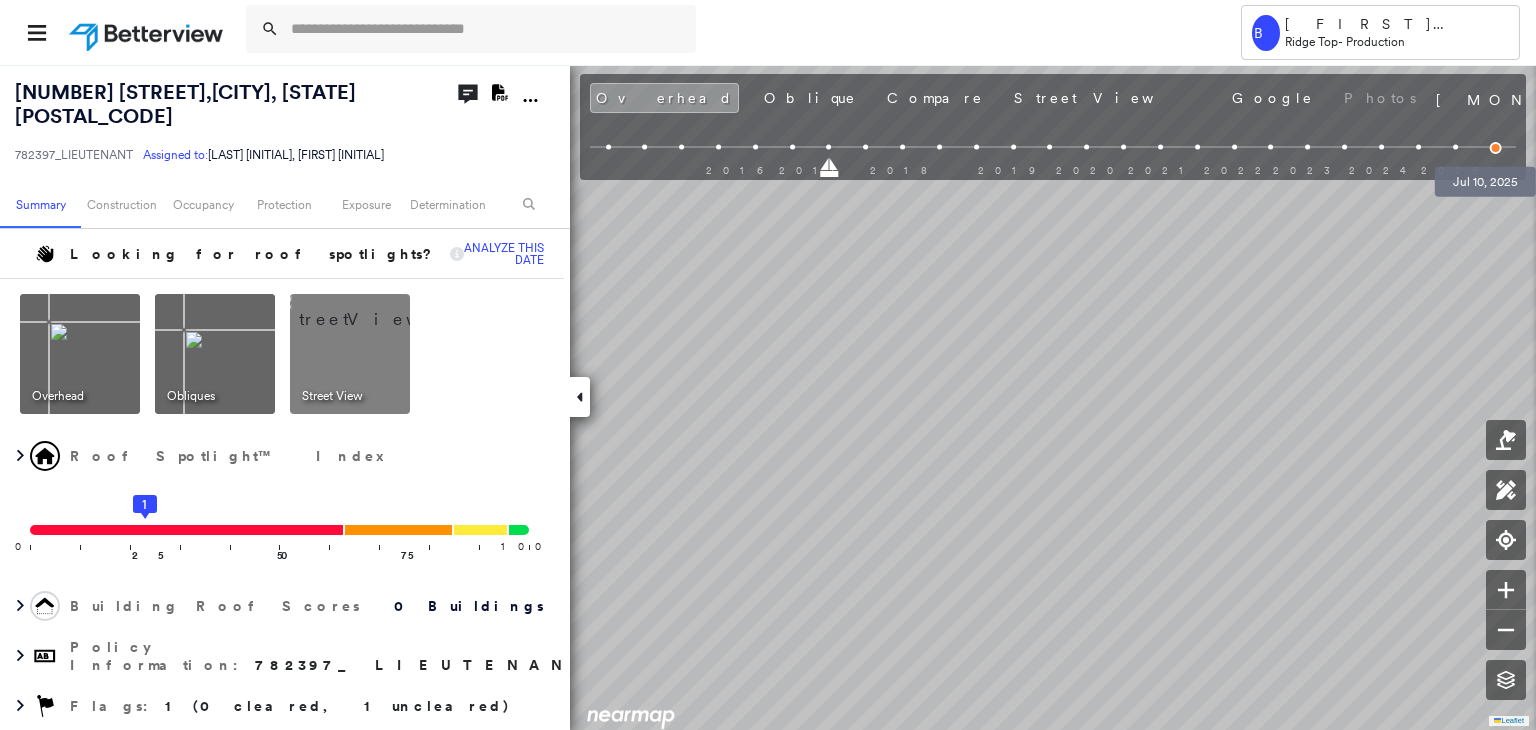 click at bounding box center [1496, 148] 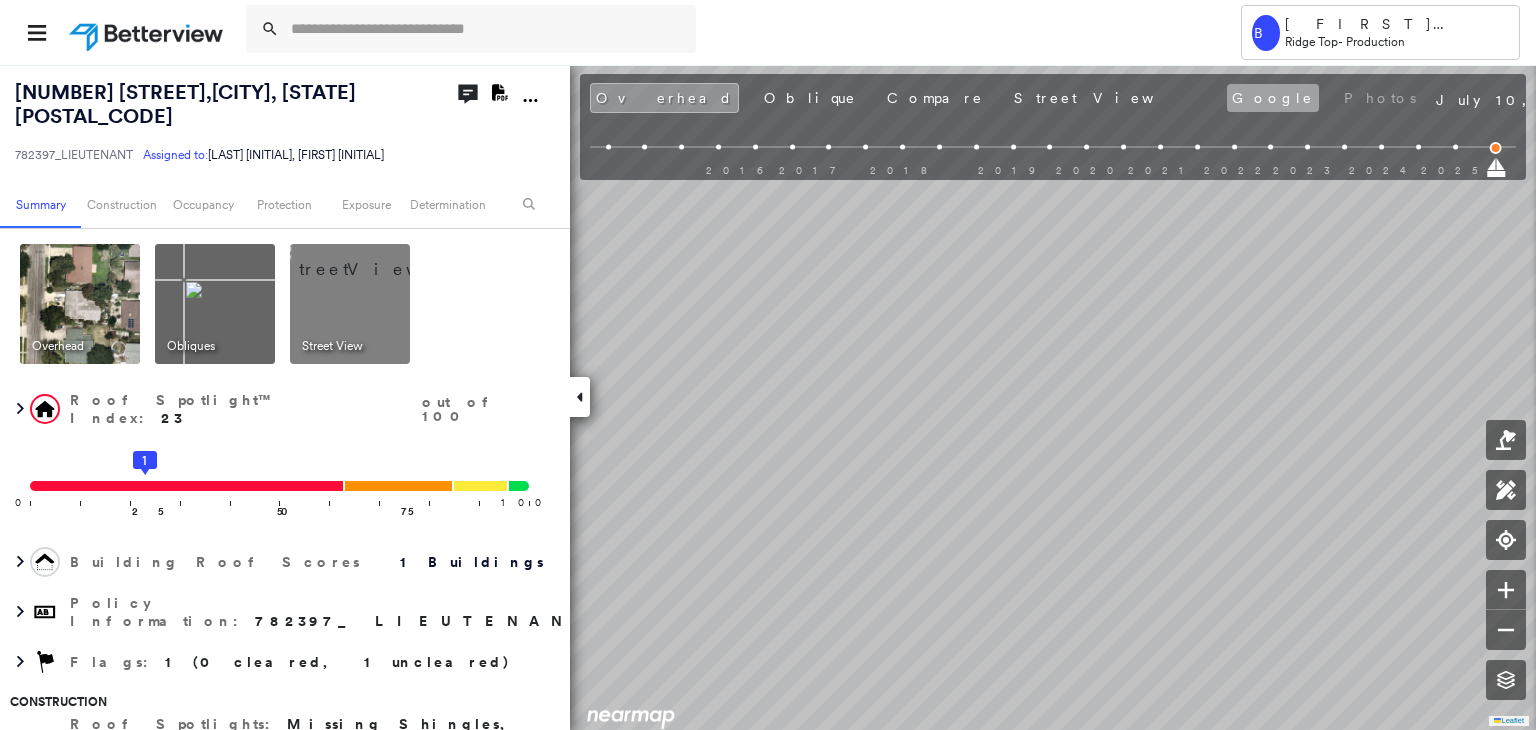 click on "Google" at bounding box center [1273, 98] 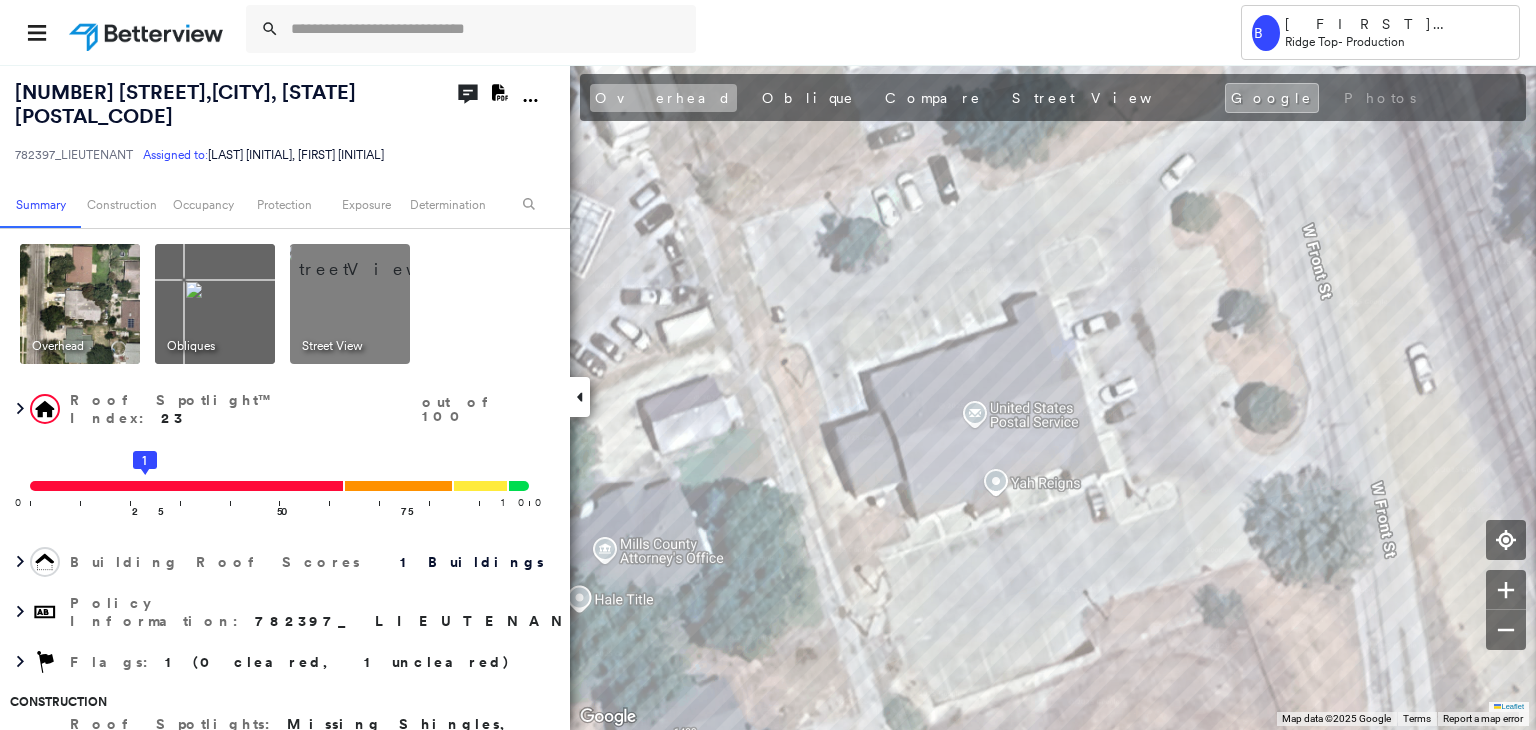click on "Overhead" at bounding box center [663, 98] 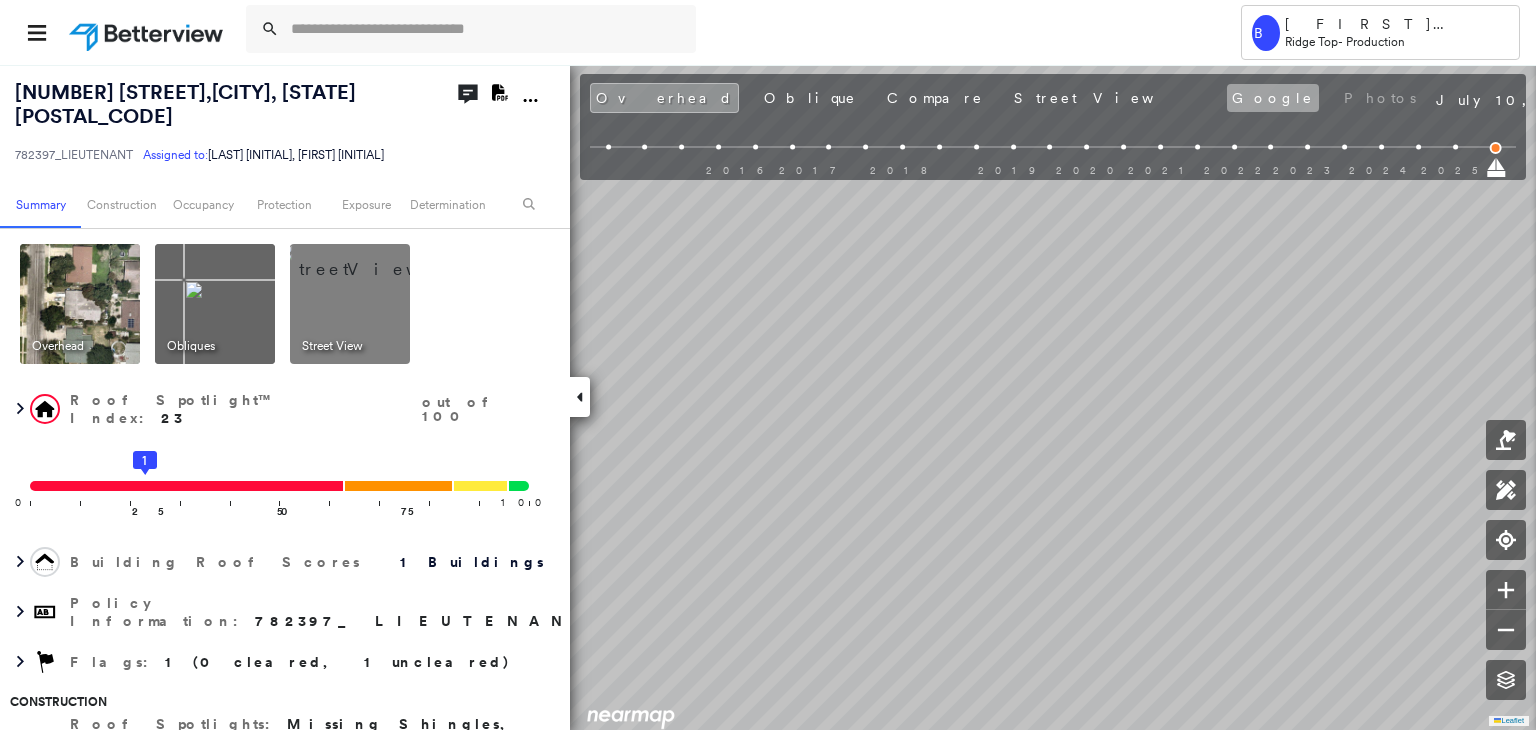 click on "Google" at bounding box center (1273, 98) 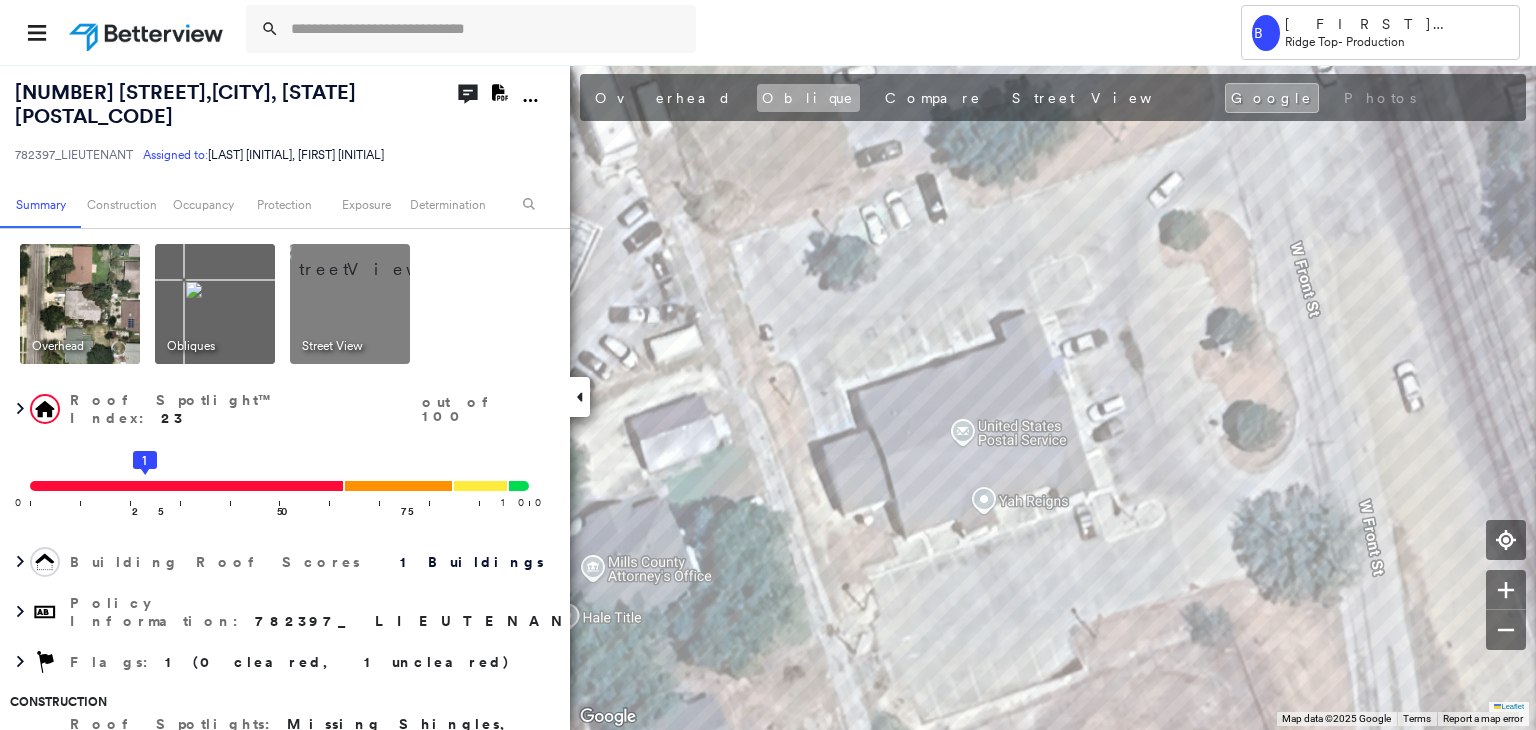 click on "Oblique" at bounding box center (808, 98) 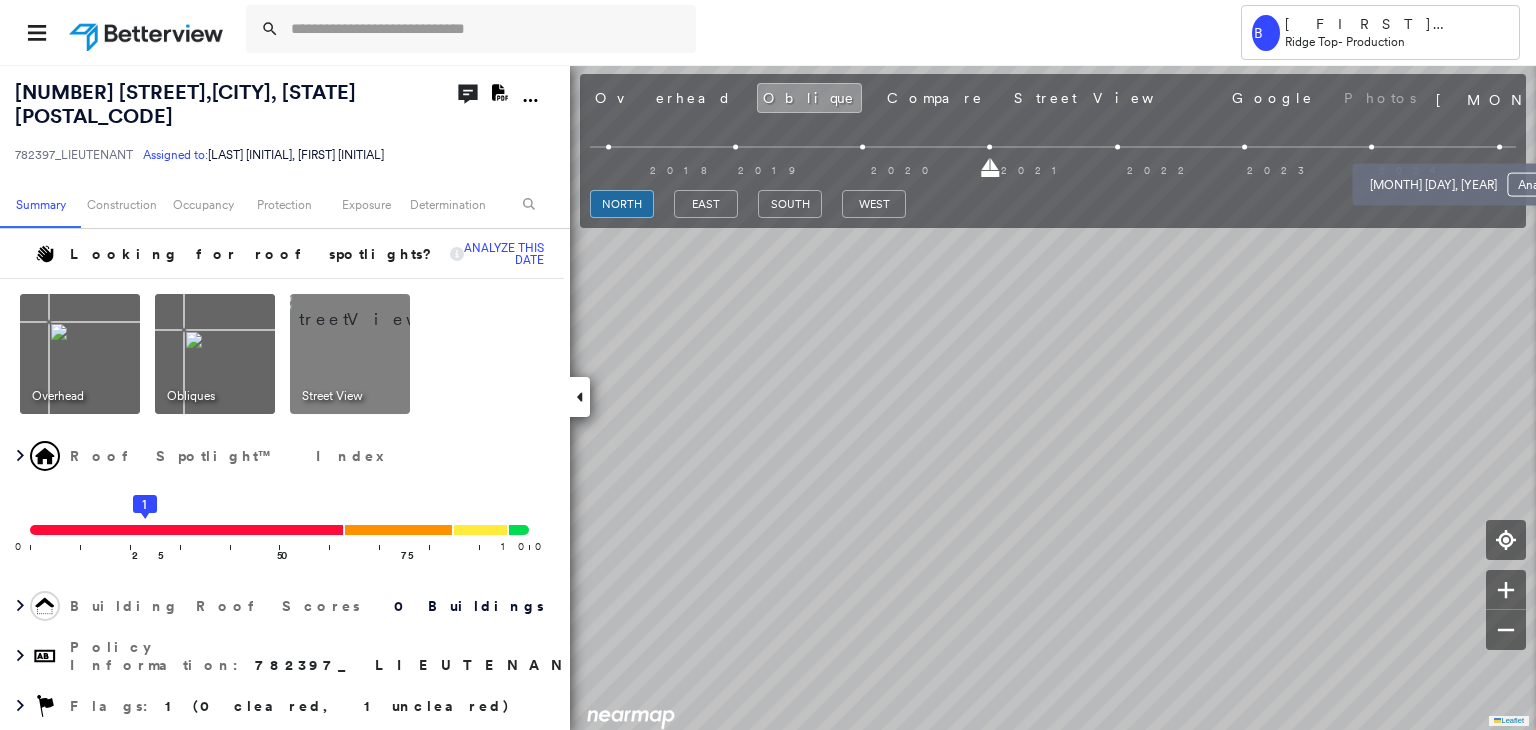 click at bounding box center [1499, 147] 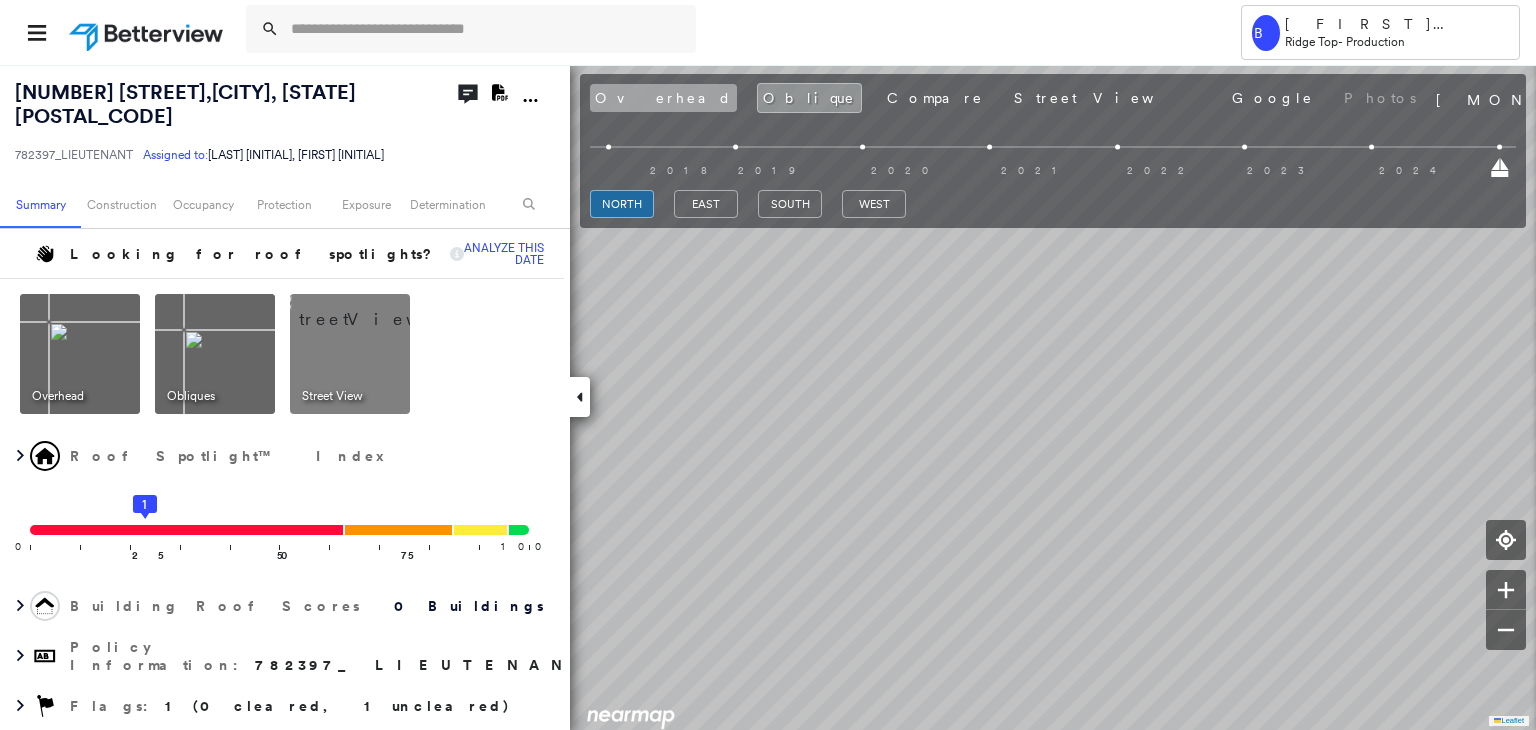 click on "Overhead" at bounding box center [663, 98] 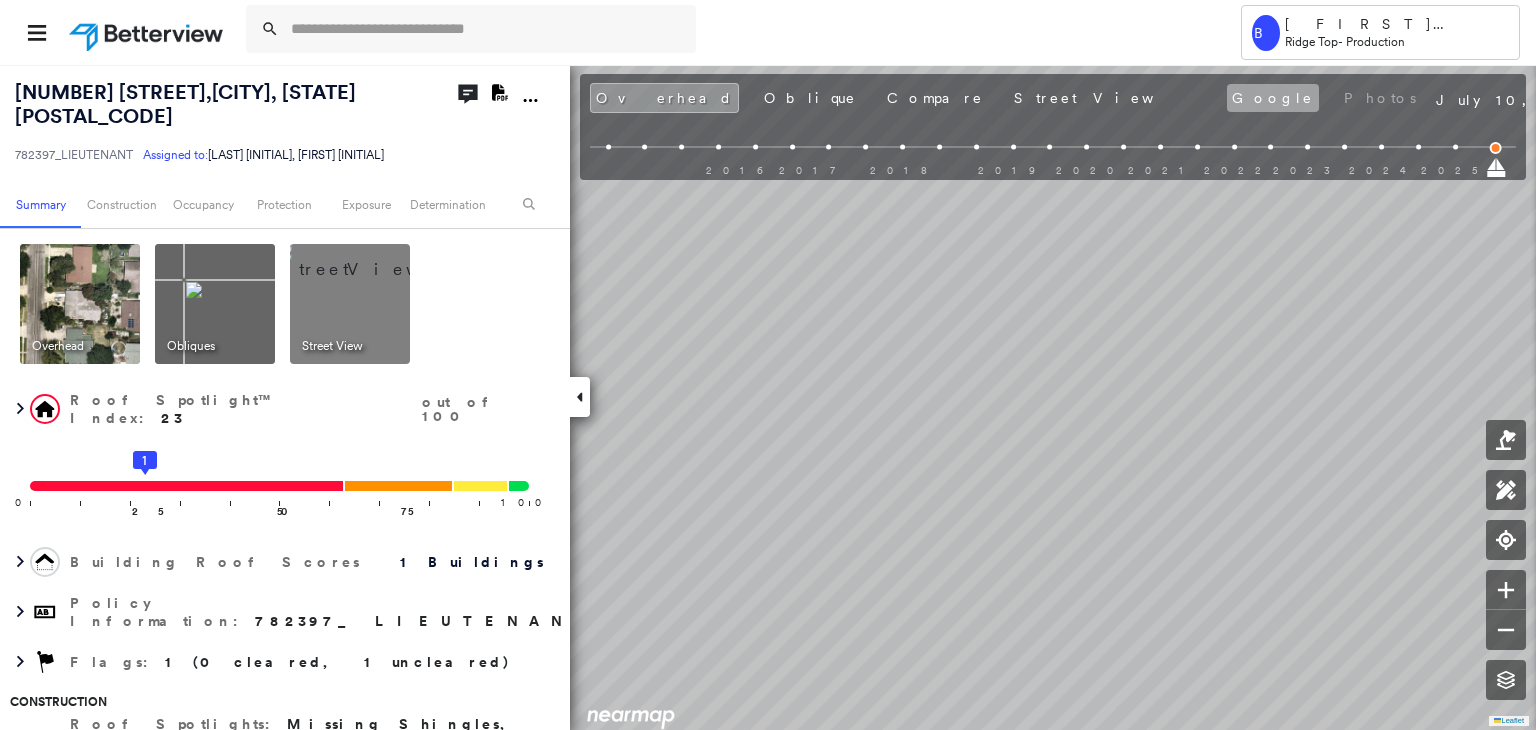 click on "Google" at bounding box center [1273, 98] 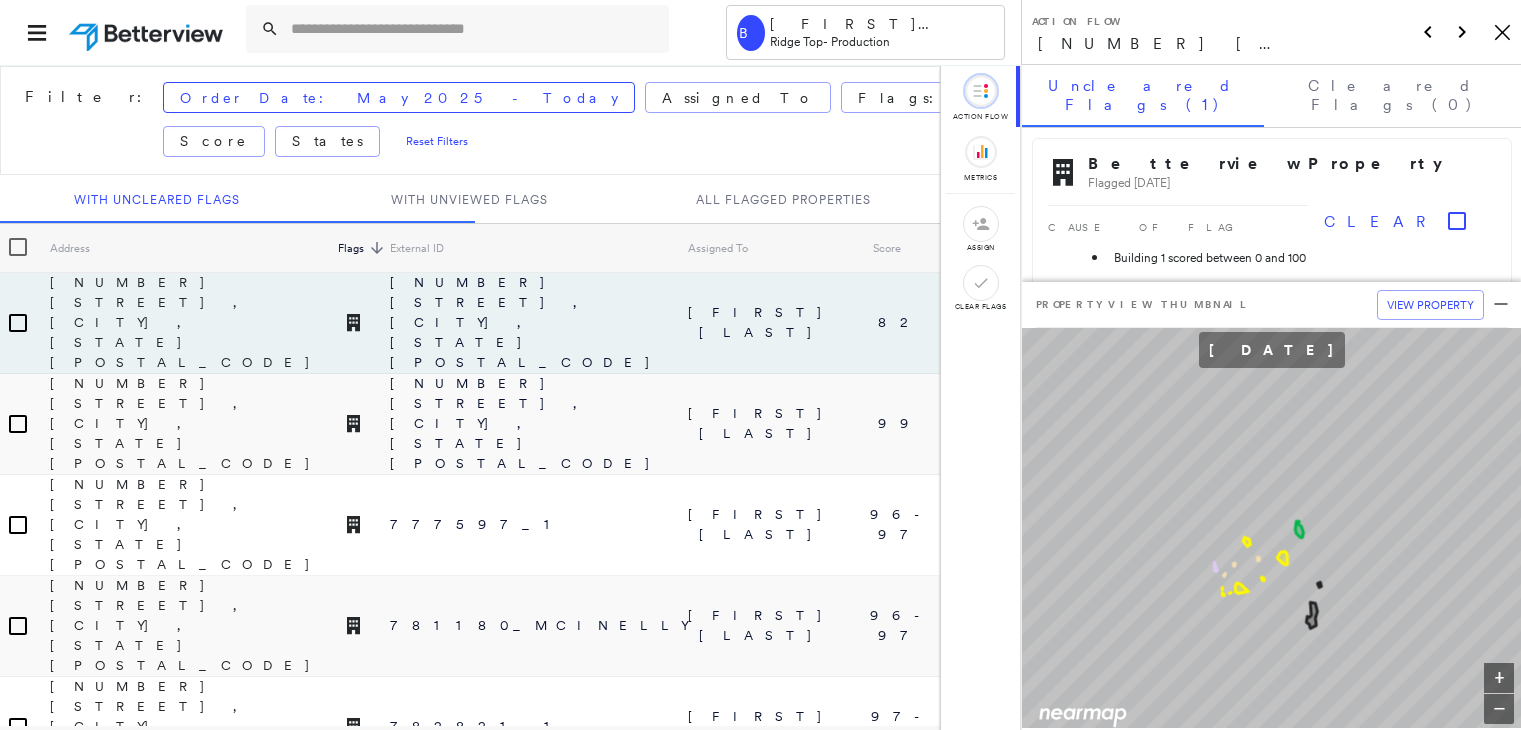 scroll, scrollTop: 0, scrollLeft: 0, axis: both 